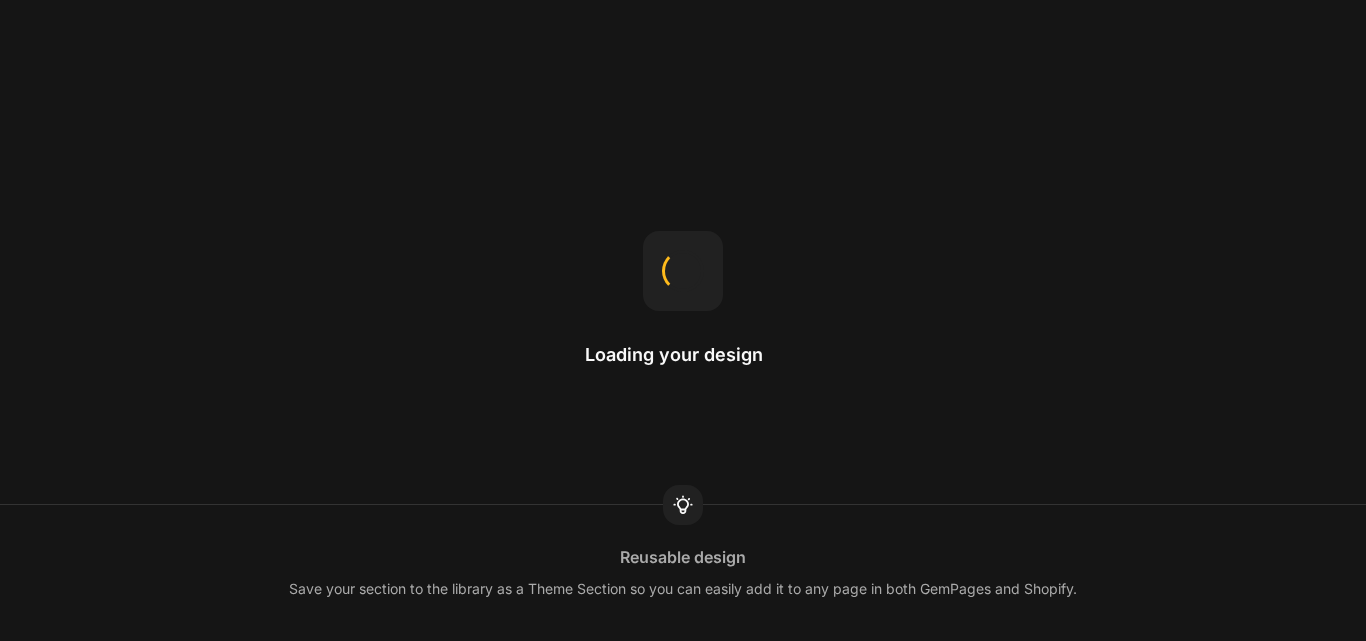 scroll, scrollTop: 0, scrollLeft: 0, axis: both 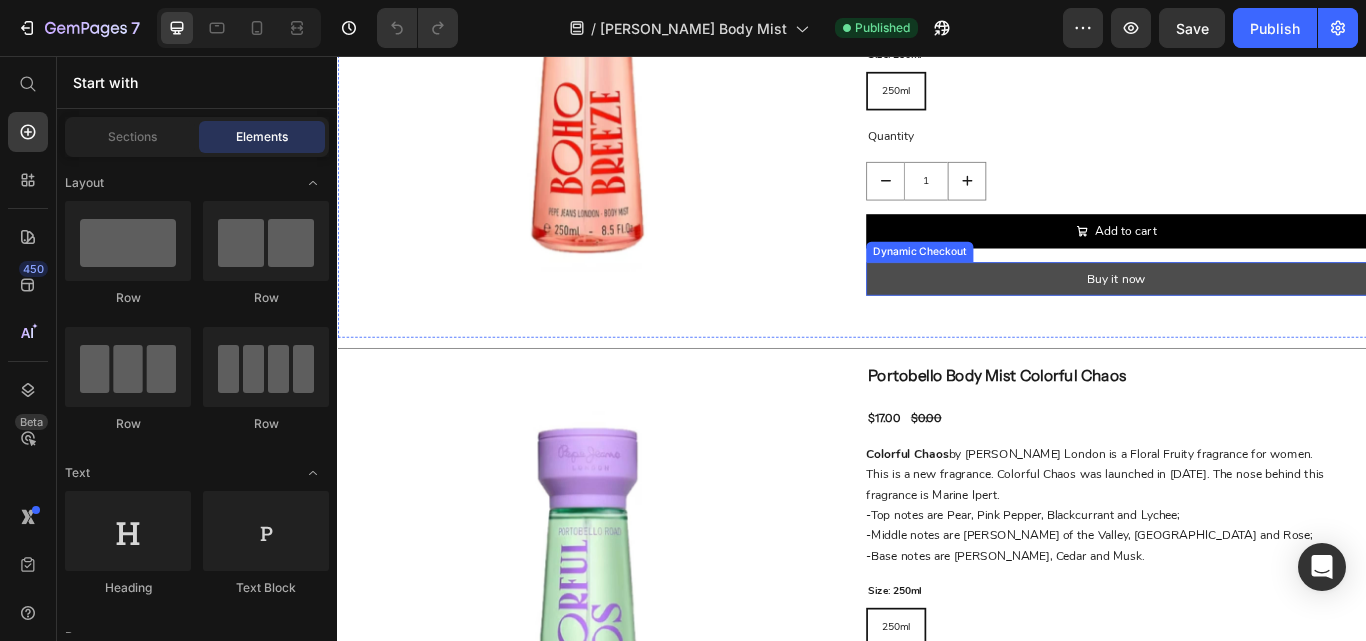 click on "Buy it now" at bounding box center [1245, 317] 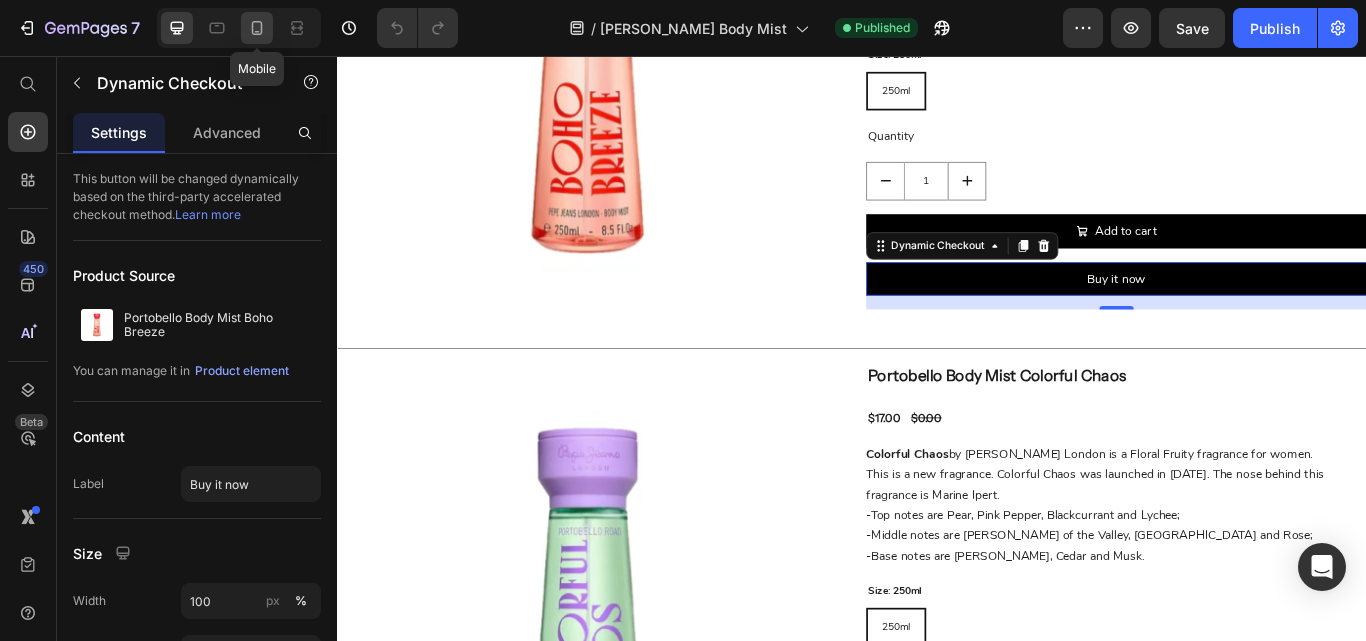 click 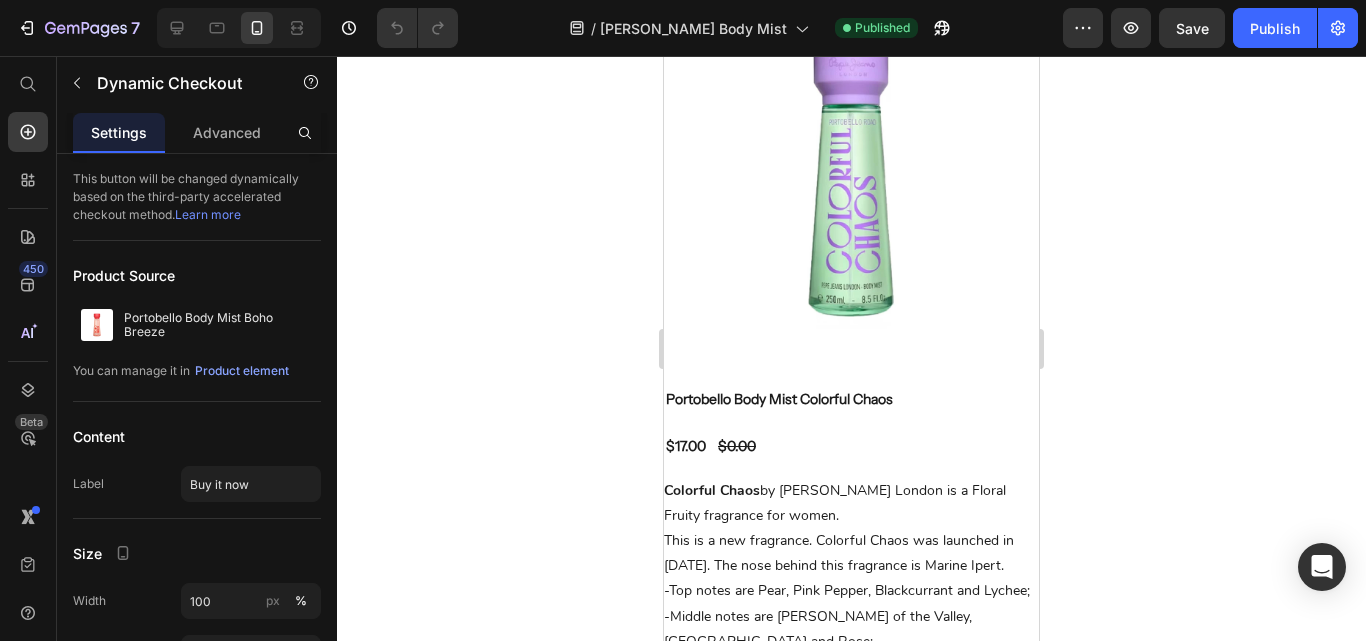 scroll, scrollTop: 1421, scrollLeft: 0, axis: vertical 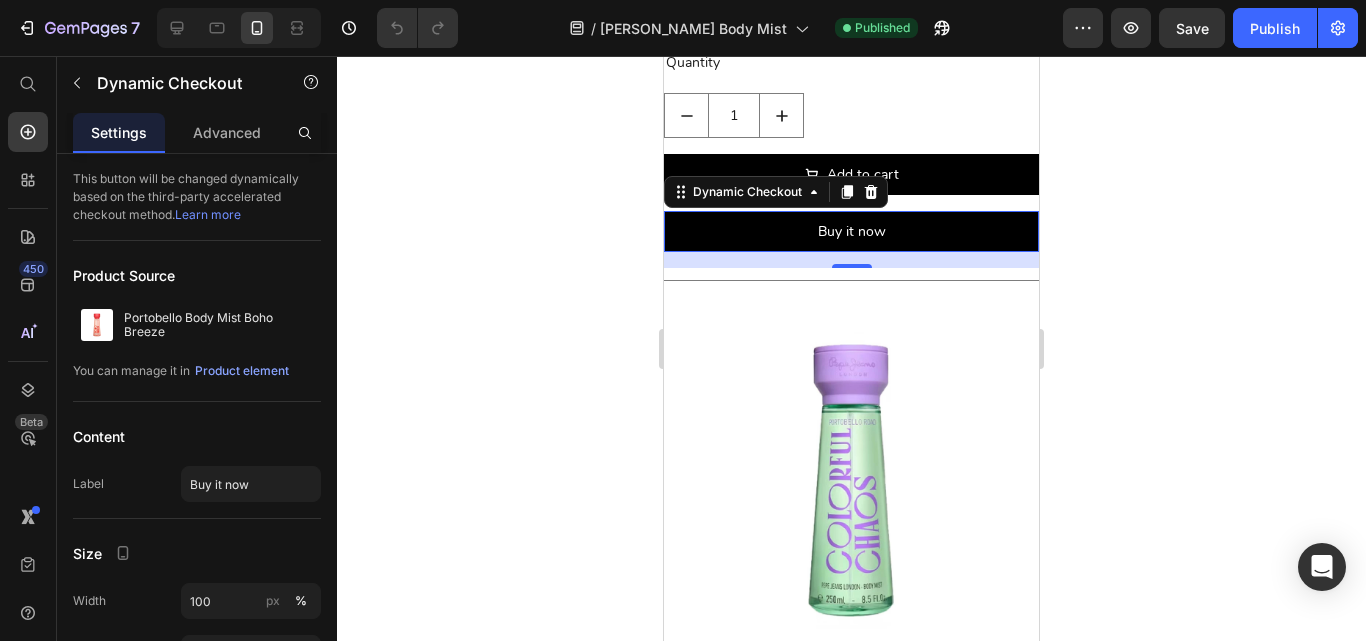 click 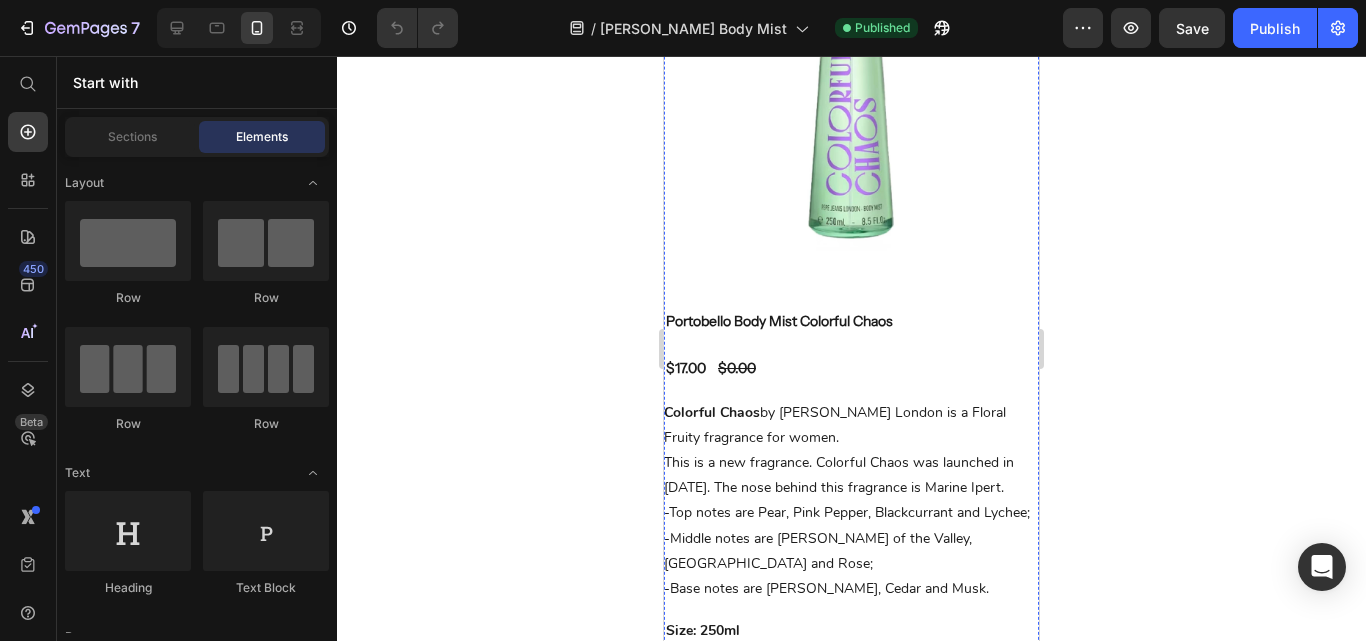 scroll, scrollTop: 1921, scrollLeft: 0, axis: vertical 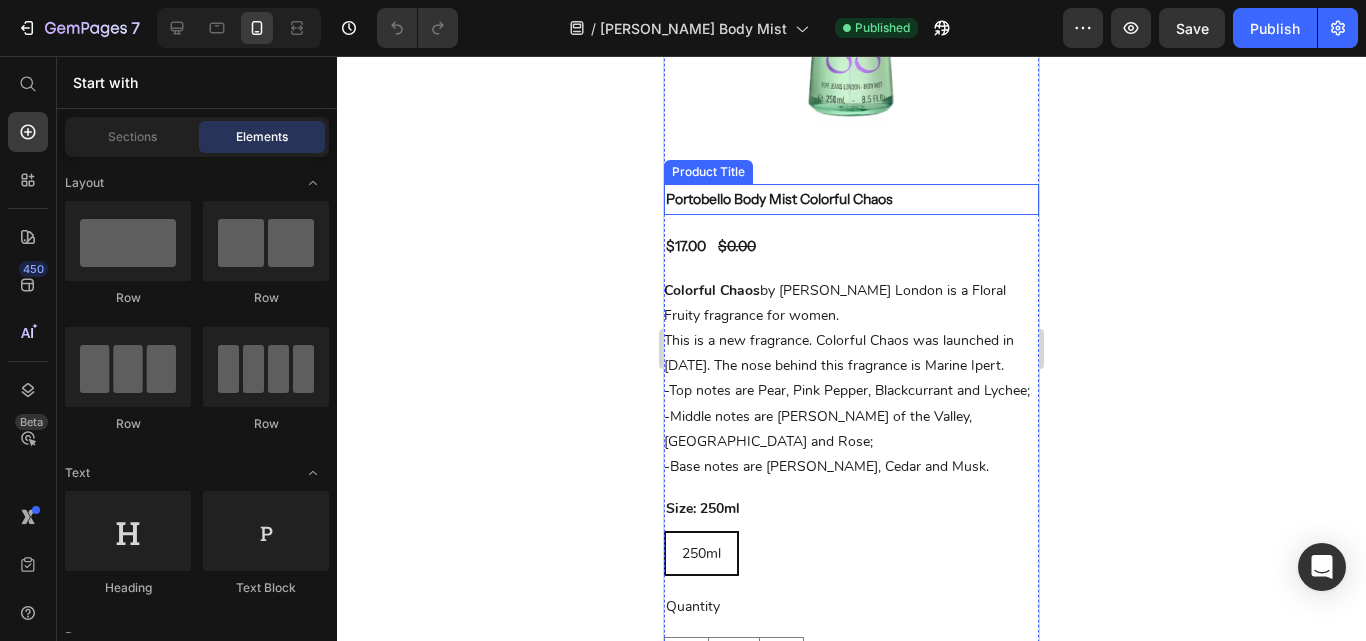 click on "Portobello Body Mist Colorful Chaos" at bounding box center [851, 199] 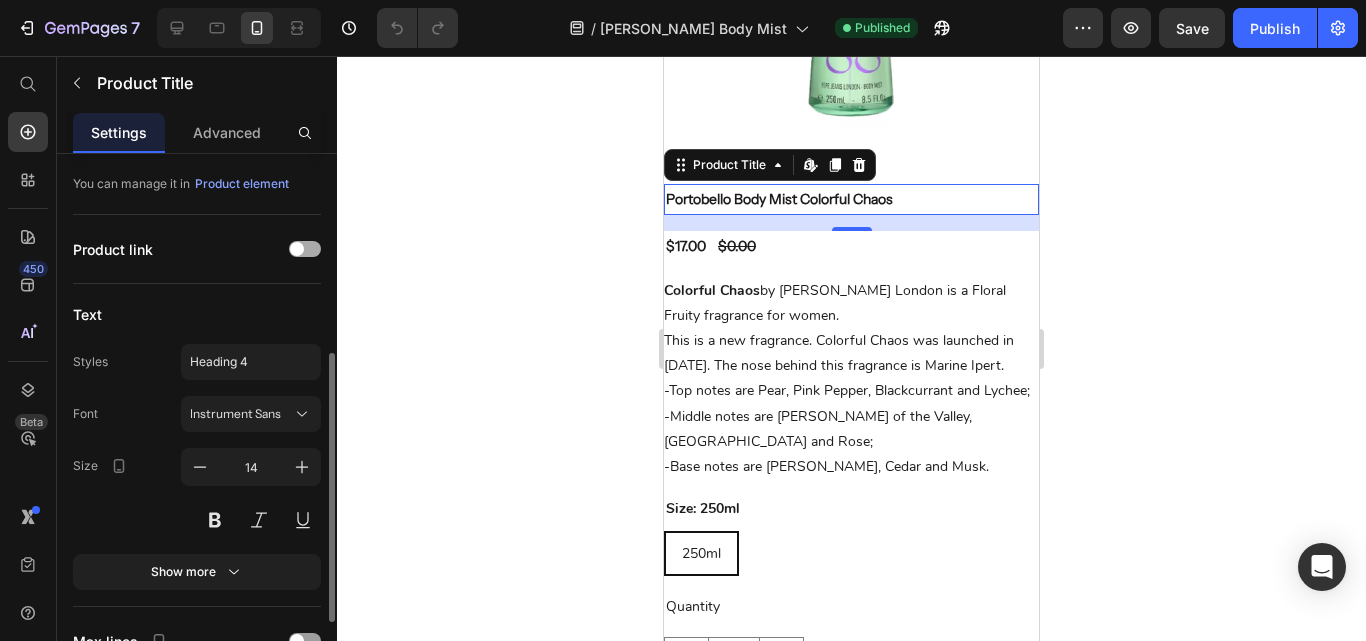 scroll, scrollTop: 200, scrollLeft: 0, axis: vertical 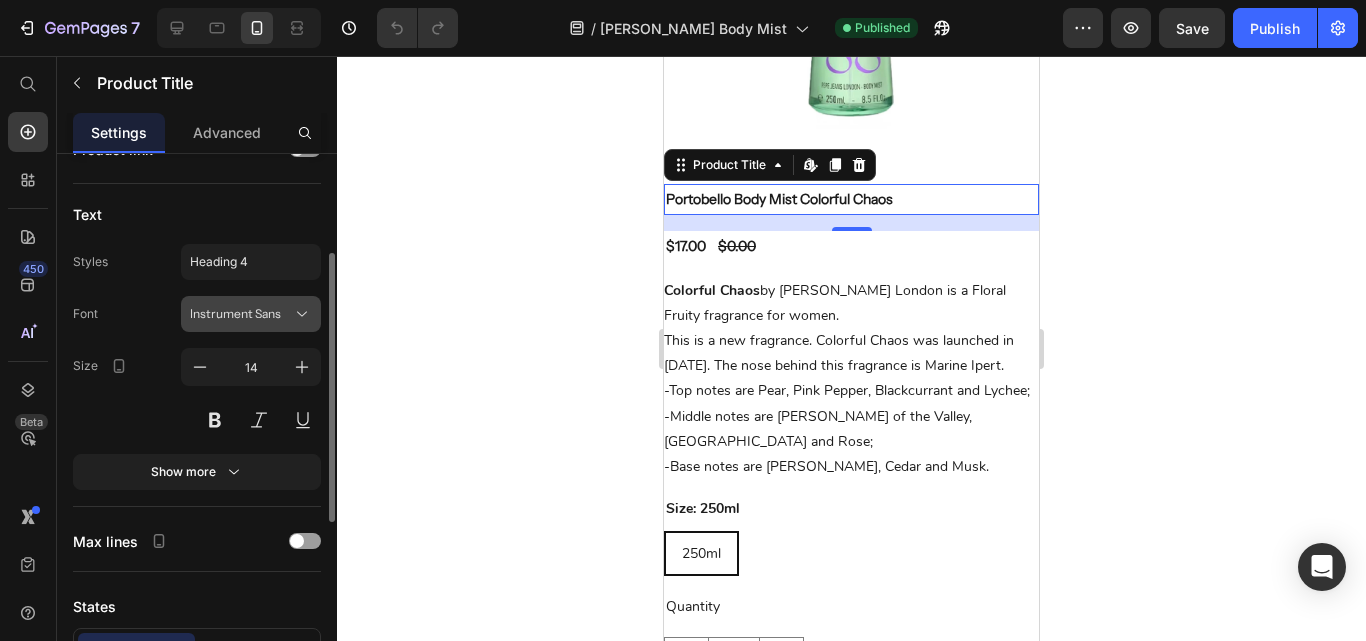 click 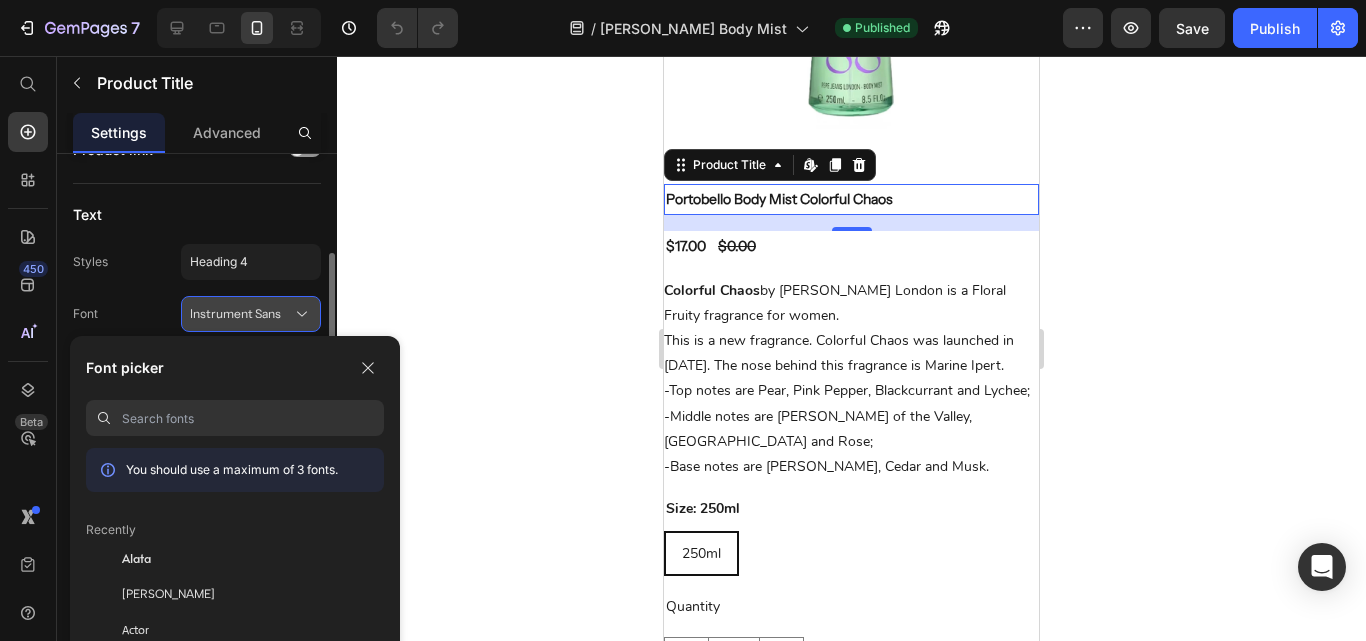 click 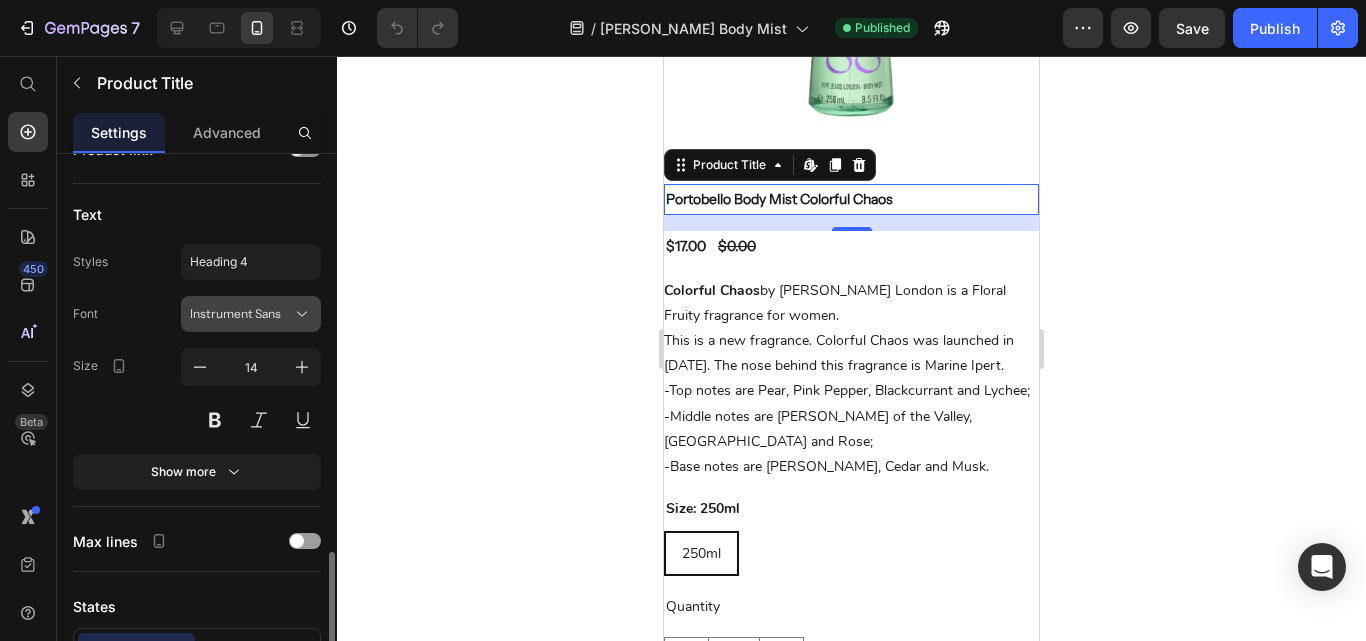 scroll, scrollTop: 400, scrollLeft: 0, axis: vertical 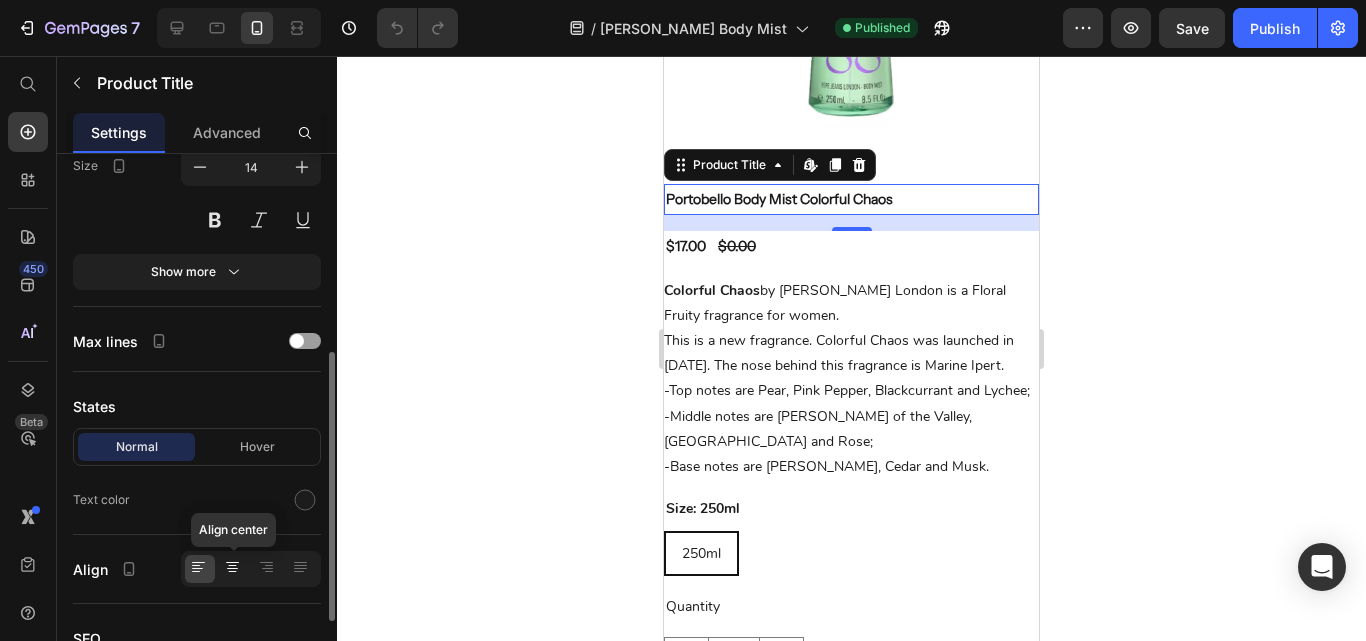 click 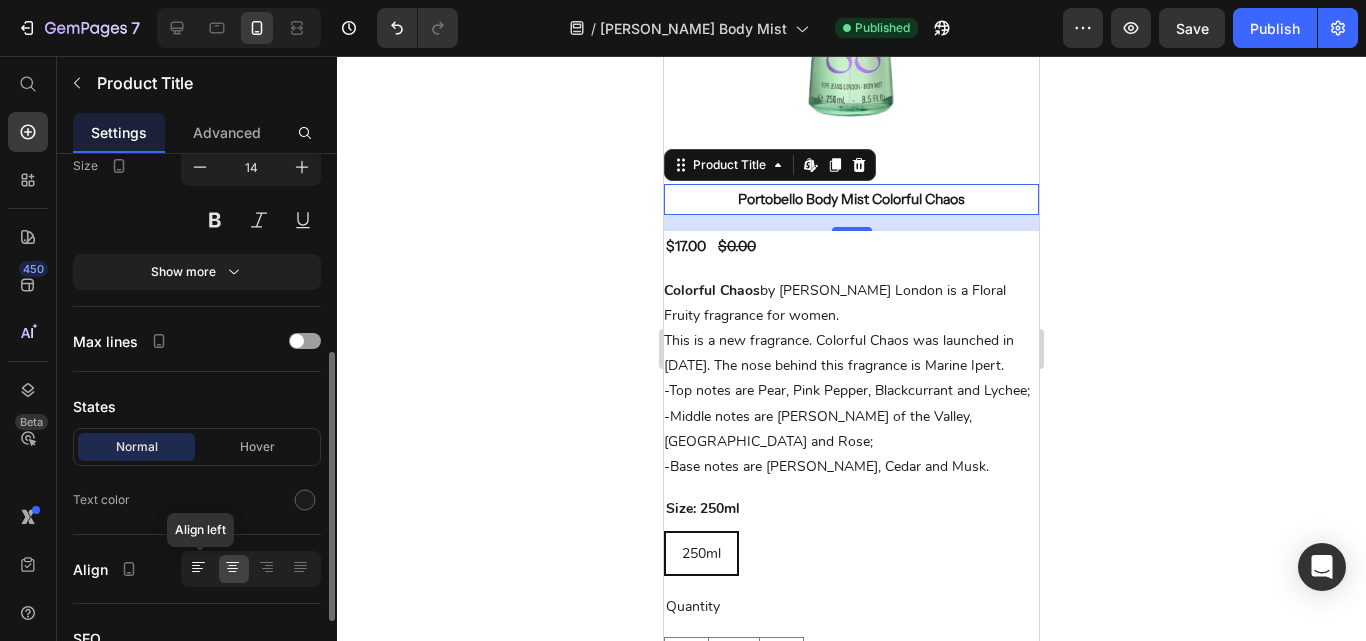 click 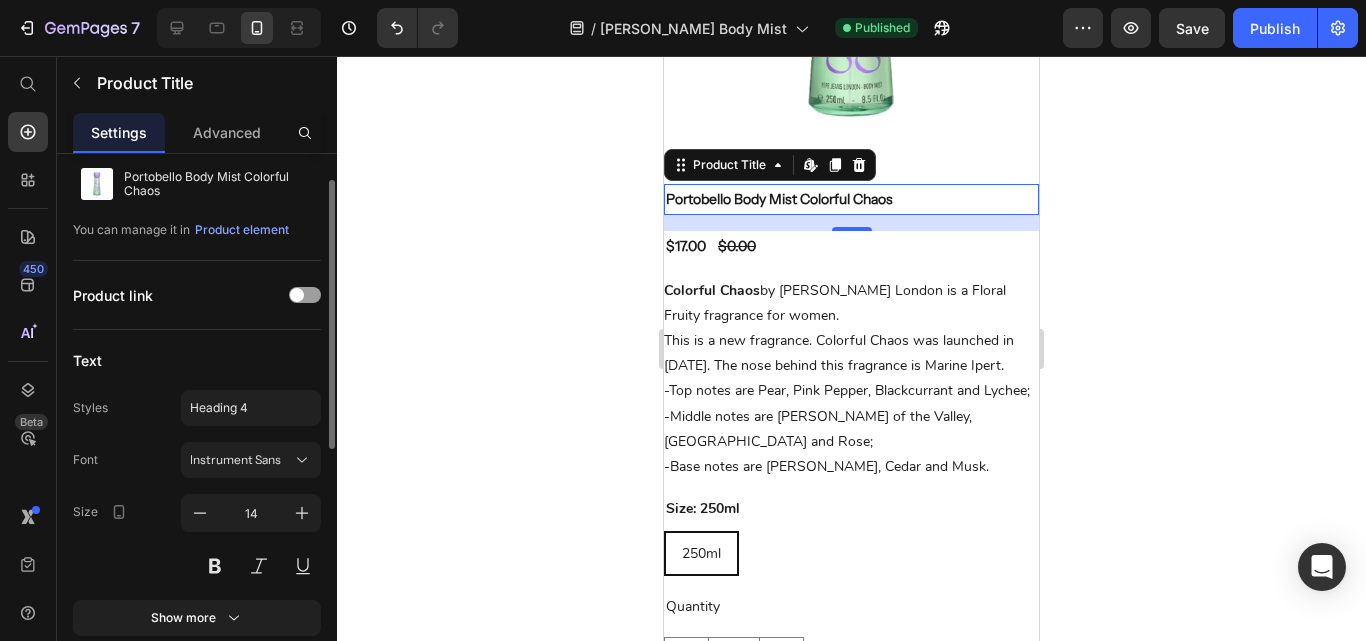 scroll, scrollTop: 0, scrollLeft: 0, axis: both 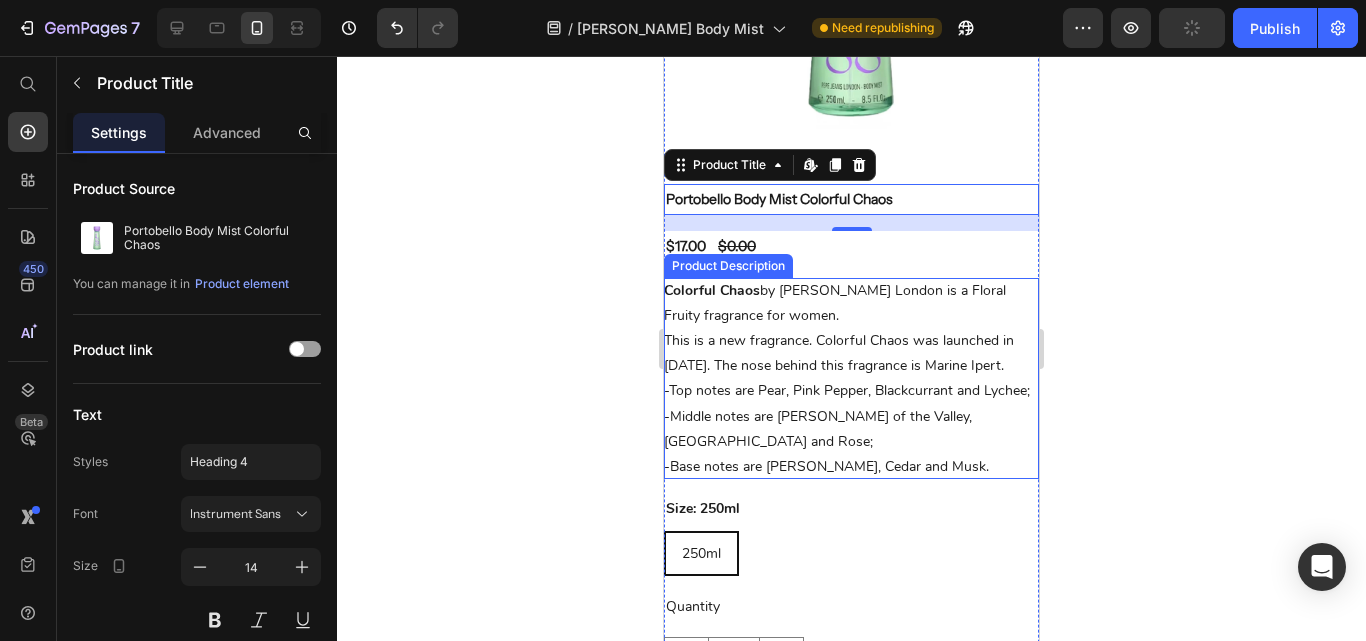 click on "Product Description" at bounding box center [728, 266] 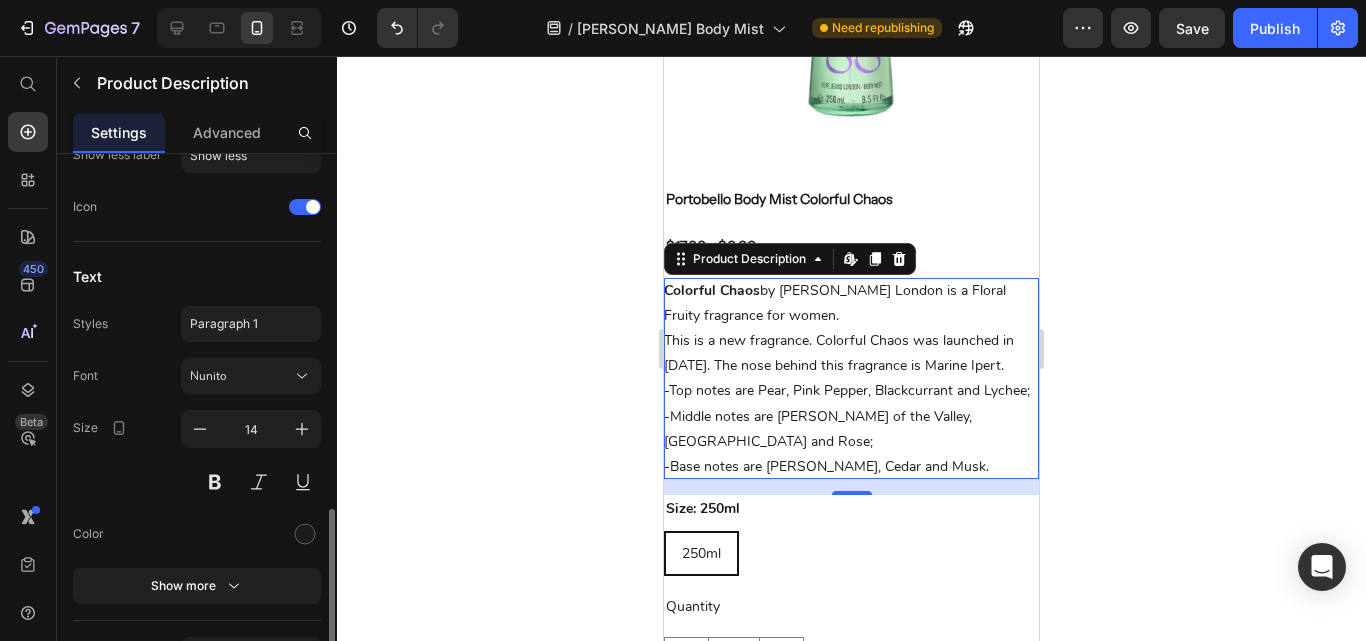 scroll, scrollTop: 523, scrollLeft: 0, axis: vertical 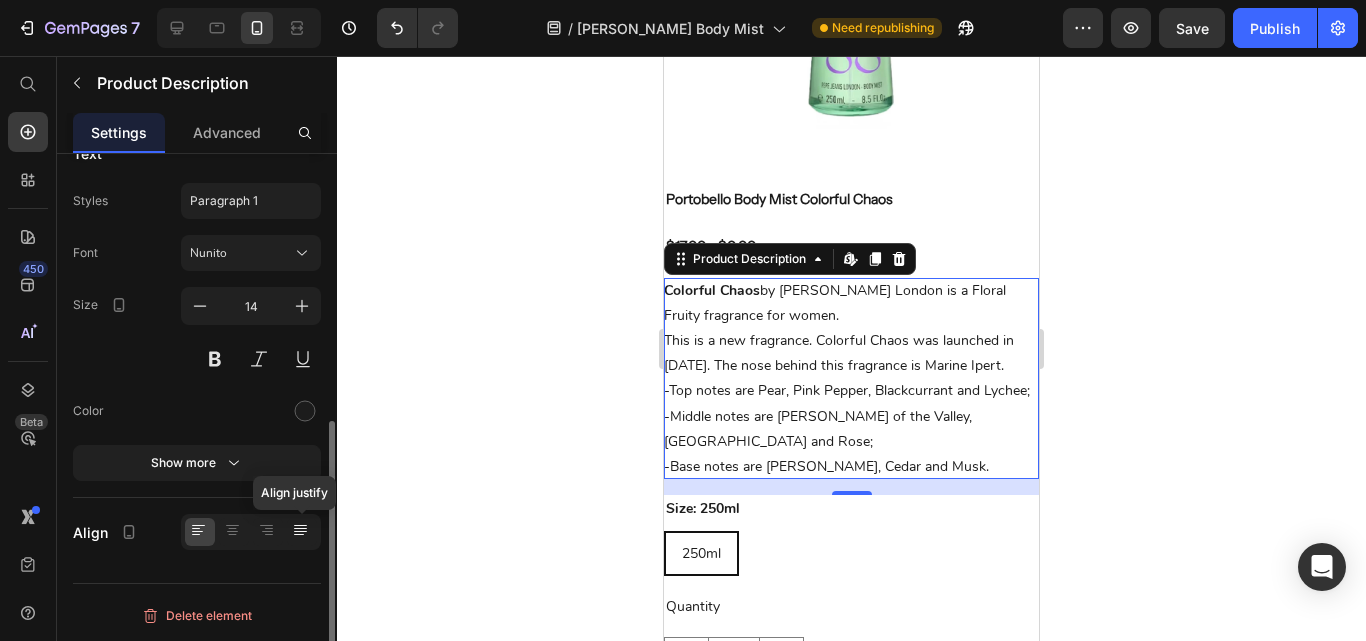 click 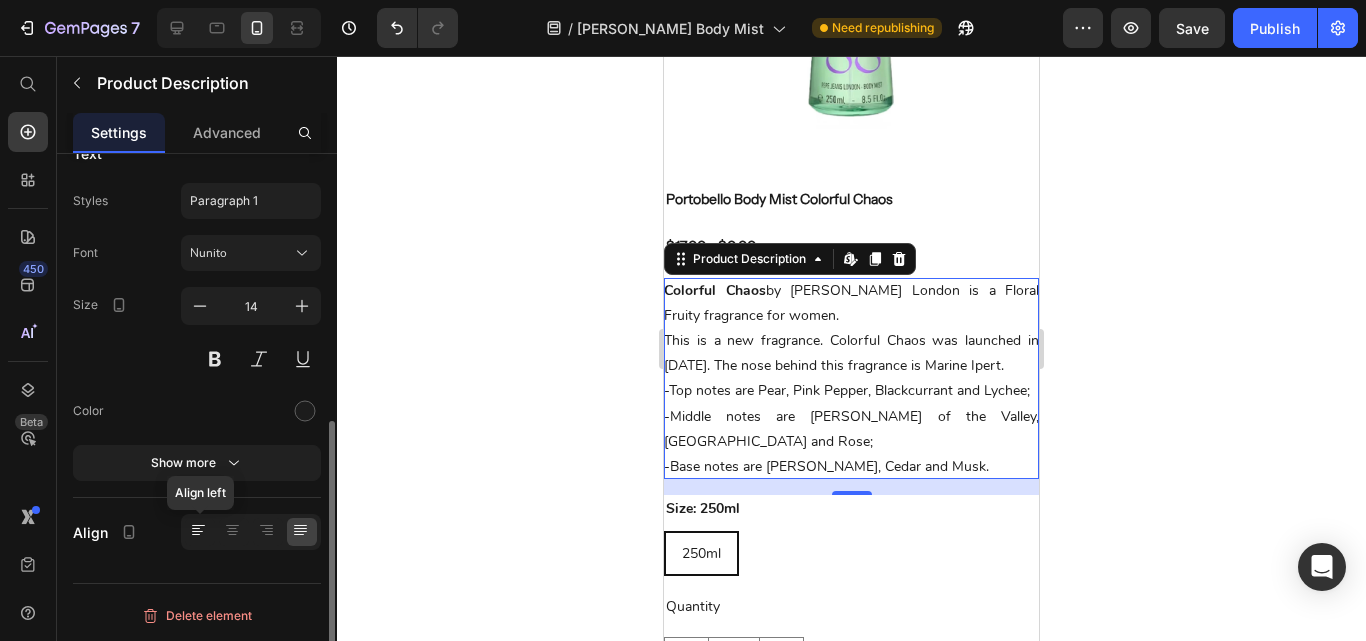 click 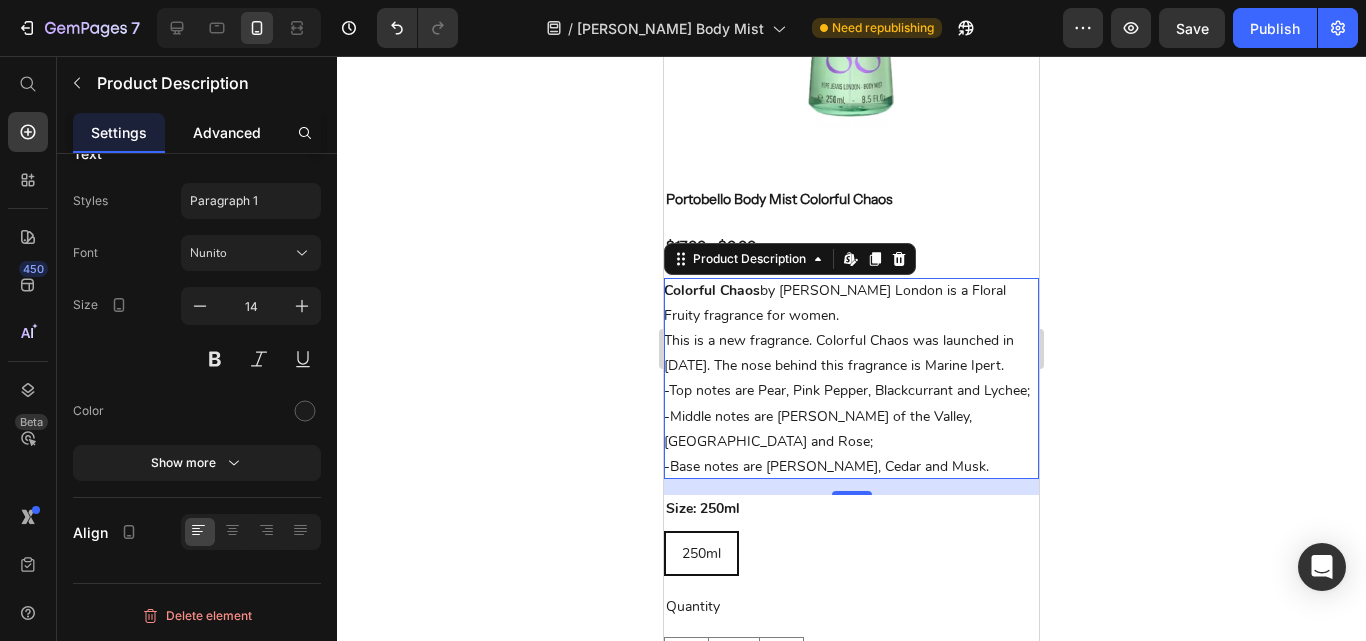 click on "Advanced" at bounding box center [227, 132] 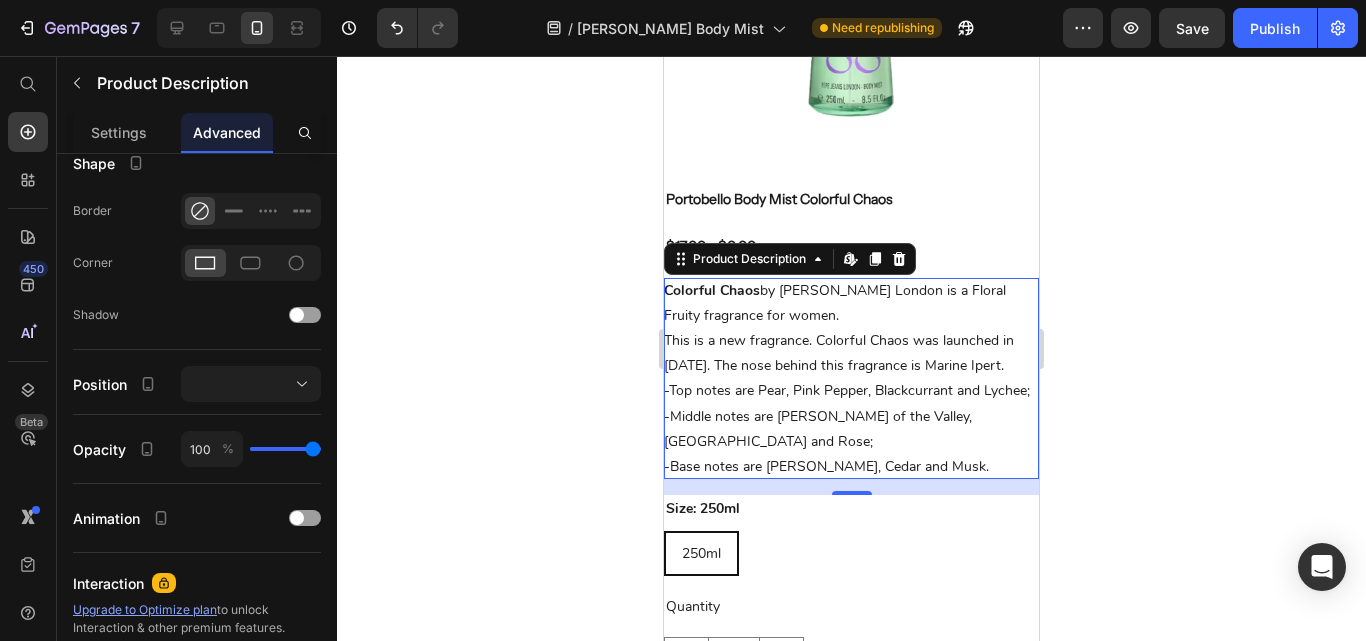 scroll, scrollTop: 0, scrollLeft: 0, axis: both 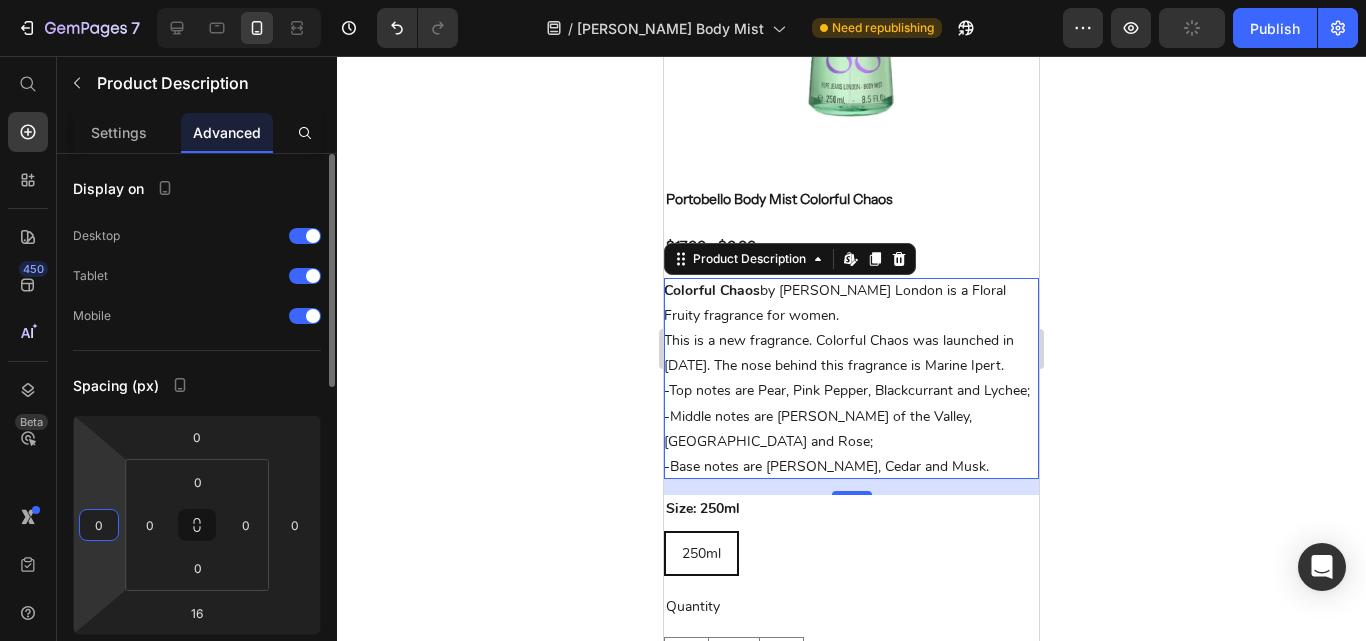 click on "0" at bounding box center (99, 525) 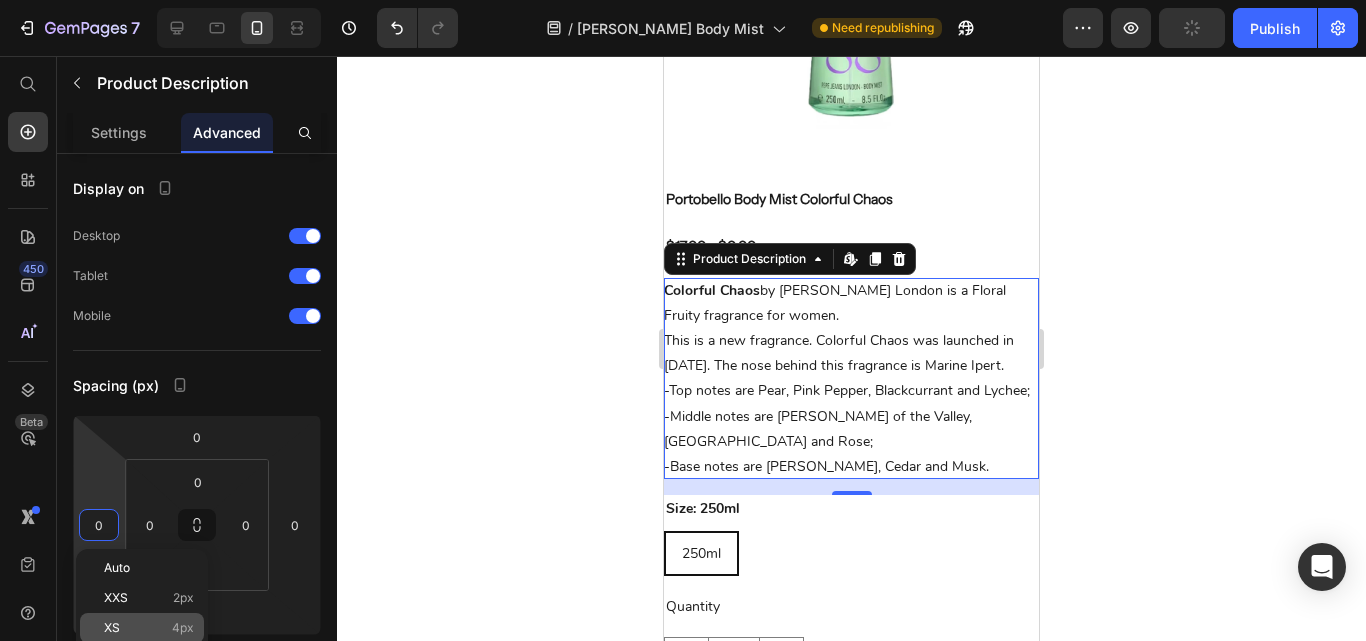 click on "XS 4px" 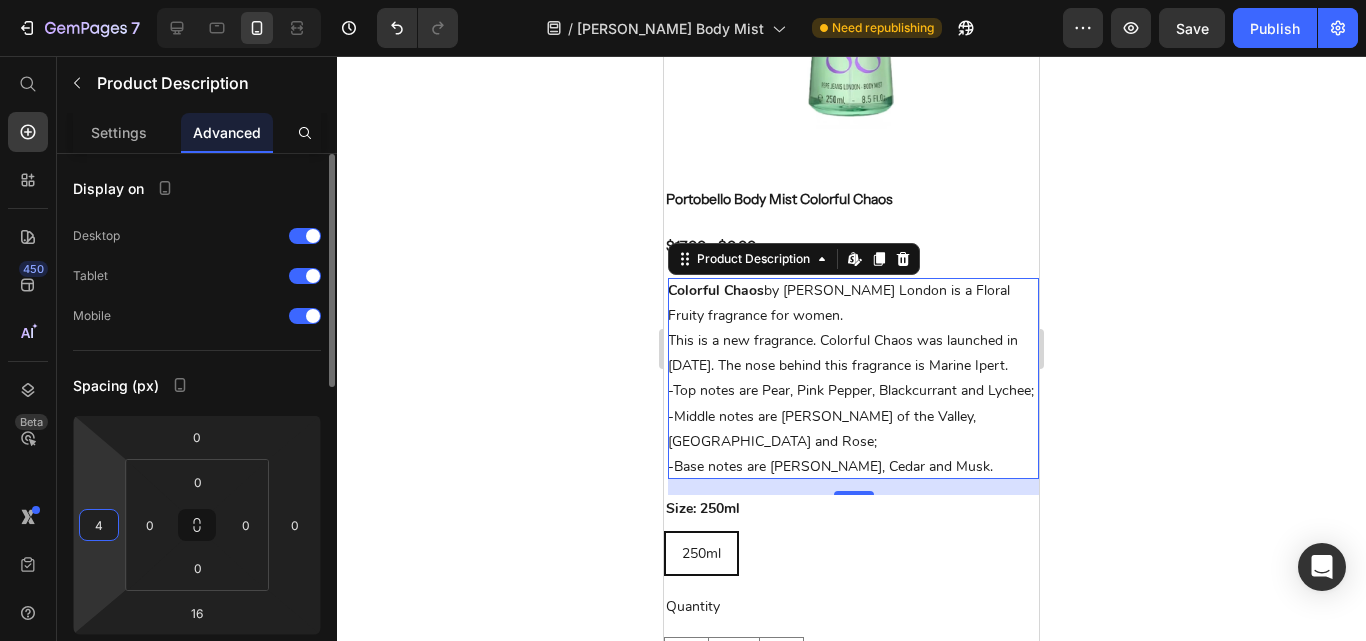 click on "4" at bounding box center (99, 525) 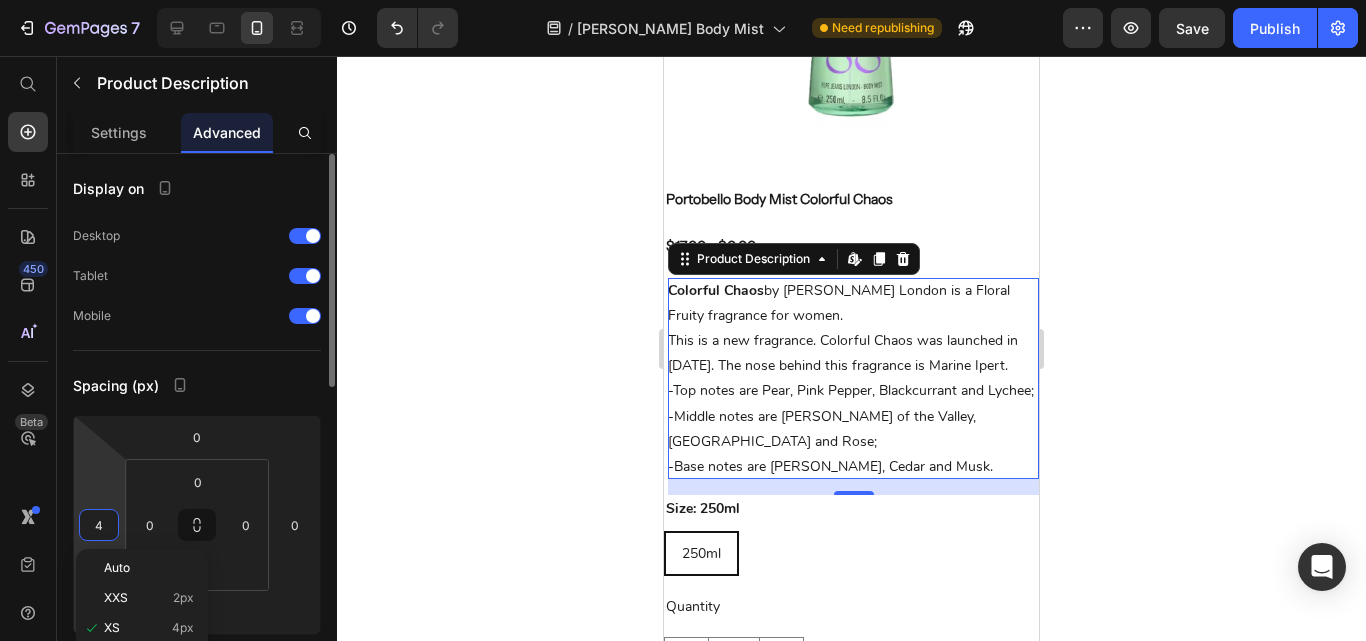 scroll, scrollTop: 100, scrollLeft: 0, axis: vertical 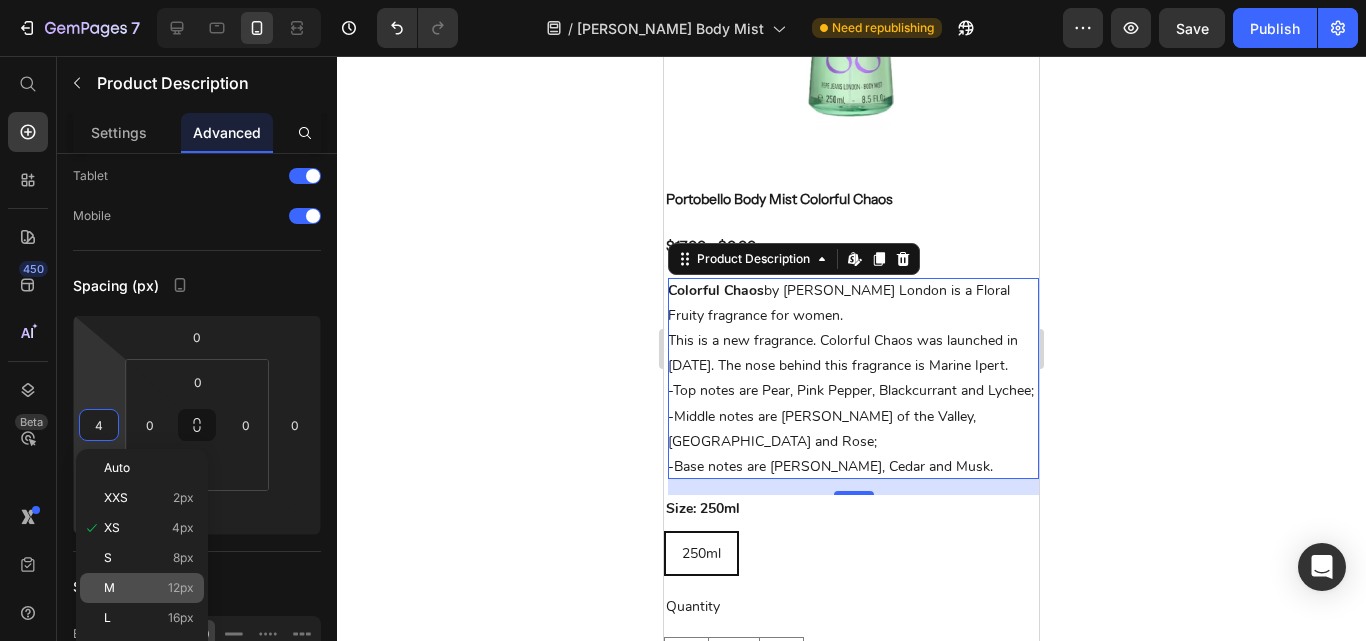 click on "M 12px" at bounding box center (149, 588) 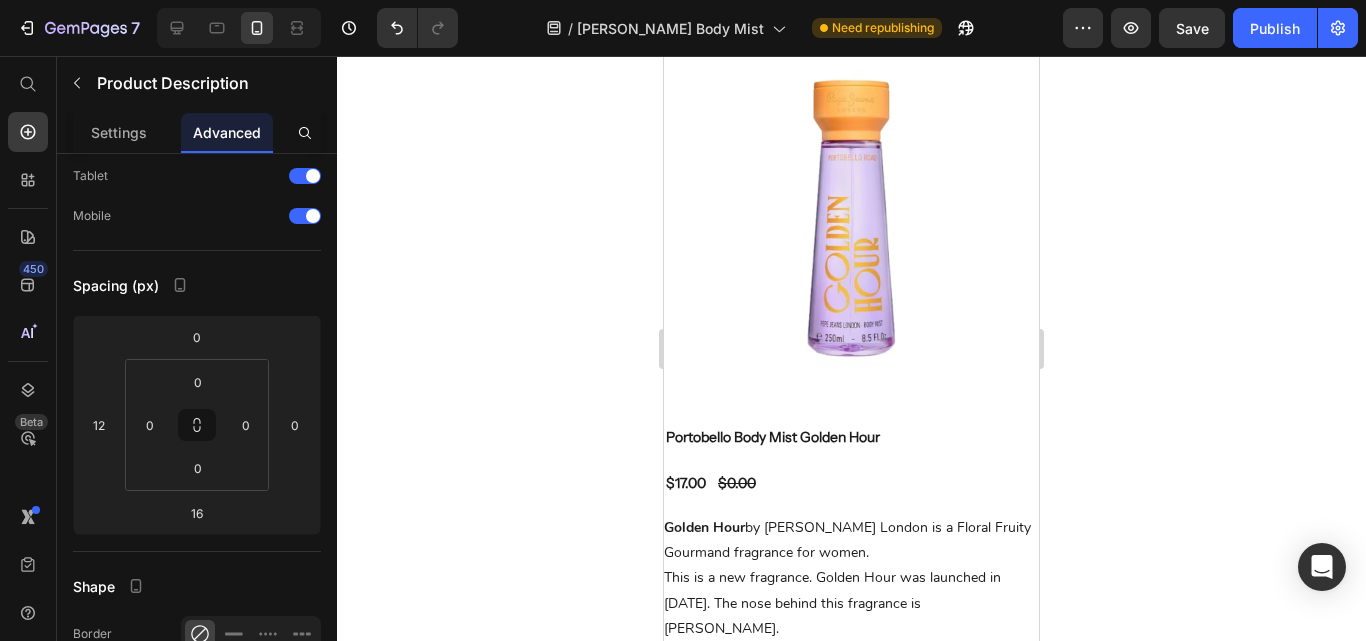 scroll, scrollTop: 3021, scrollLeft: 0, axis: vertical 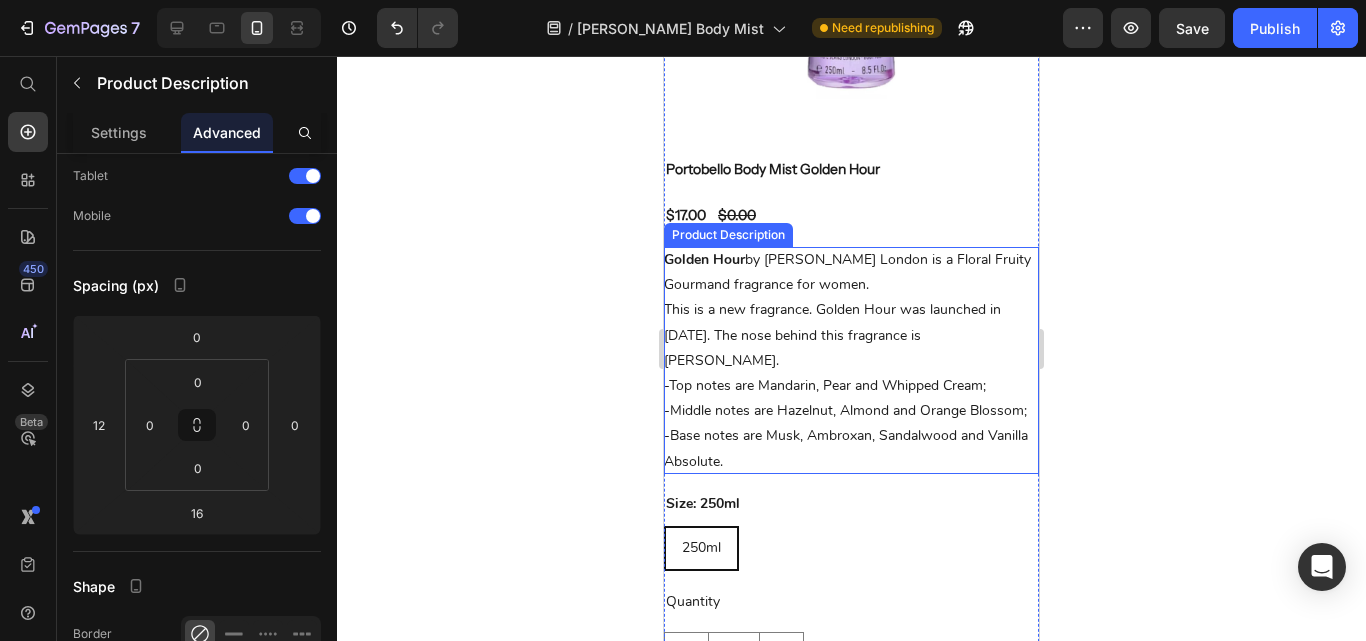 click on "-Middle notes are Hazelnut, Almond and Orange Blossom;" at bounding box center [845, 410] 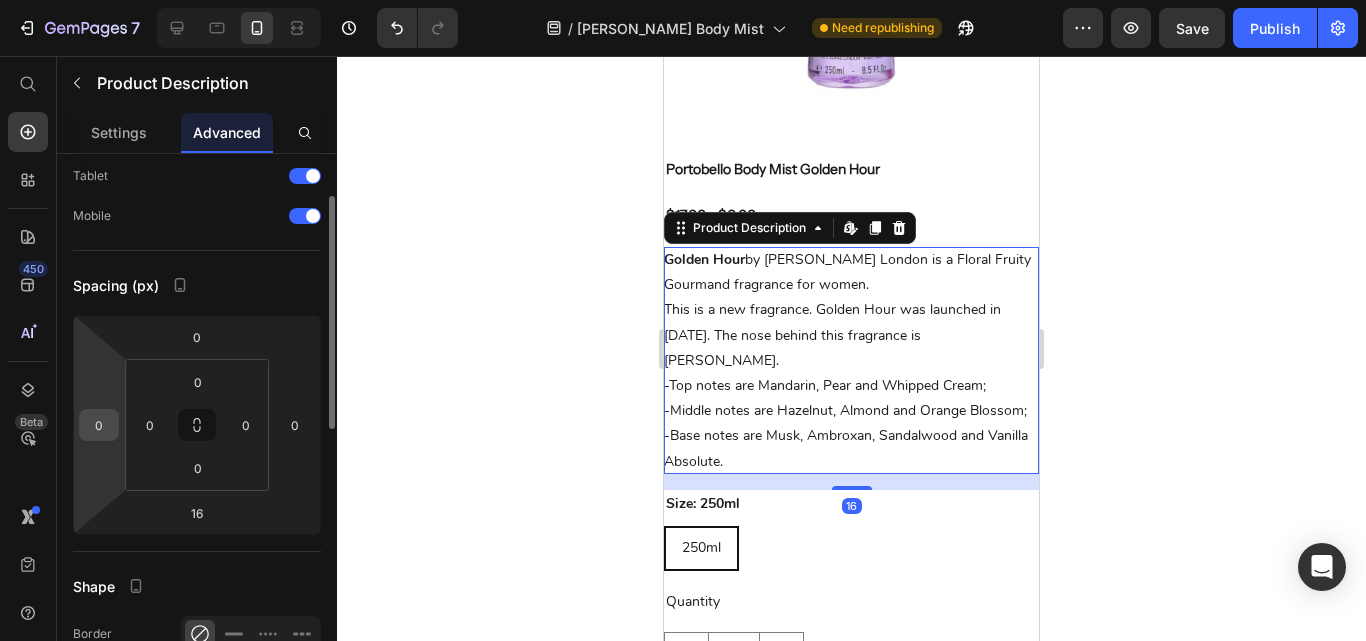 click on "0" at bounding box center (99, 425) 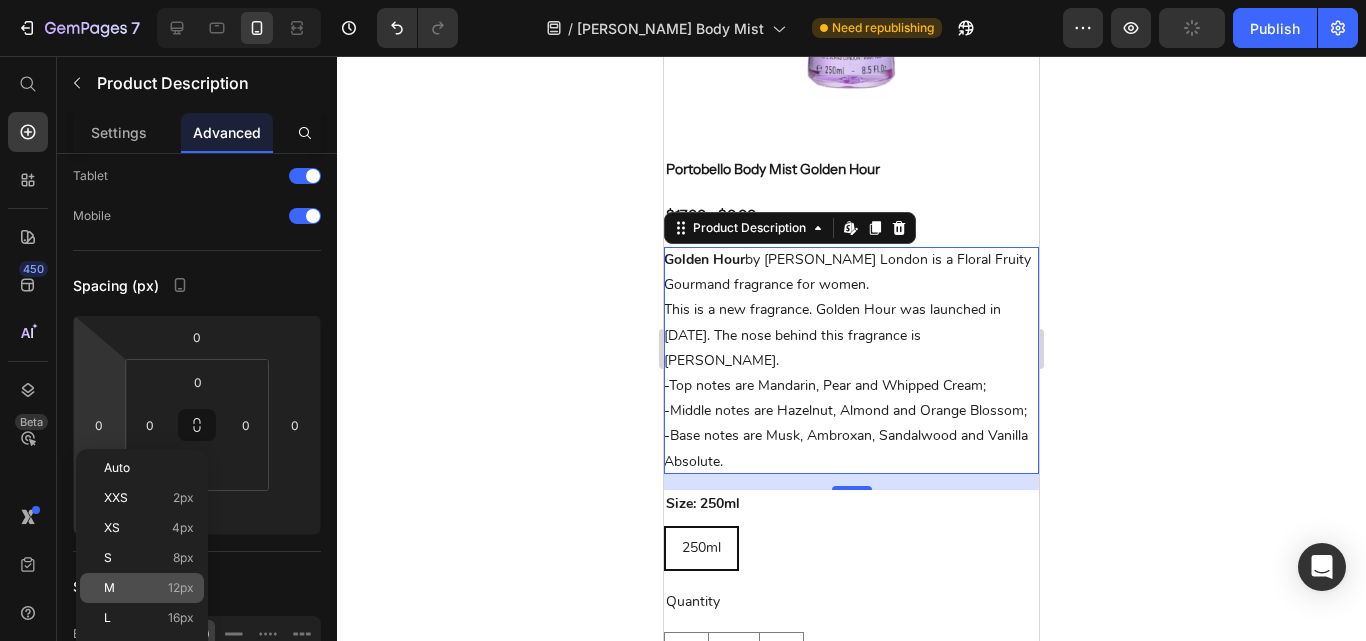 click on "M 12px" 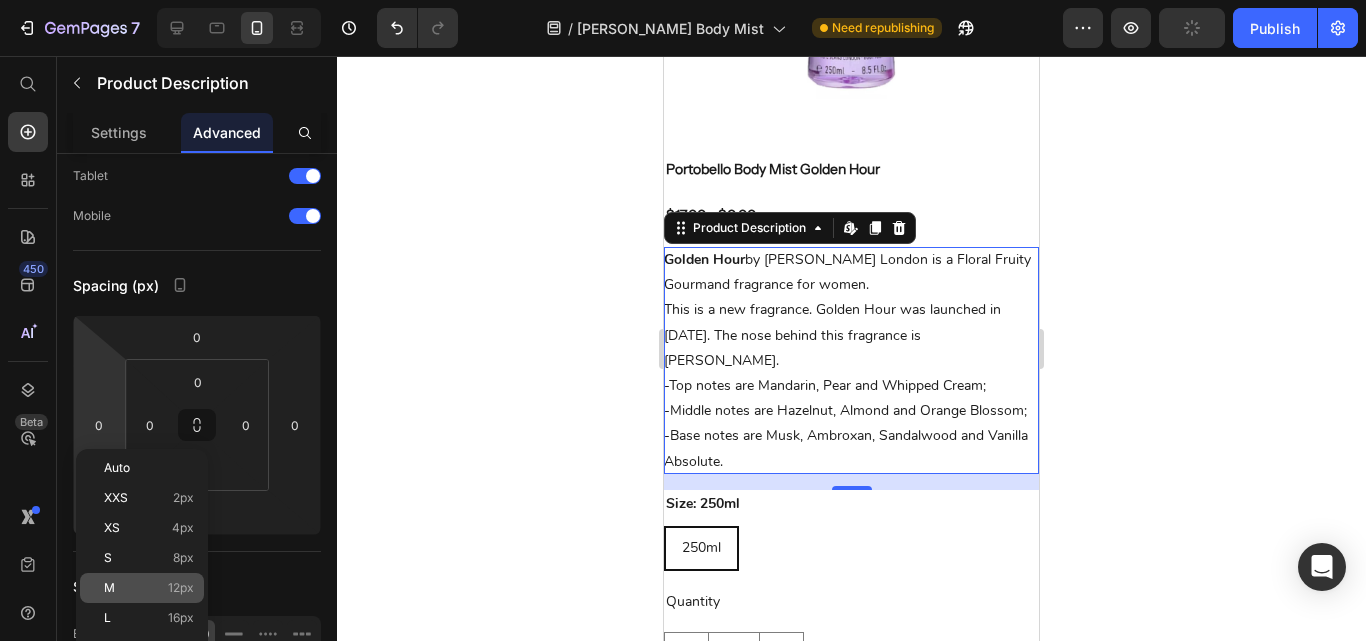 type on "12" 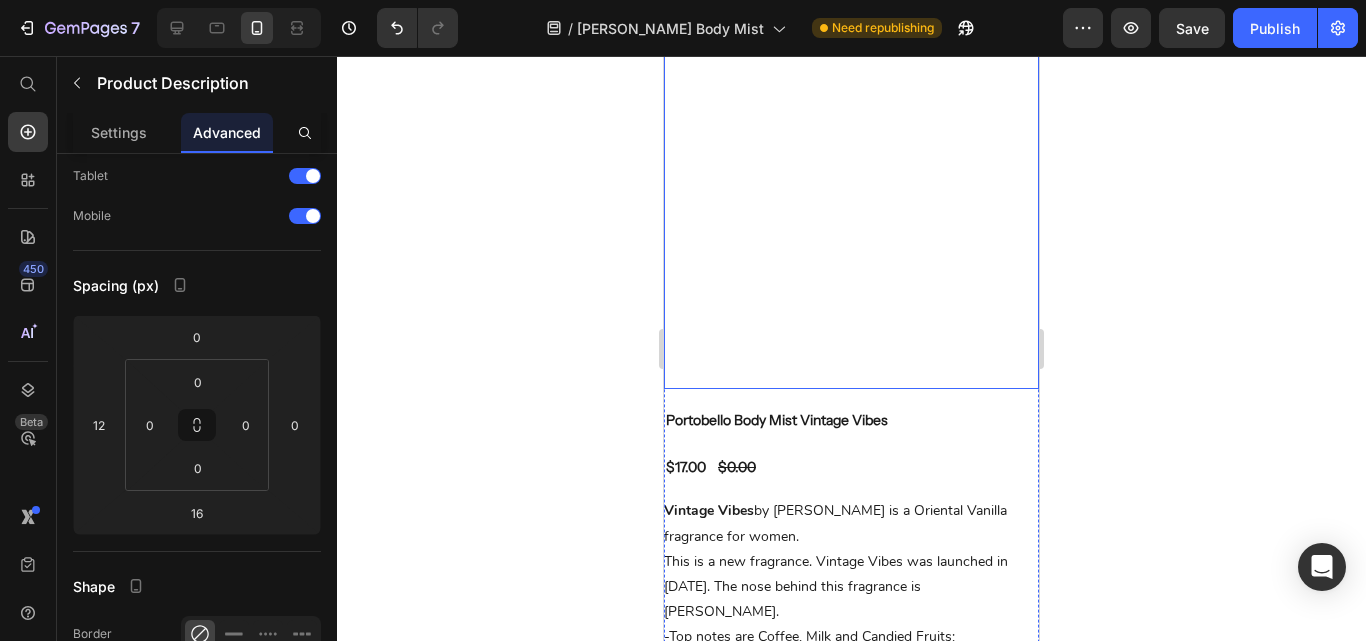 scroll, scrollTop: 4021, scrollLeft: 0, axis: vertical 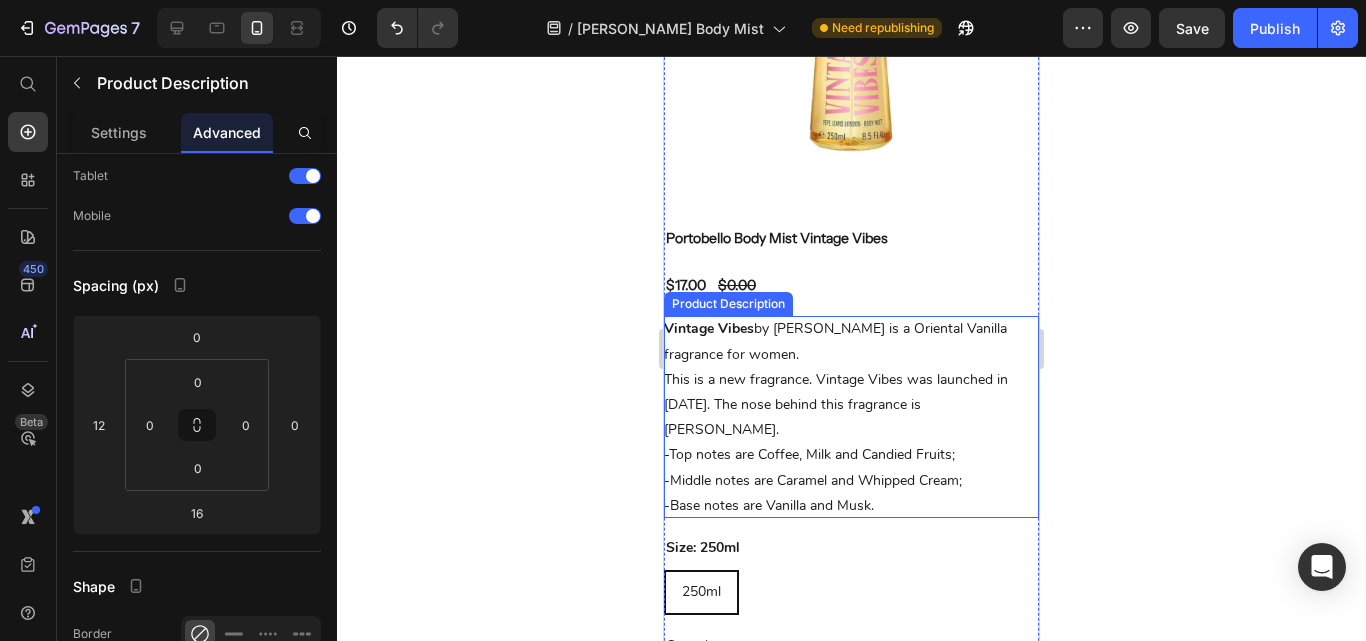 click on "-Middle notes are Caramel and Whipped Cream;" at bounding box center [813, 480] 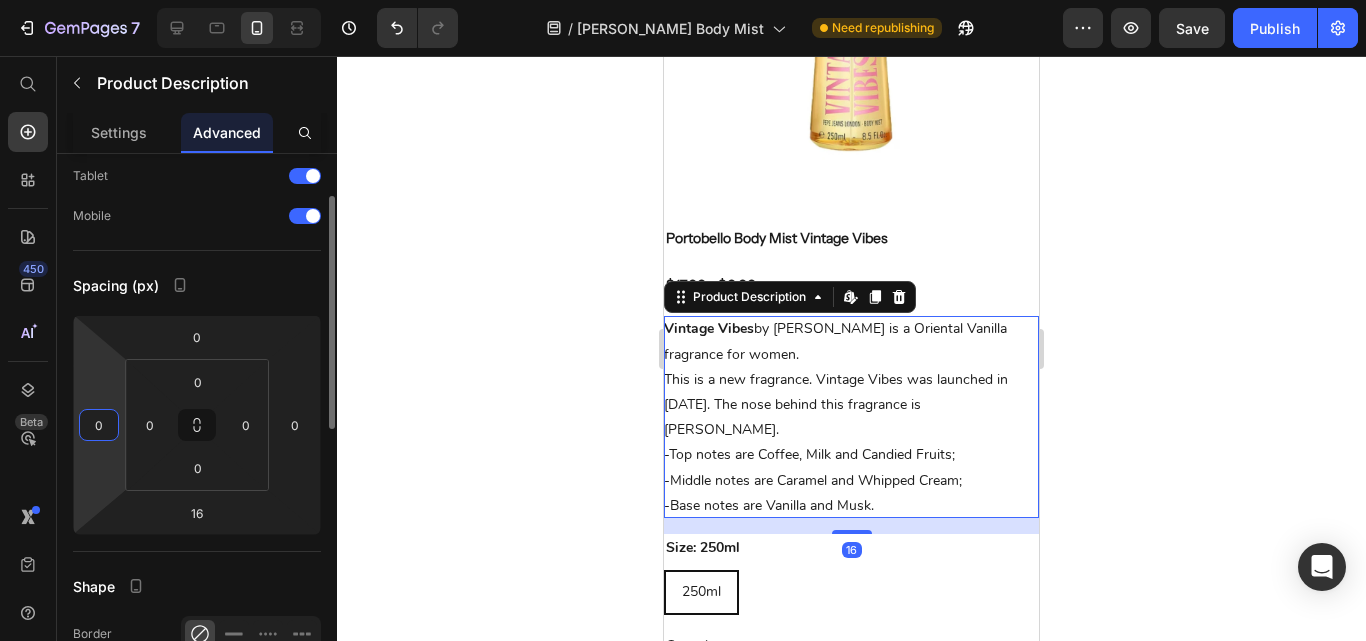 click on "0" at bounding box center [99, 425] 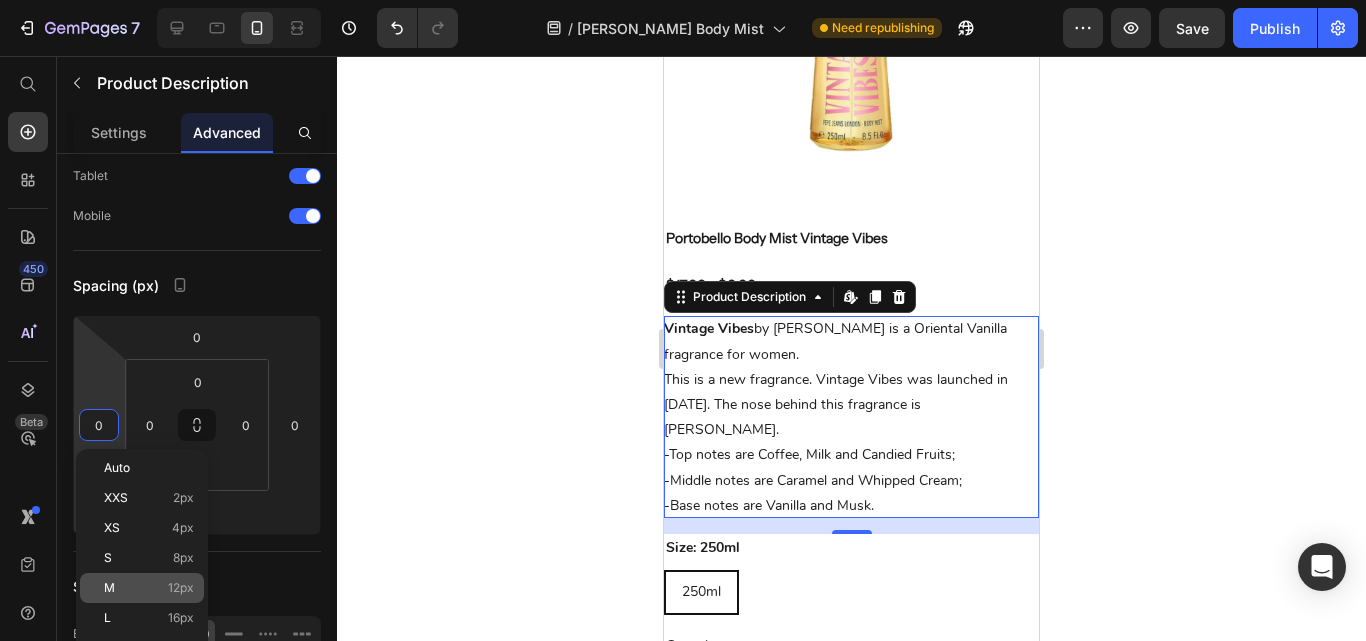 click on "M 12px" 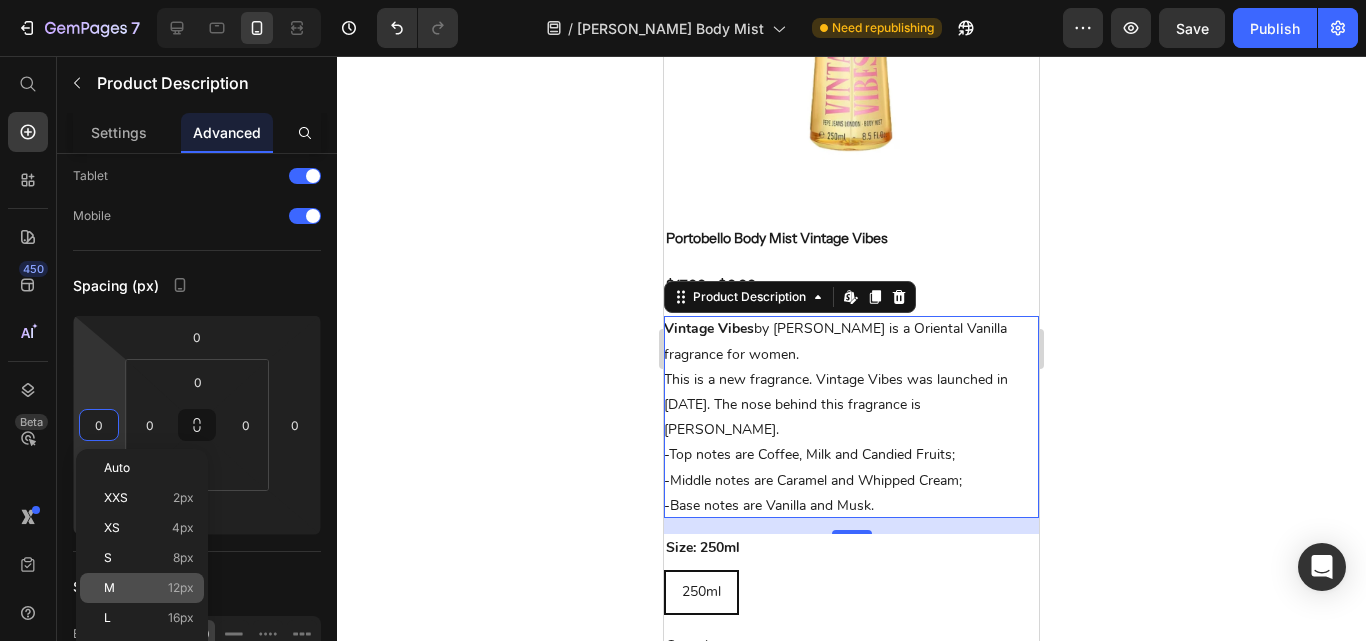 type on "12" 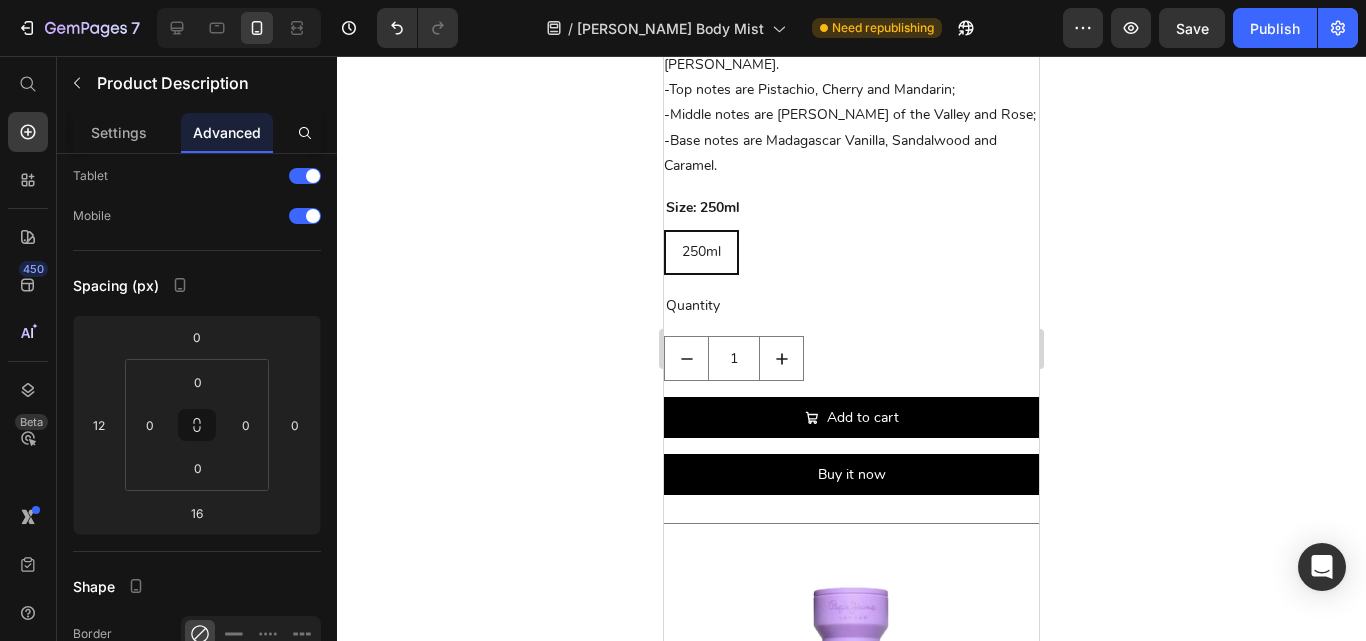 scroll, scrollTop: 1002, scrollLeft: 0, axis: vertical 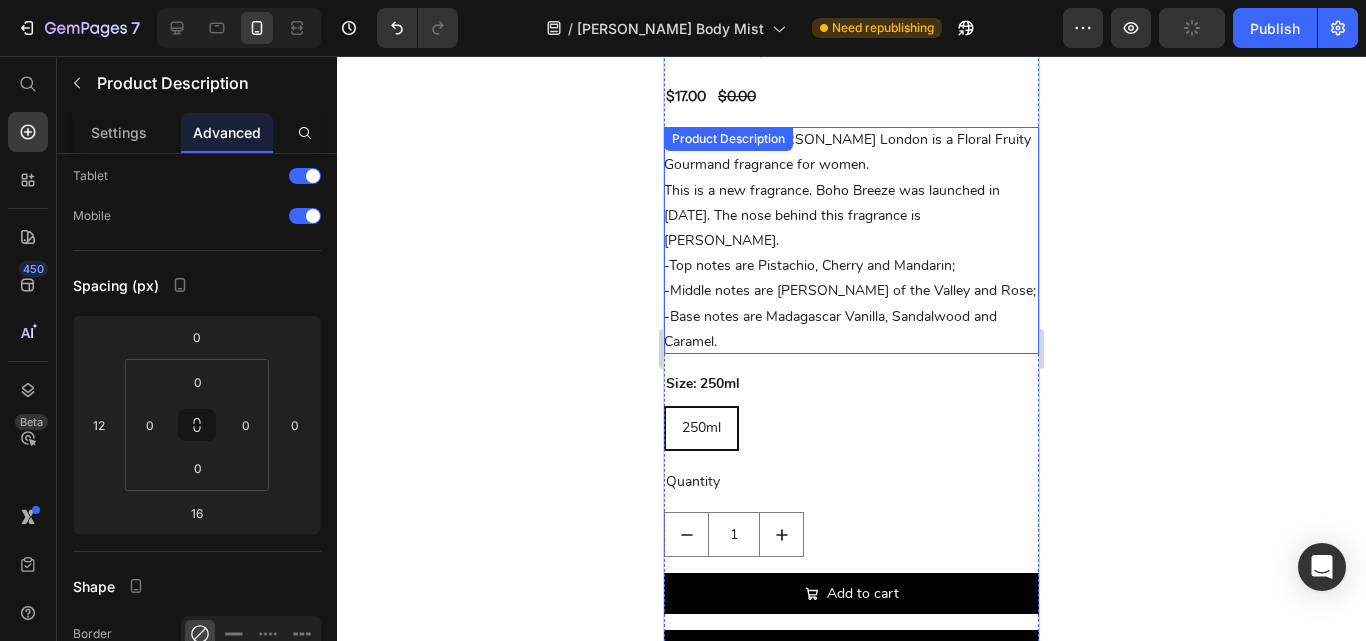 click on "-Top notes are Pistachio, Cherry and Mandarin;" at bounding box center (809, 265) 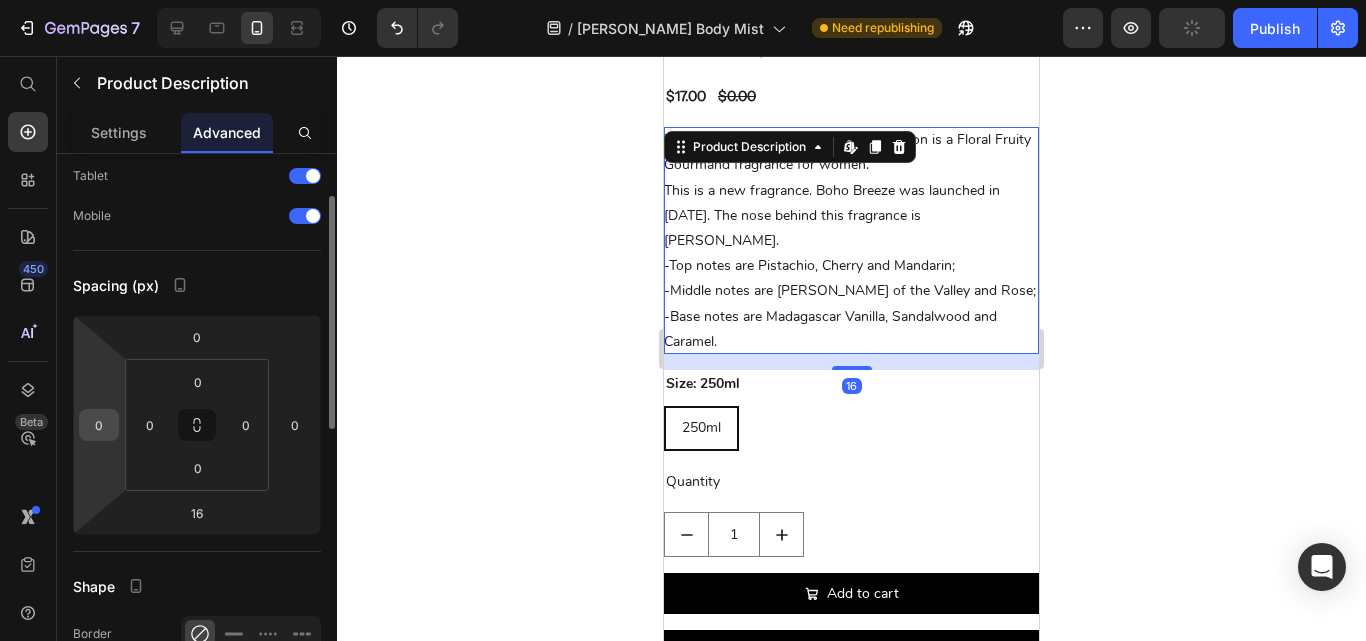 click on "0" at bounding box center (99, 425) 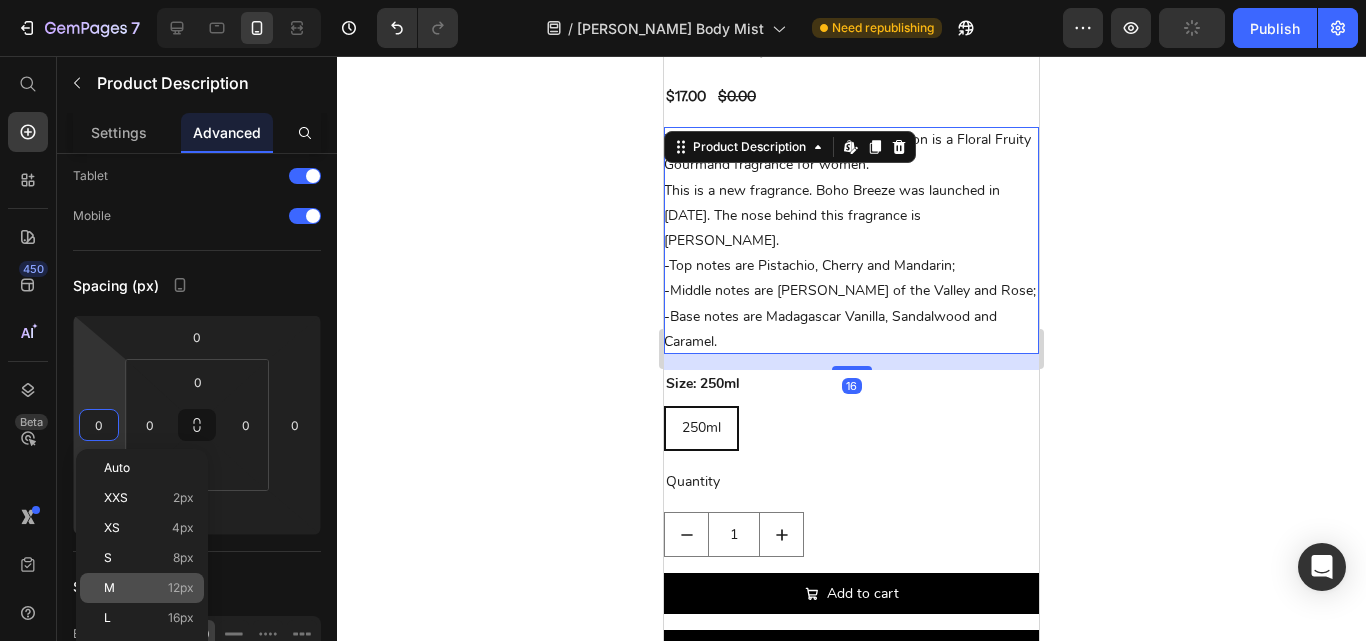 click on "M 12px" 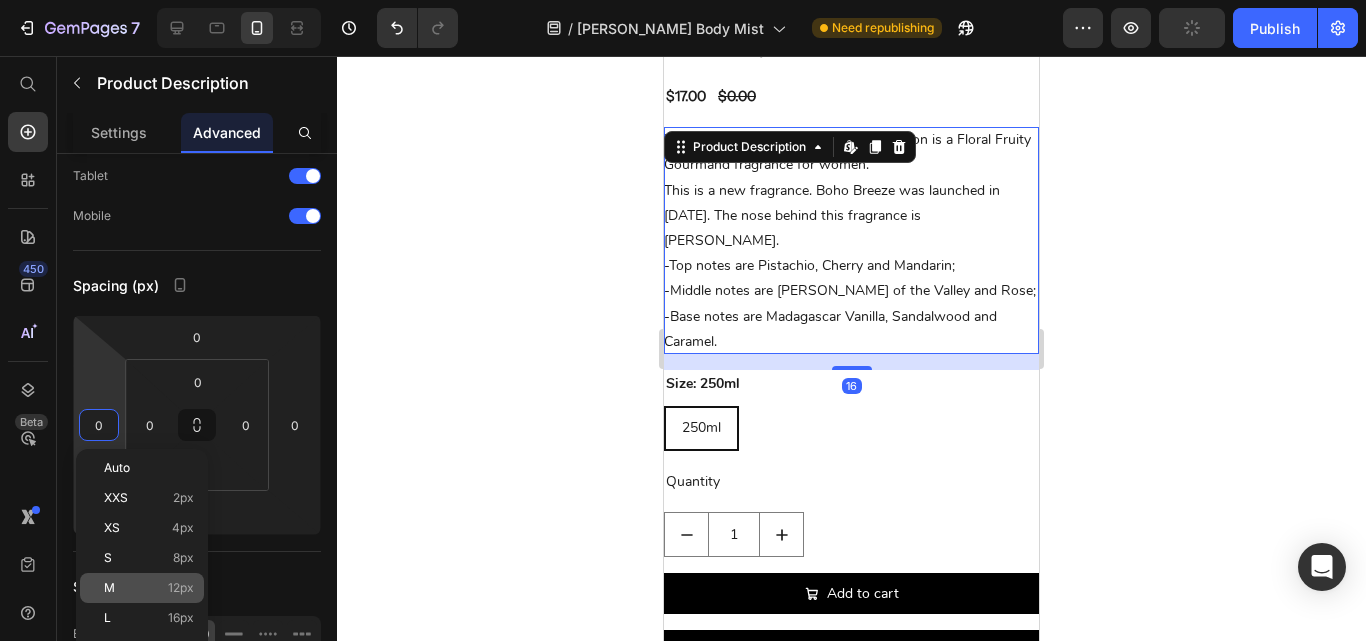 type on "12" 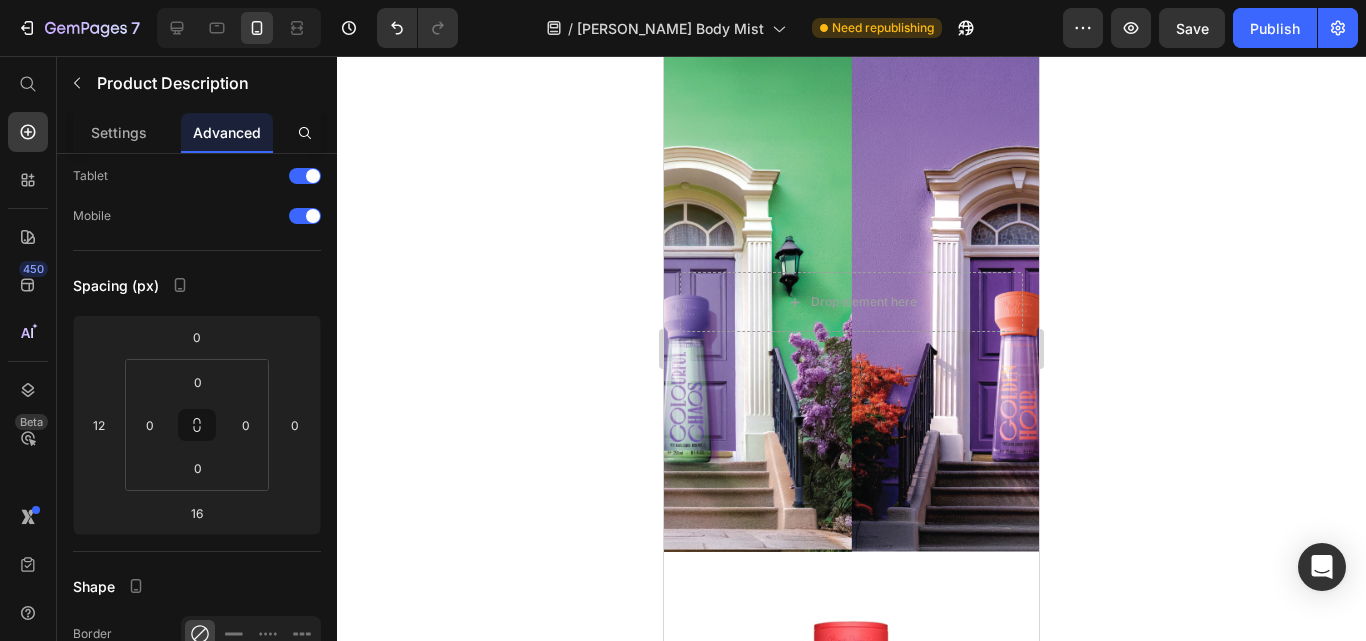 scroll, scrollTop: 0, scrollLeft: 0, axis: both 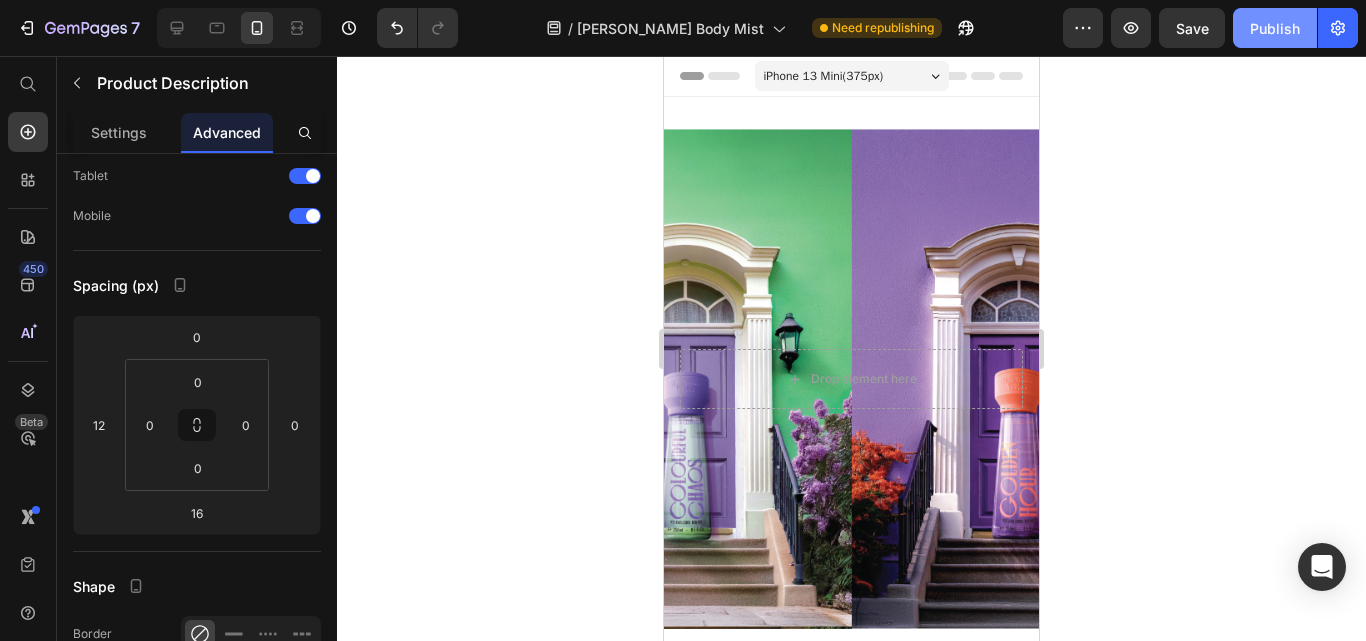 click on "Publish" at bounding box center [1275, 28] 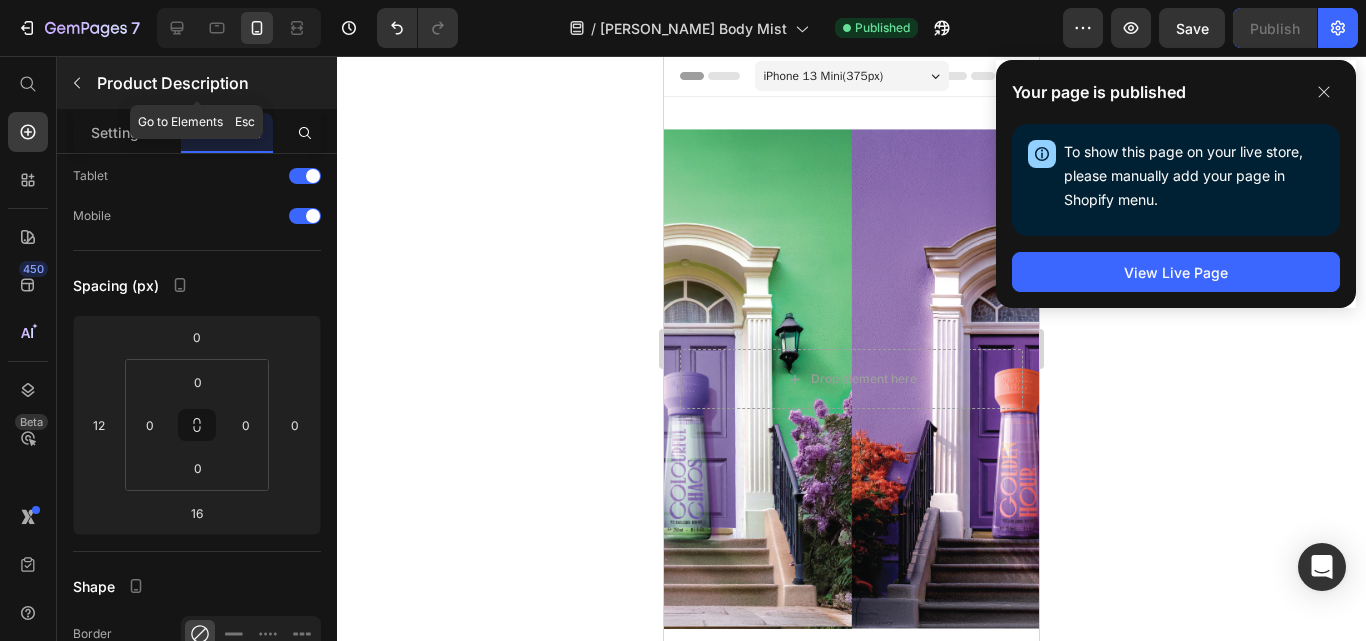click at bounding box center (77, 83) 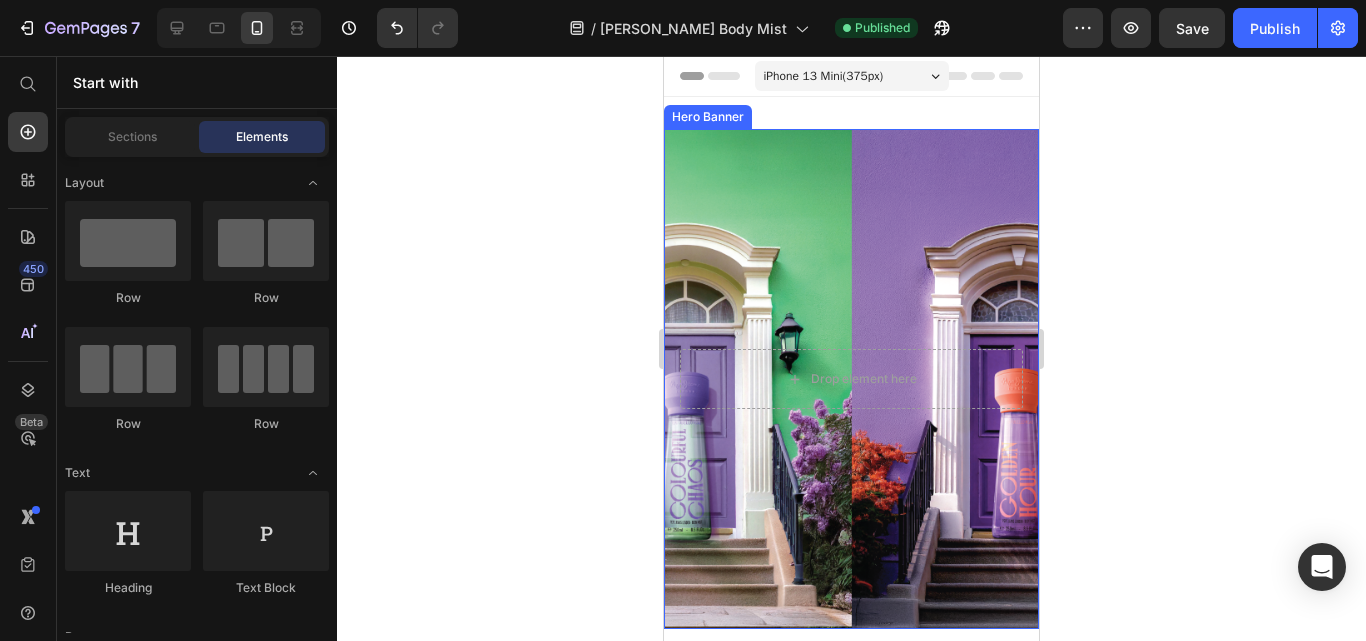 click at bounding box center (851, 379) 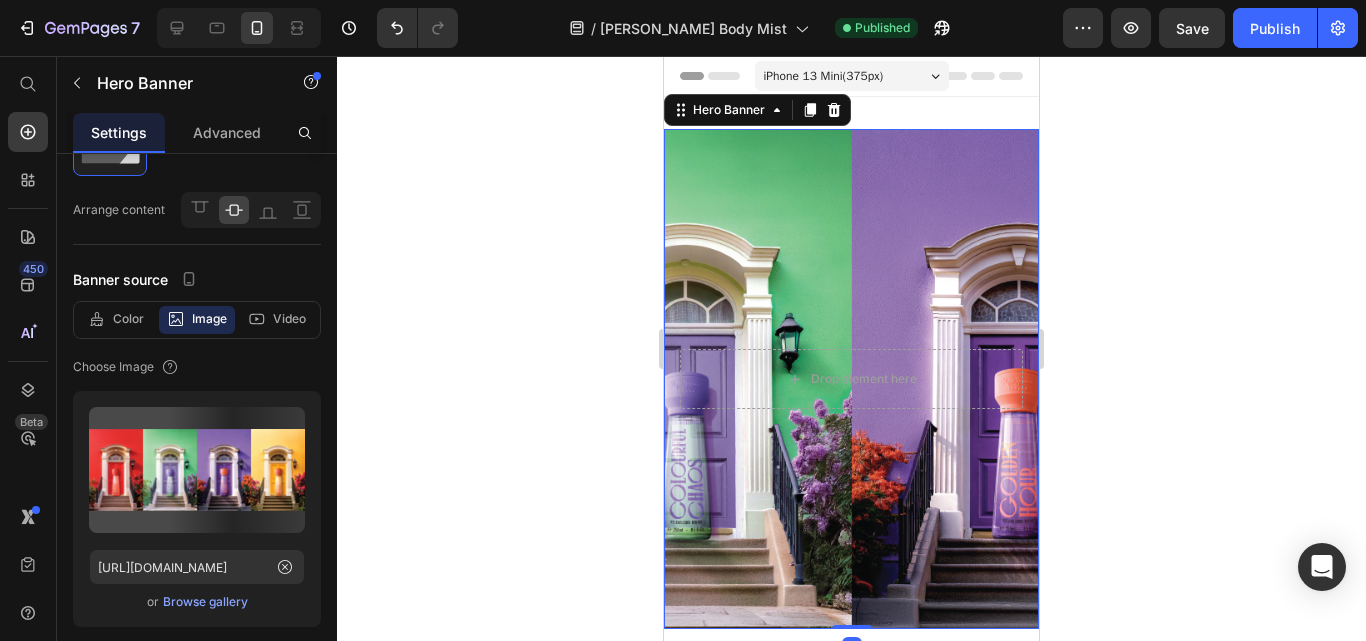 scroll, scrollTop: 0, scrollLeft: 0, axis: both 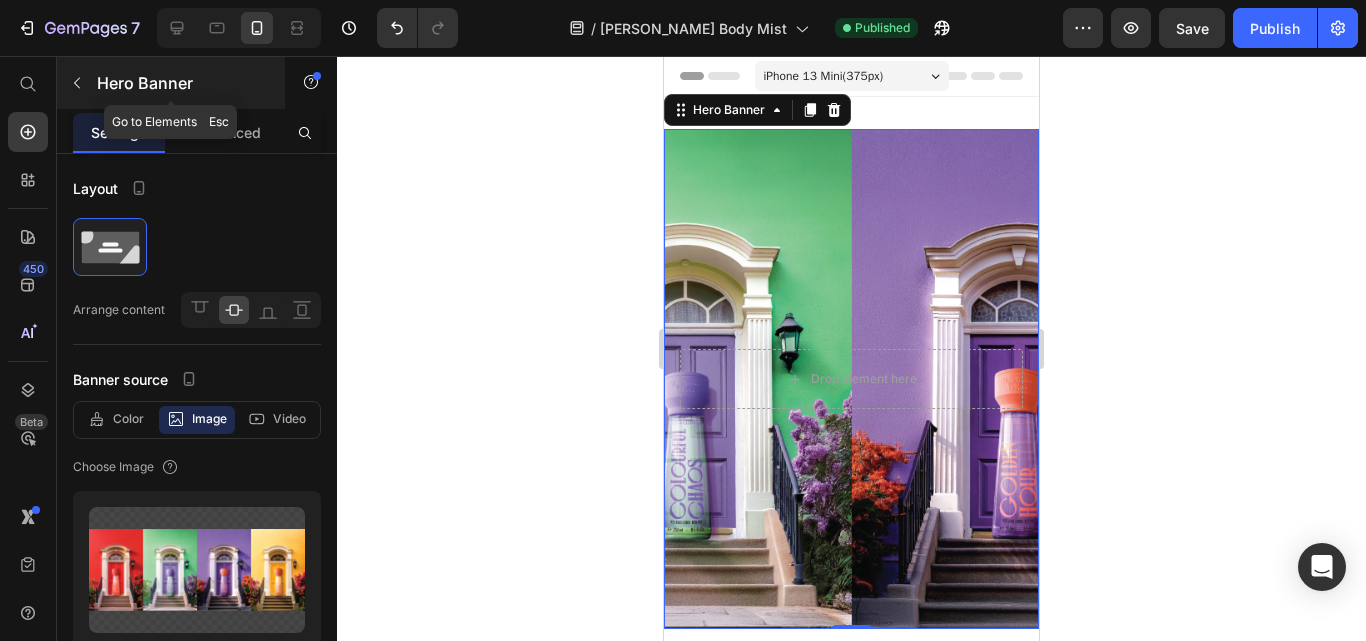 click 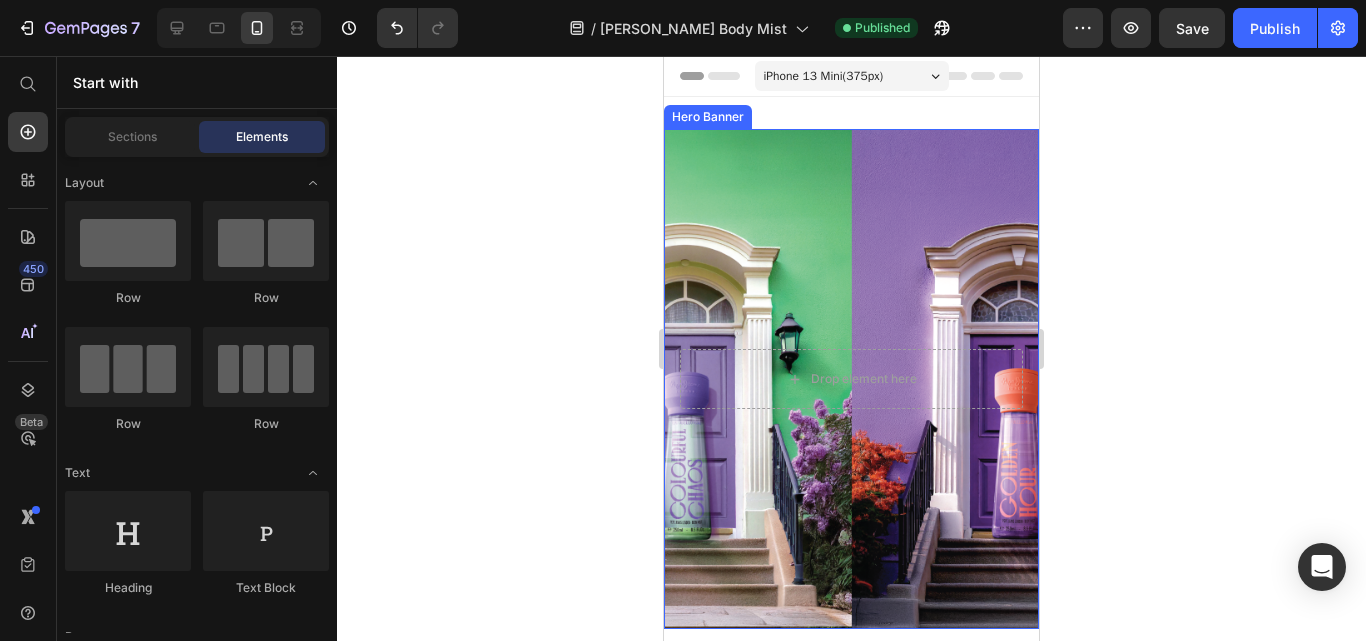 click at bounding box center (851, 379) 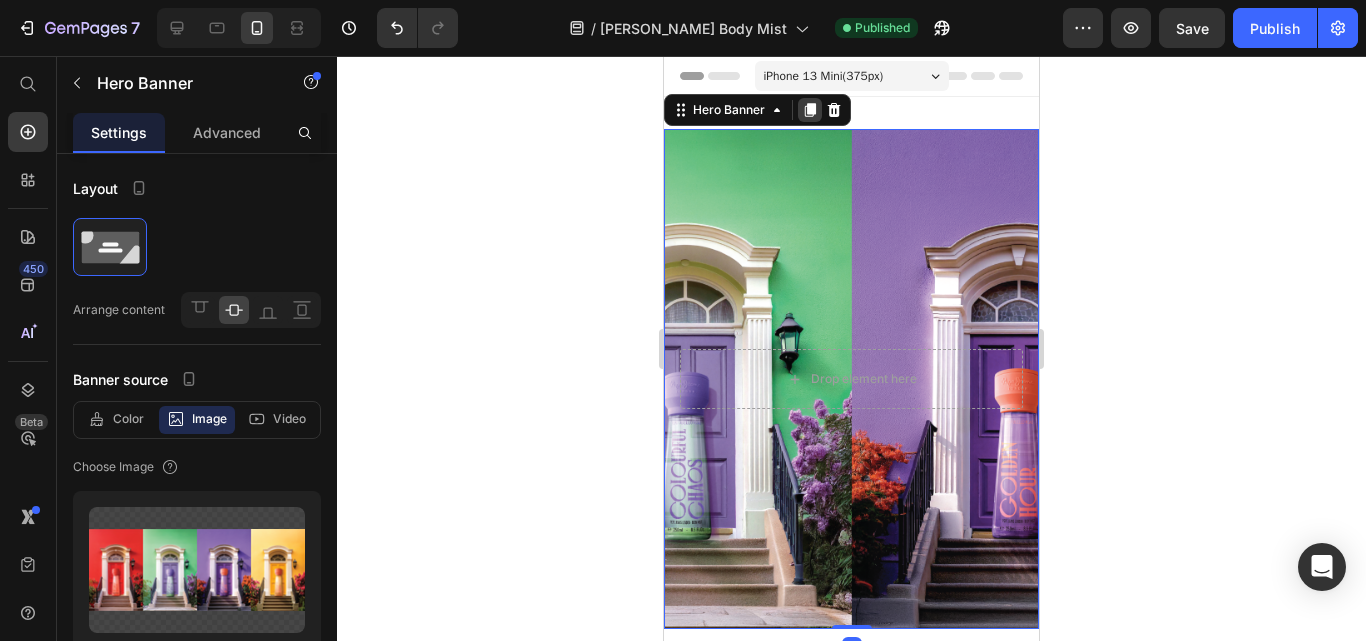 click 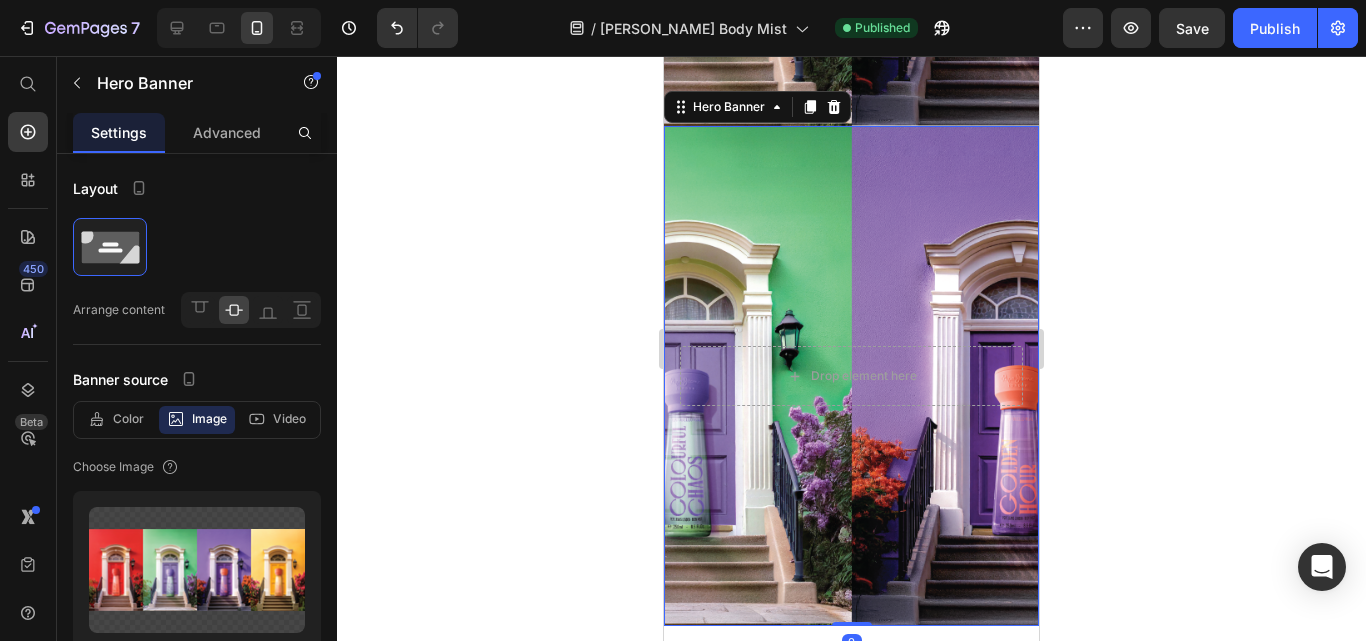 scroll, scrollTop: 103, scrollLeft: 0, axis: vertical 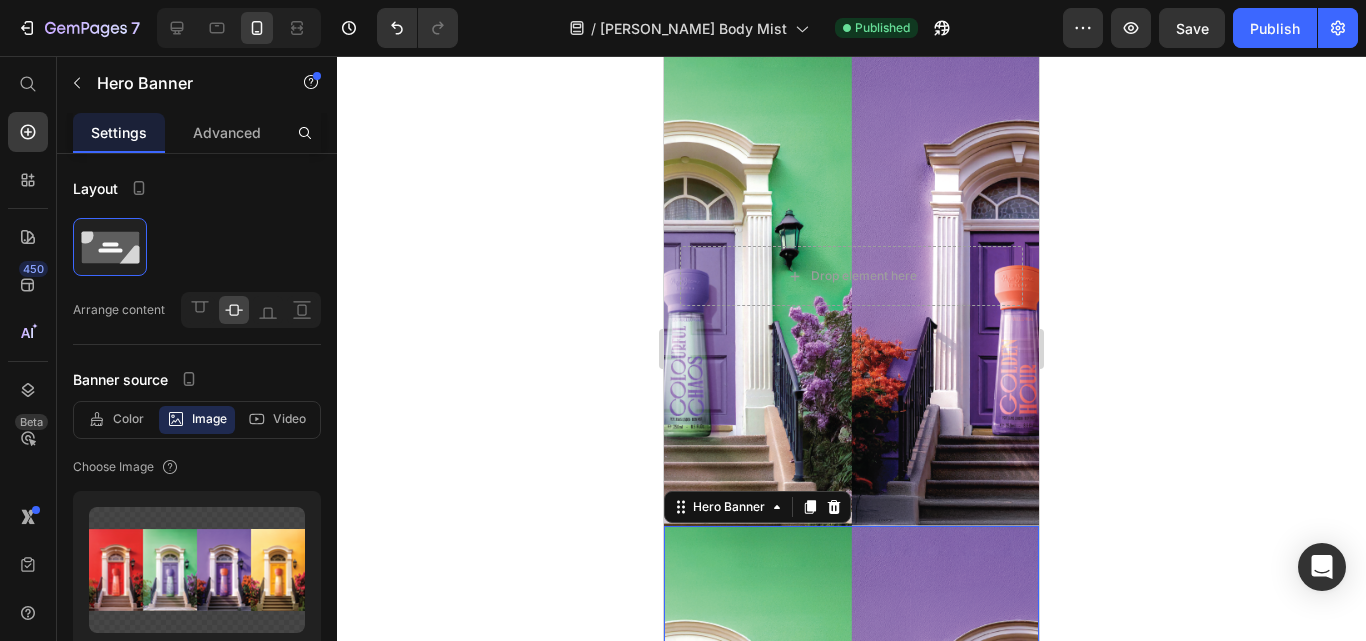 click on "Drop element here" at bounding box center (851, 276) 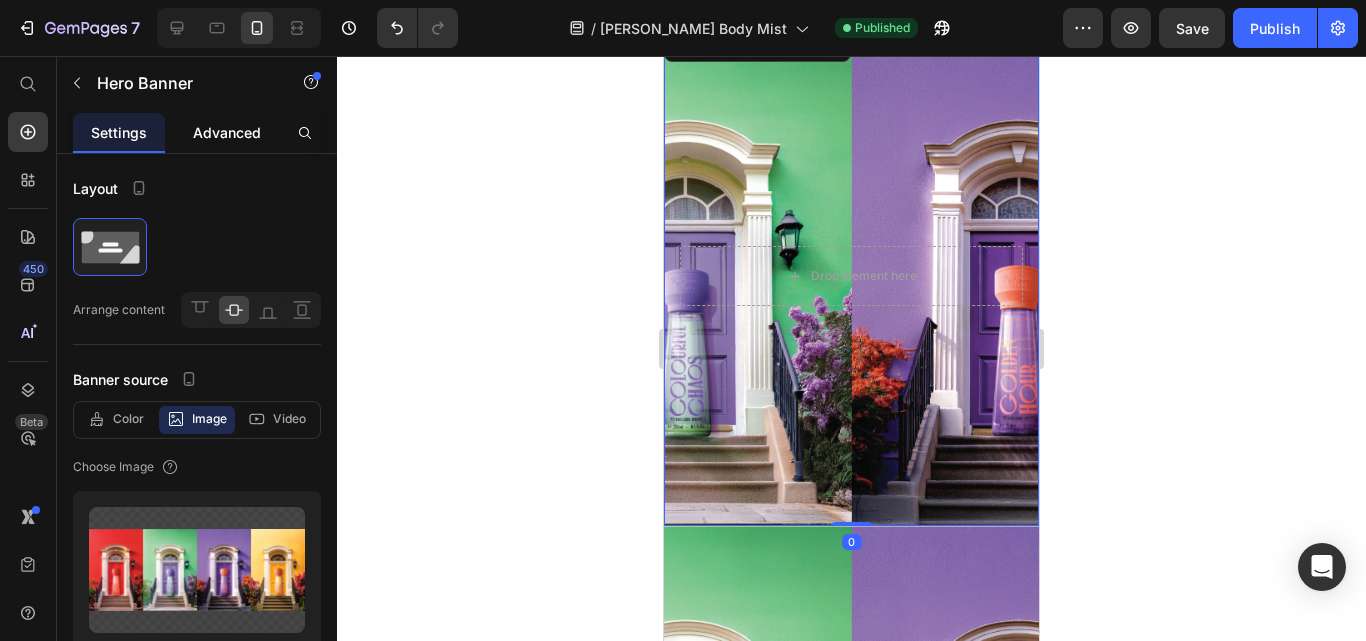 click on "Advanced" at bounding box center (227, 132) 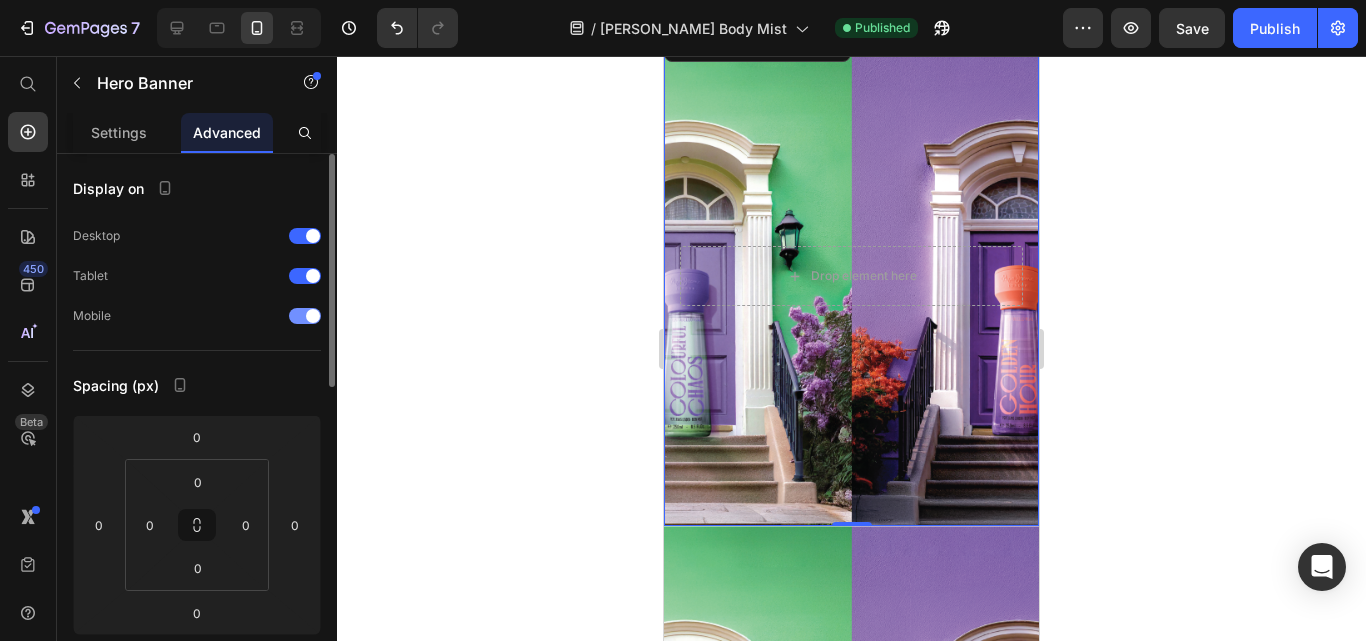 click 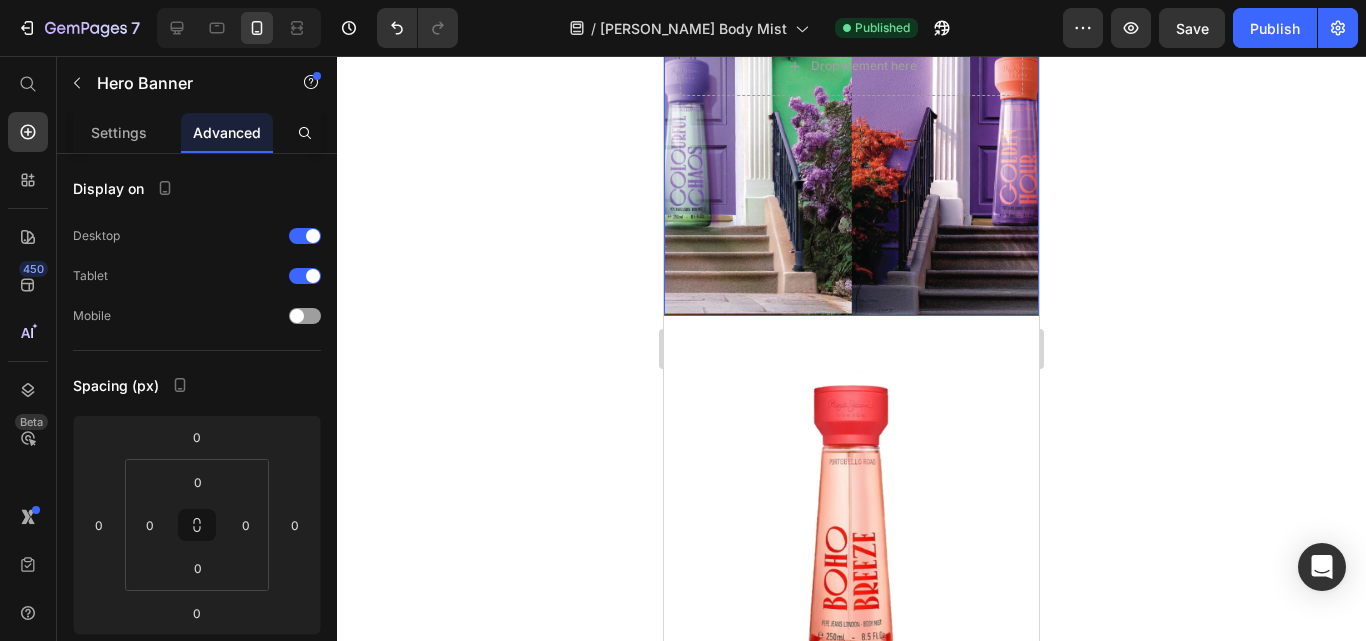 scroll, scrollTop: 100, scrollLeft: 0, axis: vertical 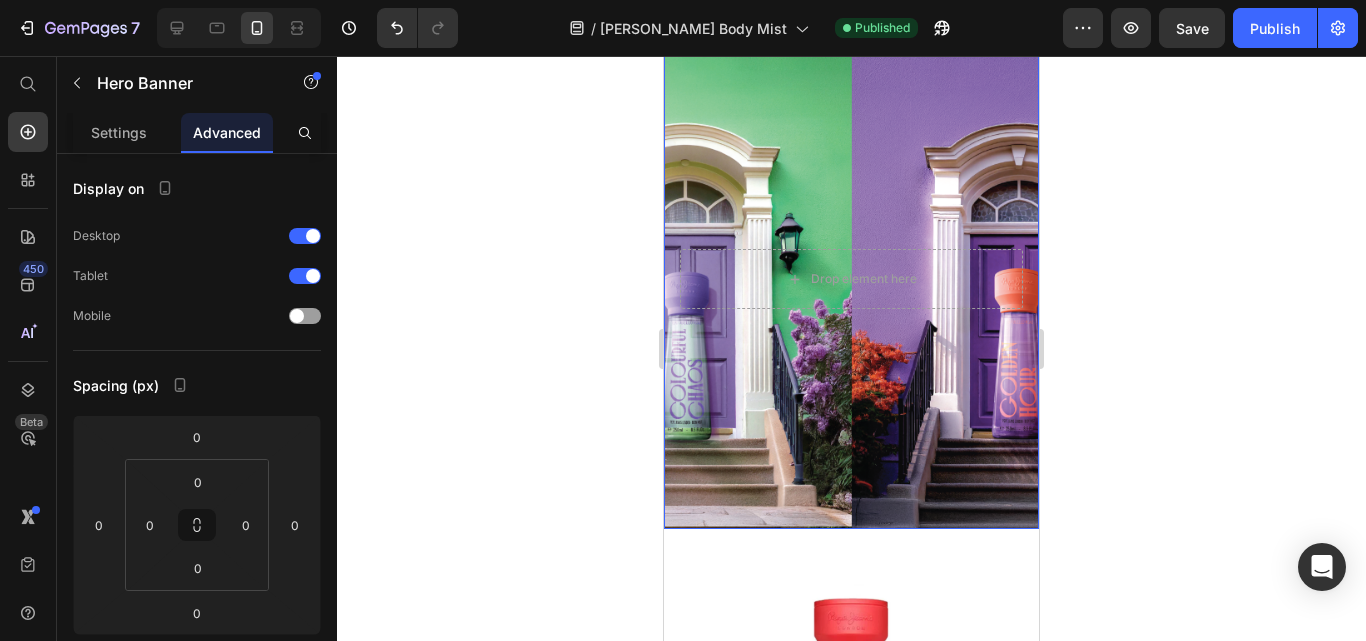 click at bounding box center (851, 279) 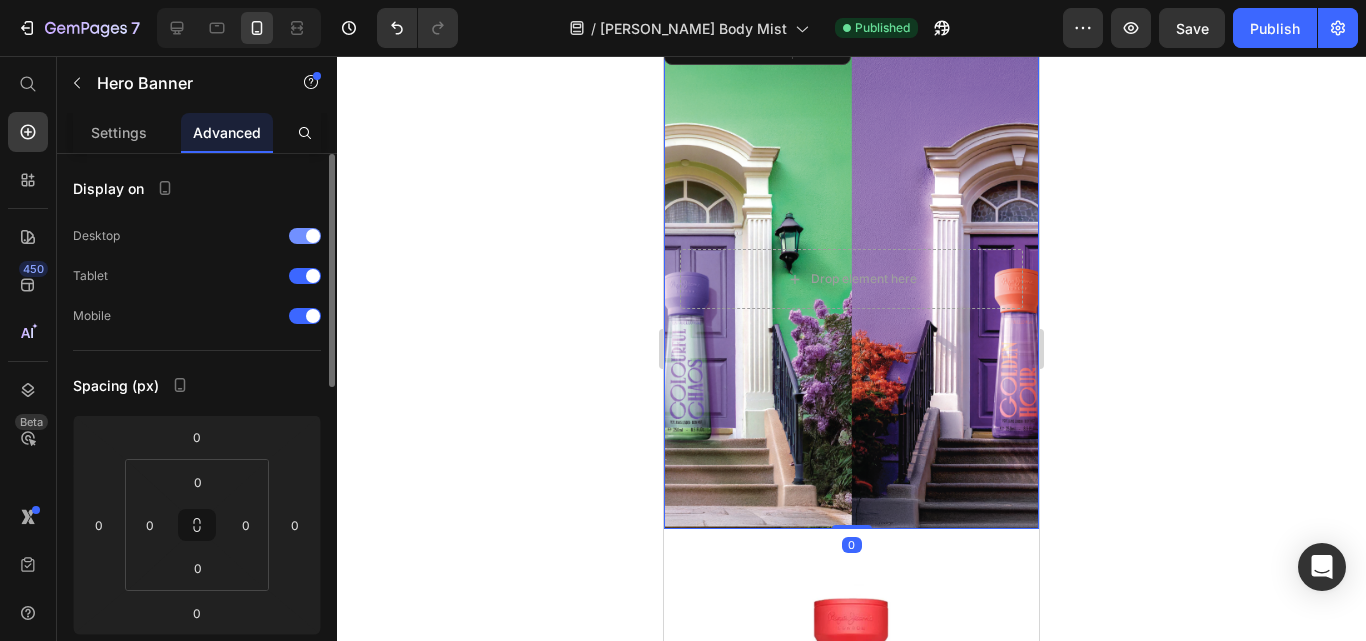 click at bounding box center [313, 236] 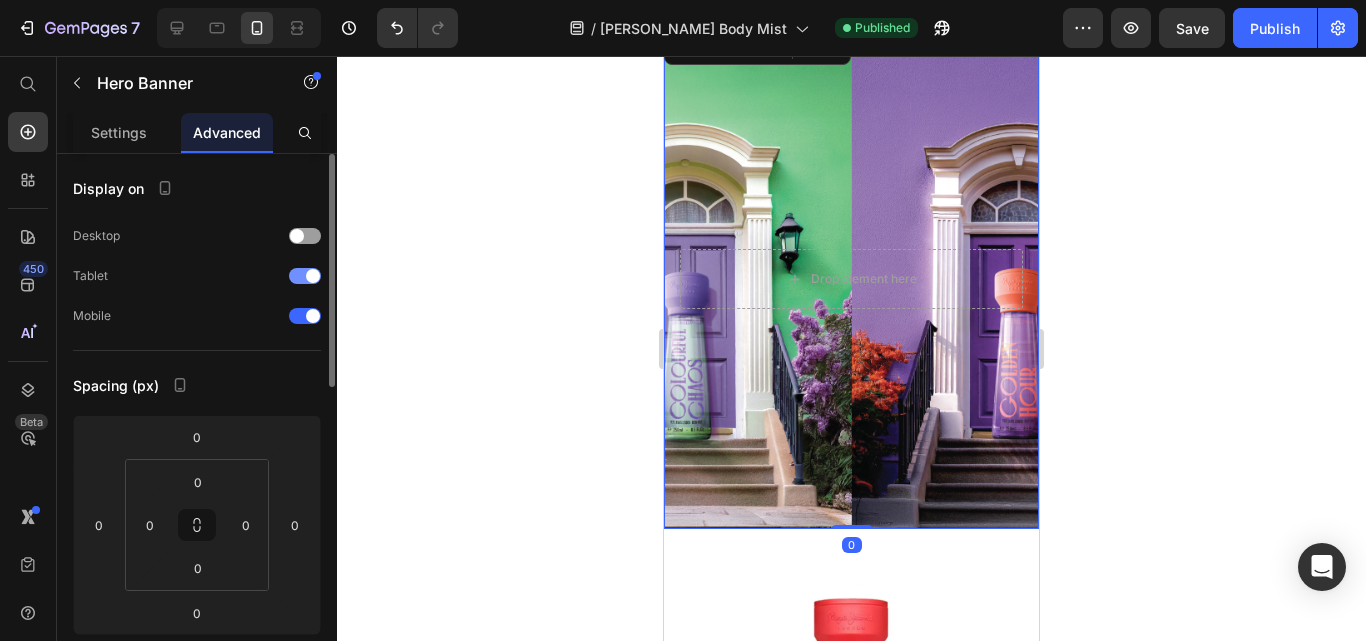 click at bounding box center [313, 276] 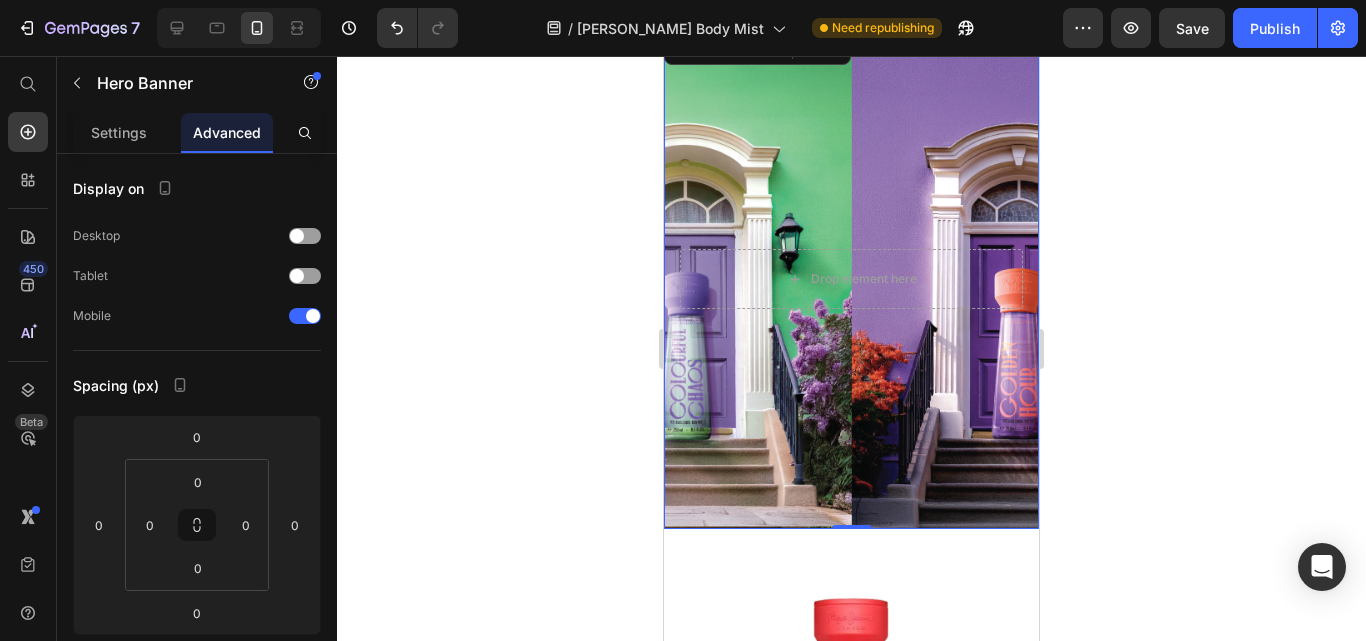 click at bounding box center [851, 279] 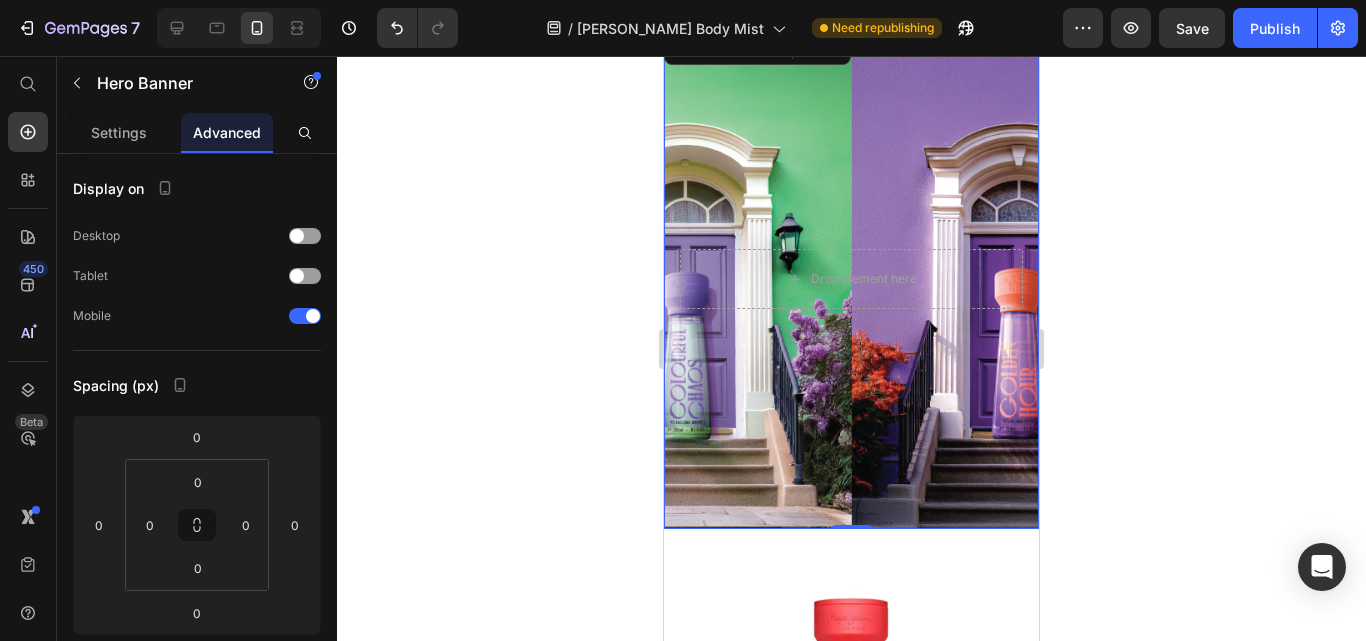 click at bounding box center [851, 279] 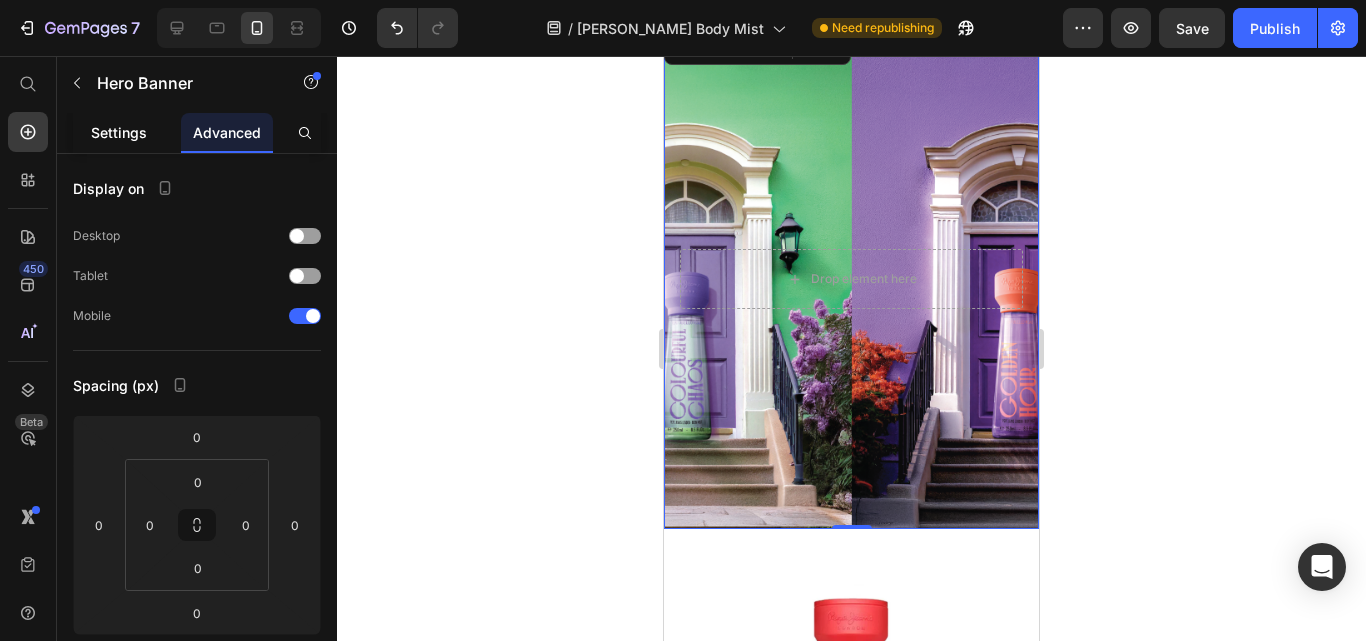 click on "Settings" at bounding box center (119, 132) 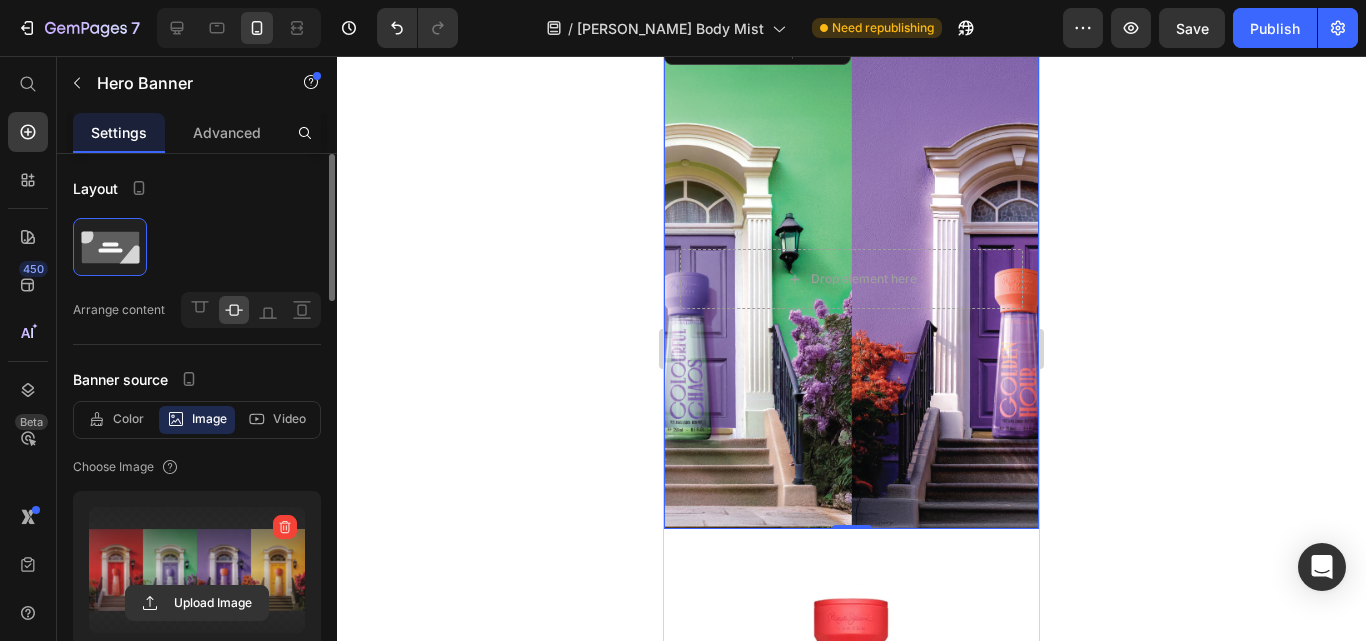 scroll, scrollTop: 200, scrollLeft: 0, axis: vertical 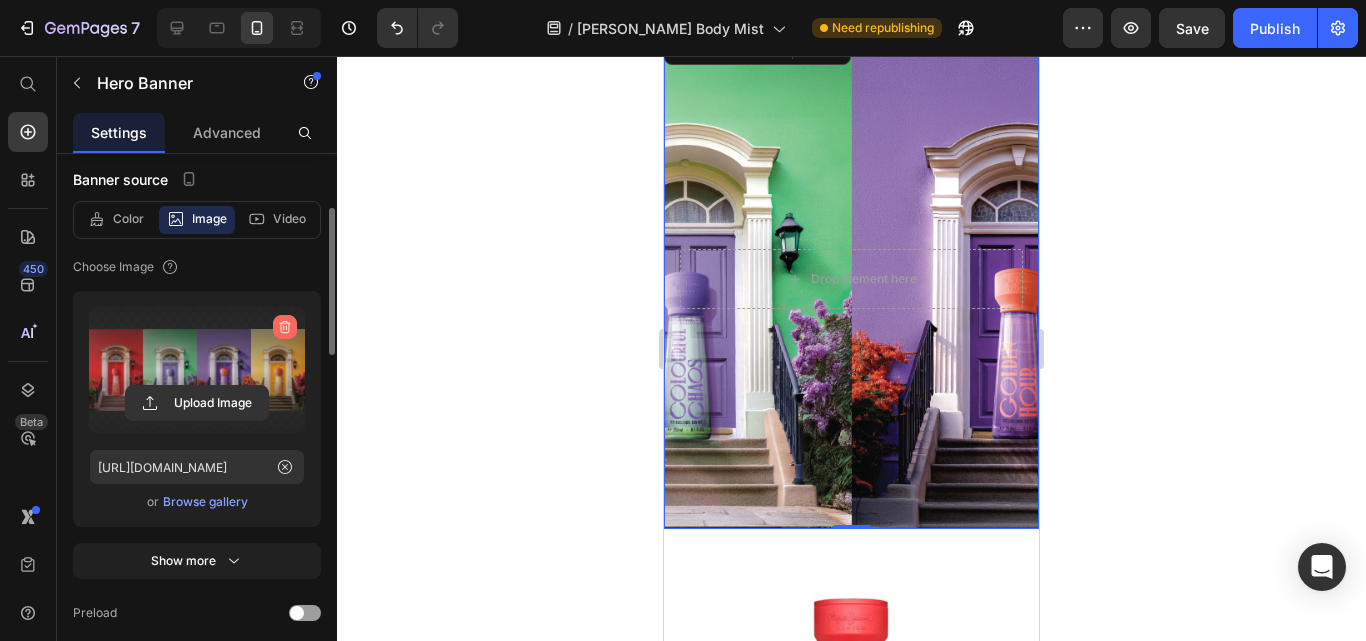 click 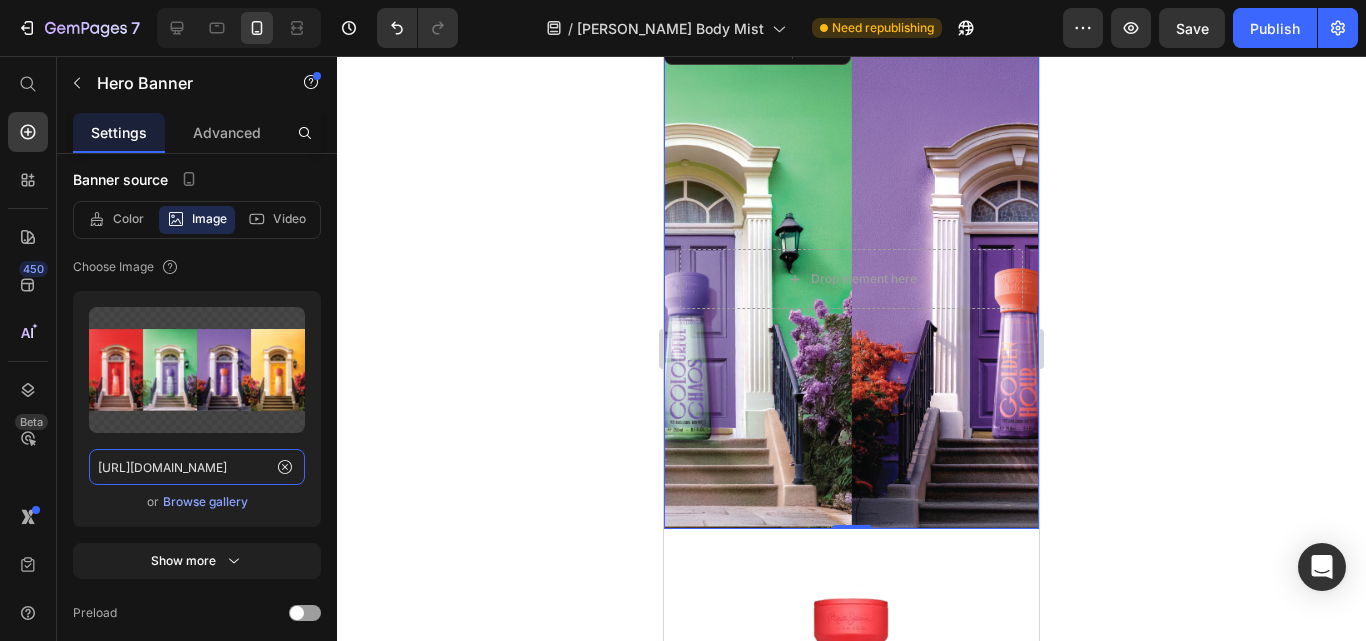 type 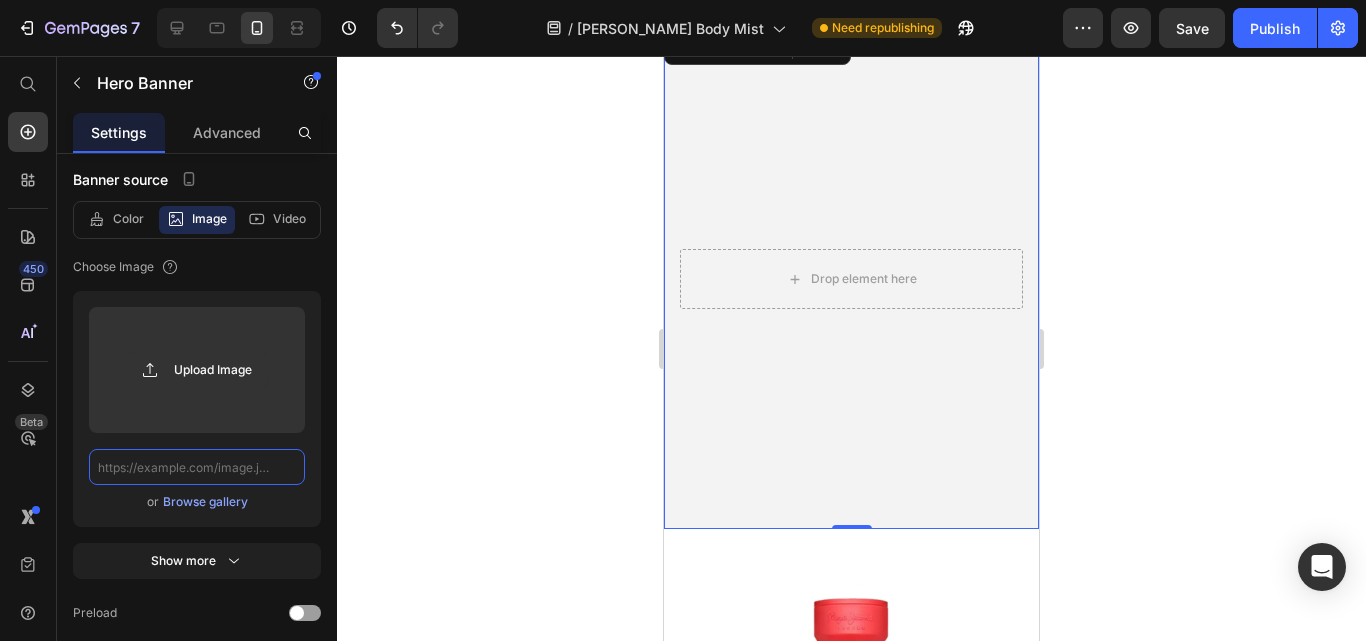 scroll, scrollTop: 0, scrollLeft: 0, axis: both 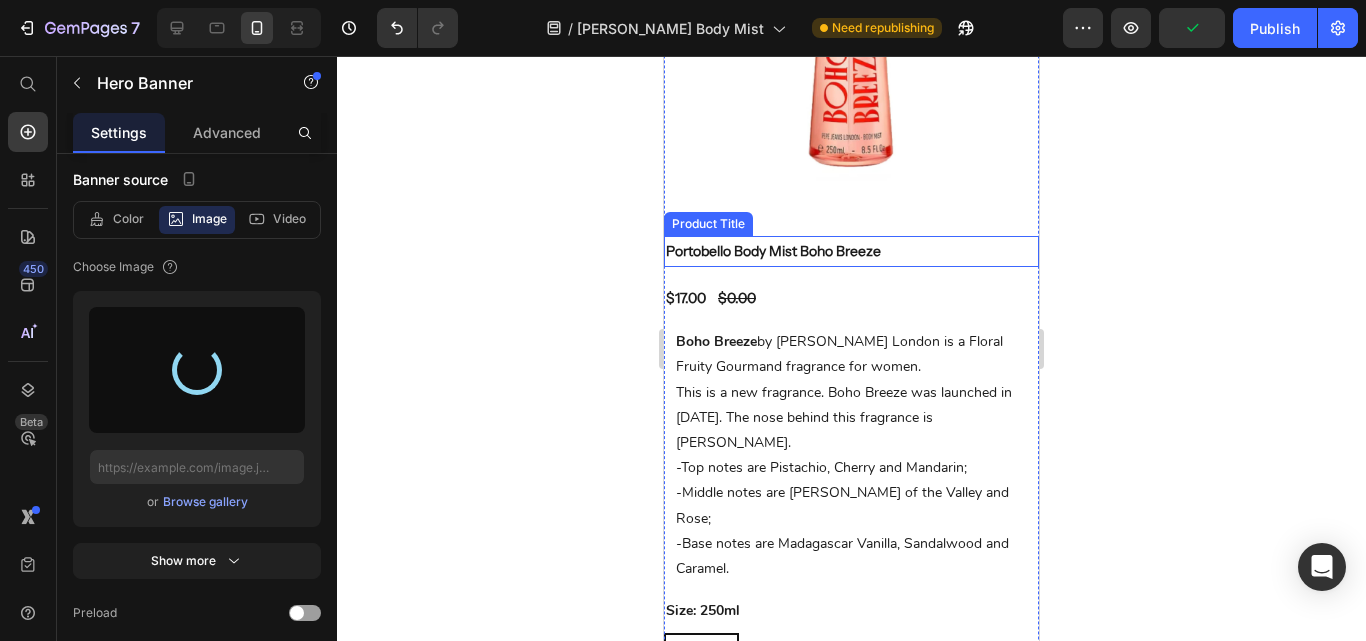 click on "Portobello Body Mist Boho Breeze" at bounding box center [851, 251] 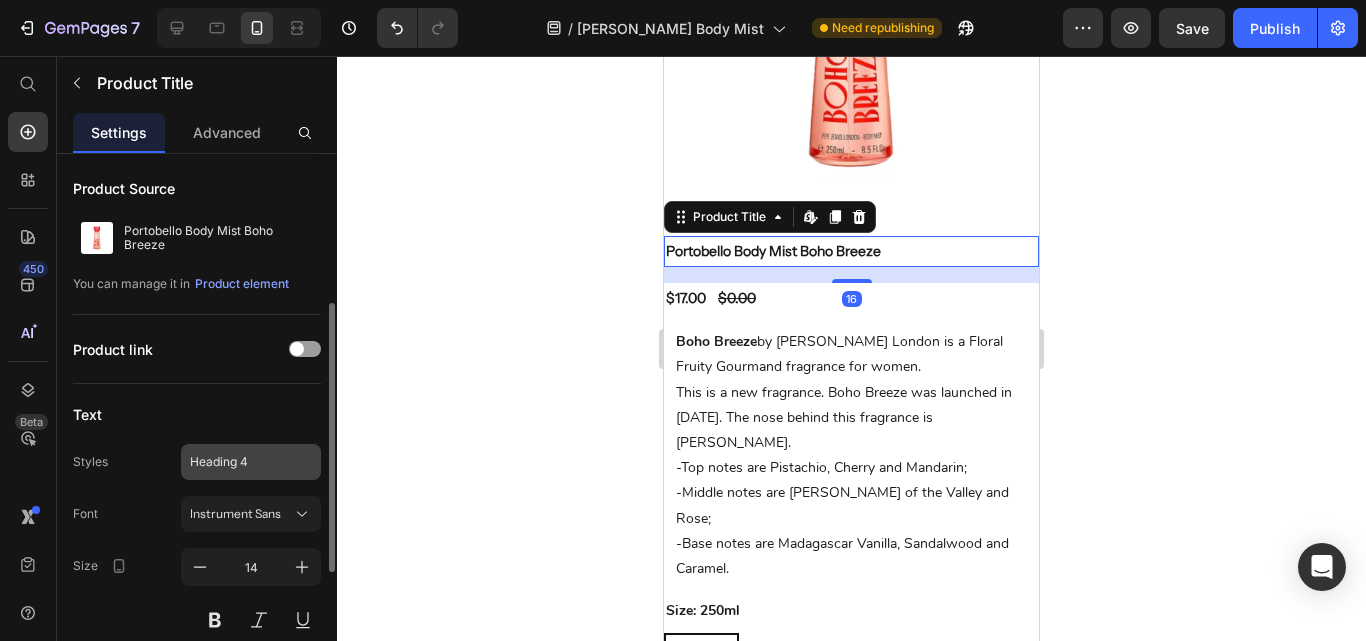 scroll, scrollTop: 300, scrollLeft: 0, axis: vertical 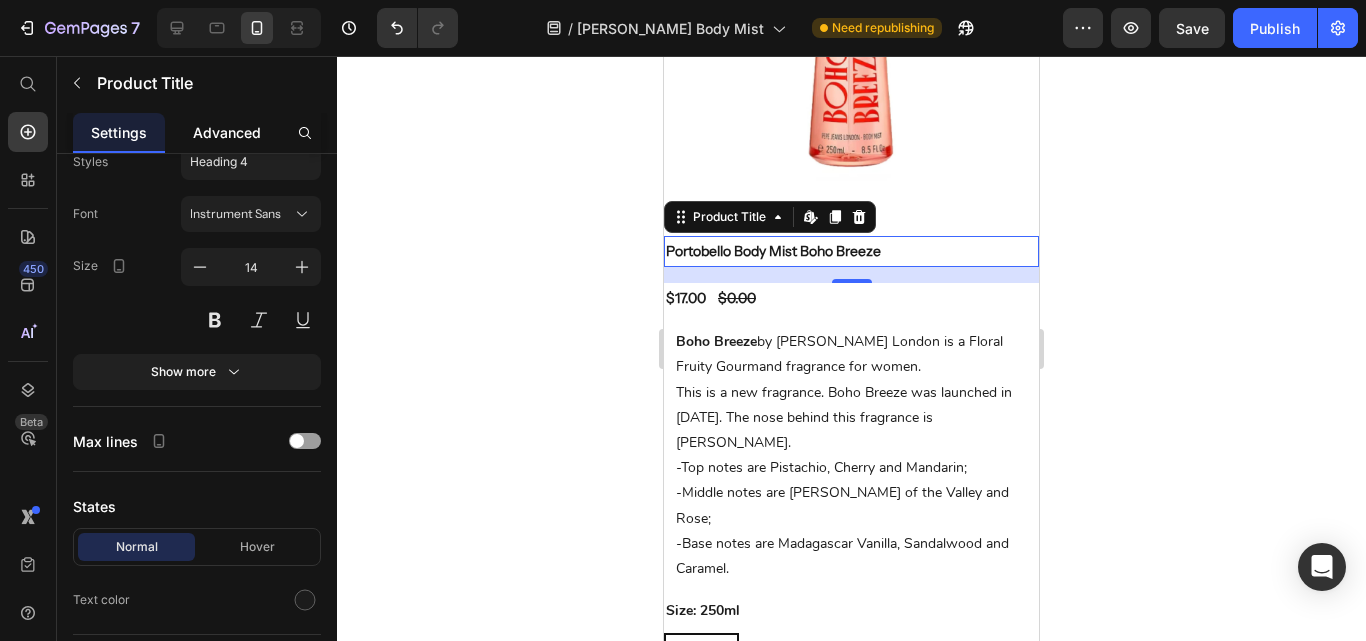 click on "Advanced" at bounding box center (227, 132) 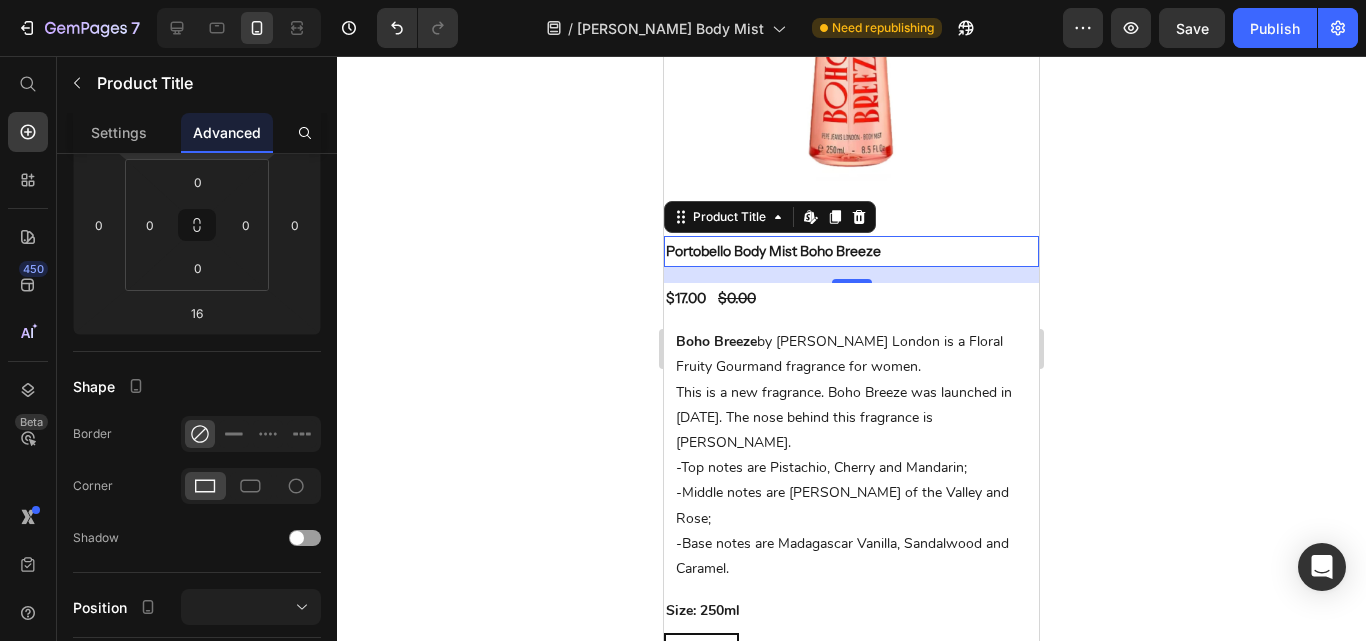 scroll, scrollTop: 0, scrollLeft: 0, axis: both 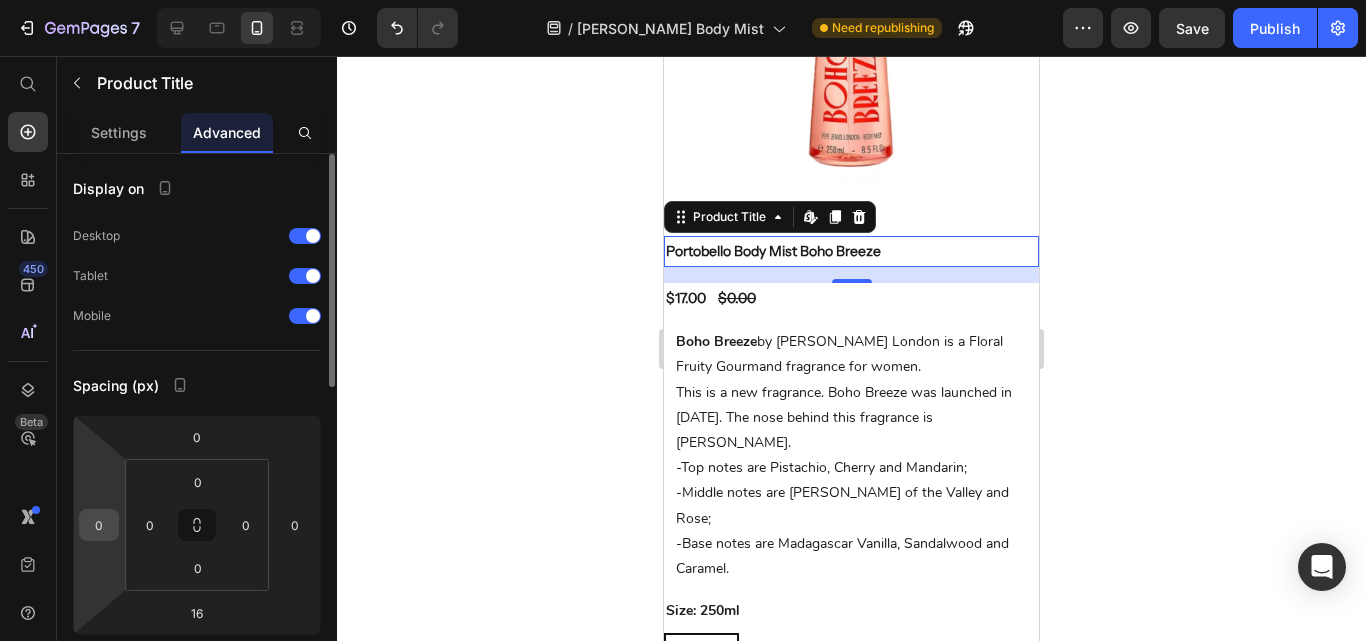 click on "0" at bounding box center (99, 525) 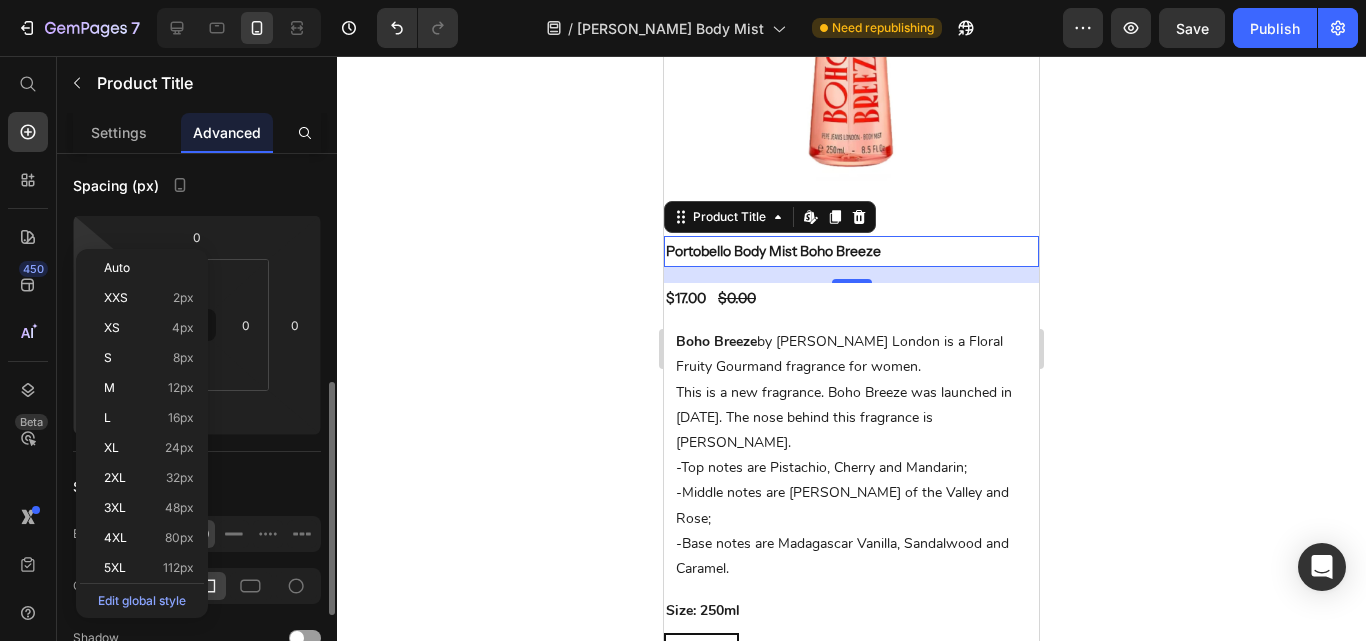 scroll, scrollTop: 300, scrollLeft: 0, axis: vertical 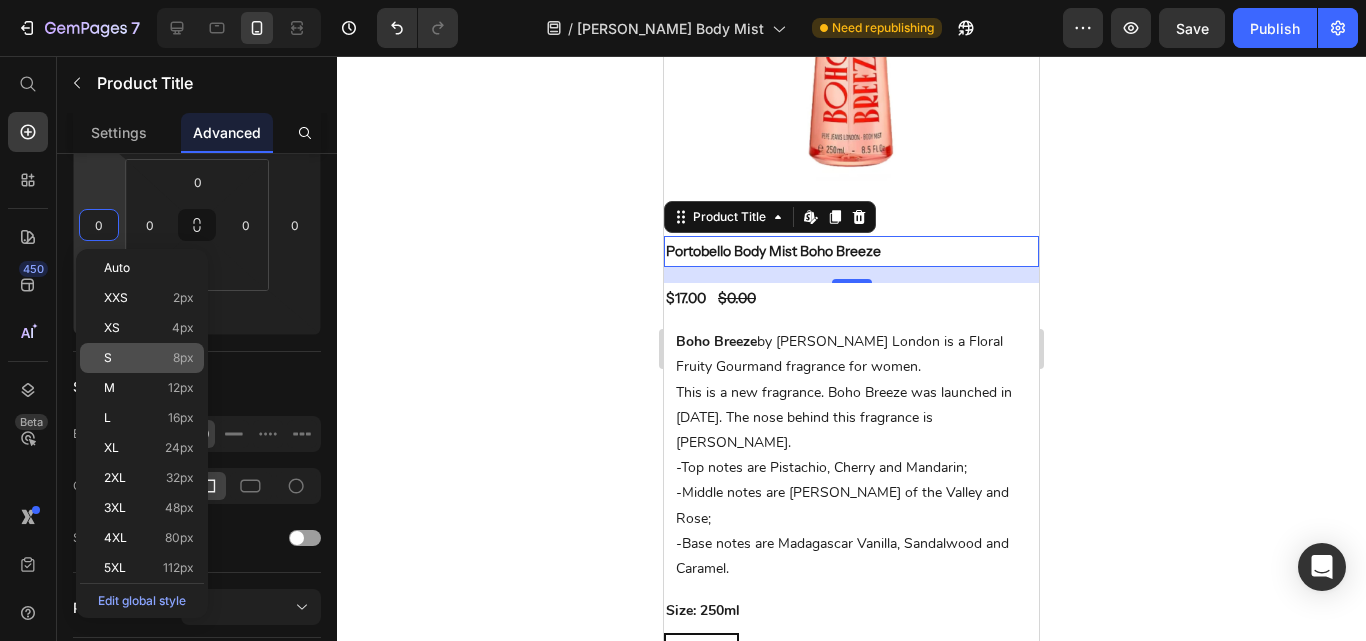 click on "S 8px" at bounding box center (149, 358) 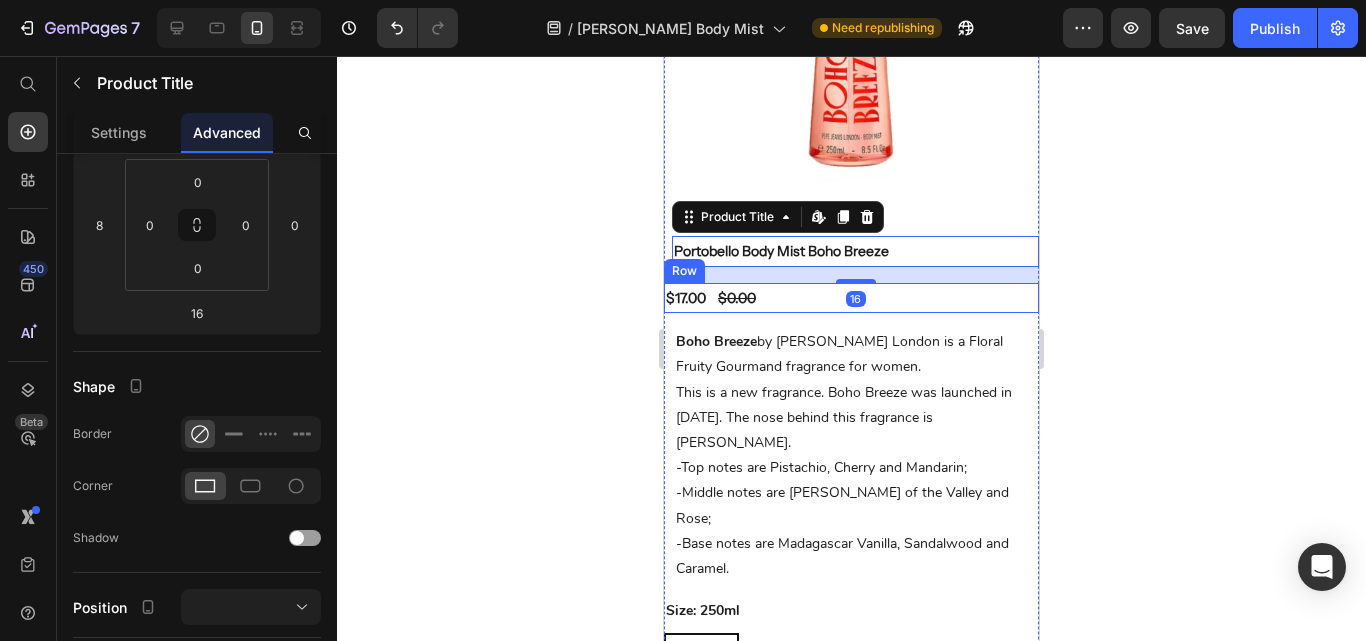 click on "$17.00 Product Price $0.00 Product Price Row" at bounding box center (851, 298) 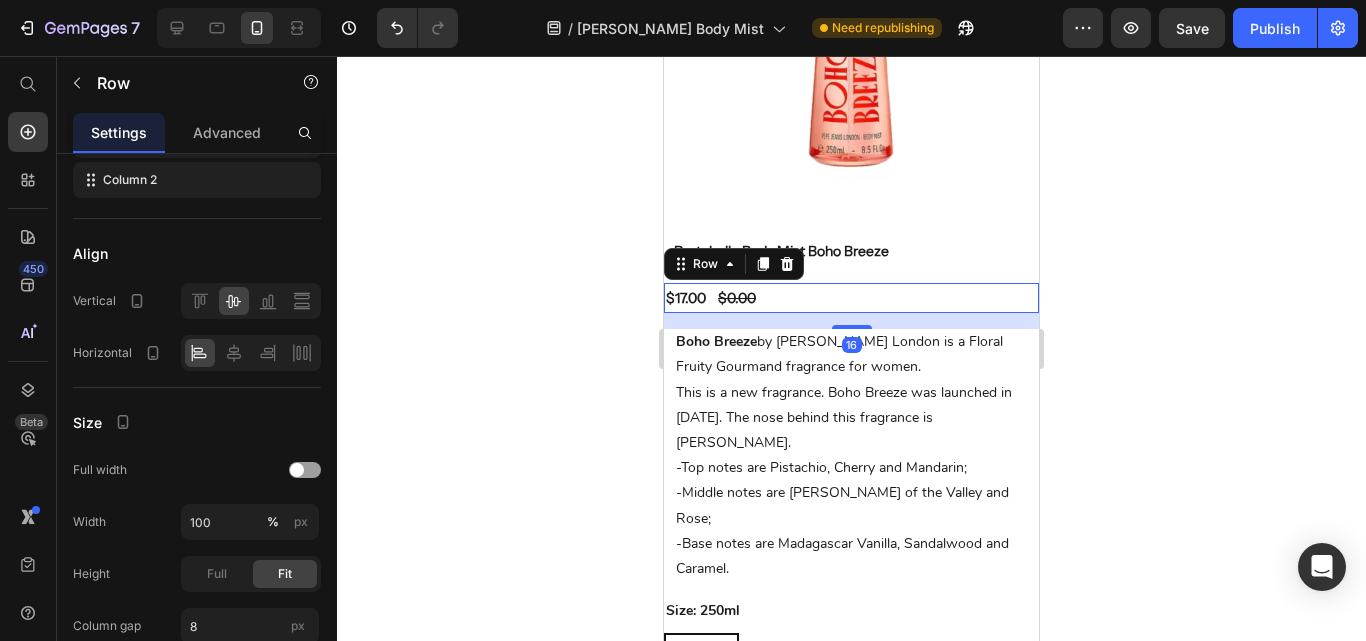 scroll, scrollTop: 0, scrollLeft: 0, axis: both 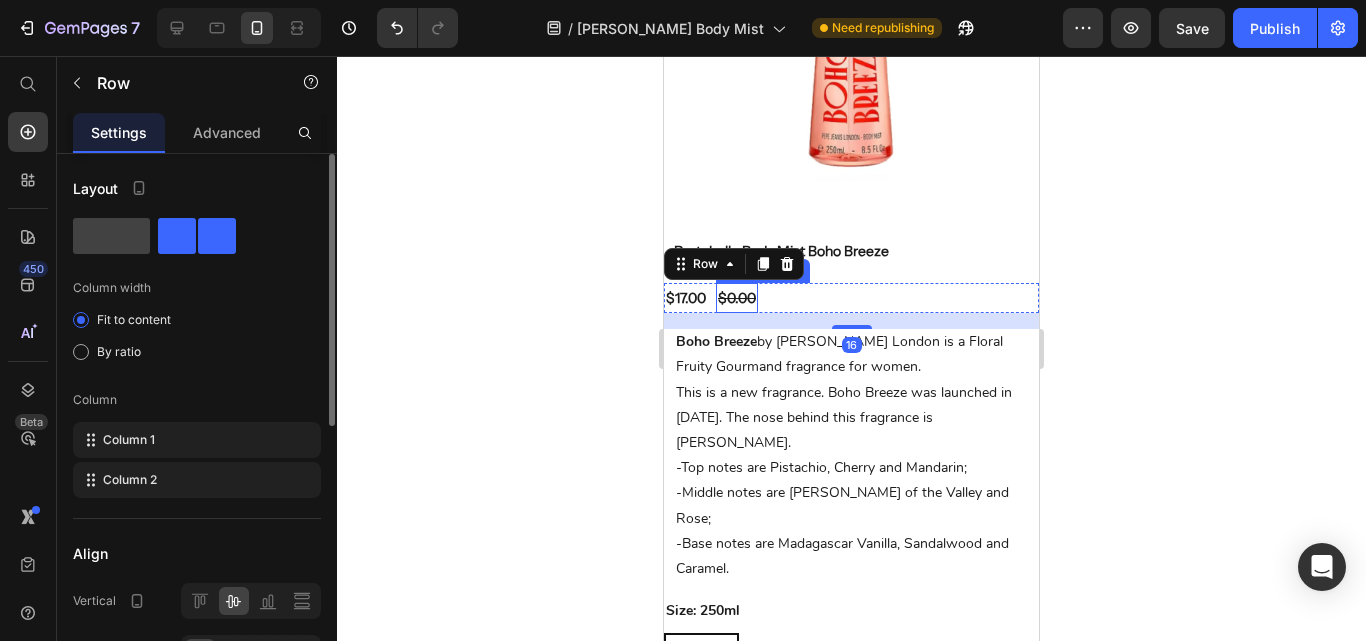 click on "$0.00" at bounding box center [737, 298] 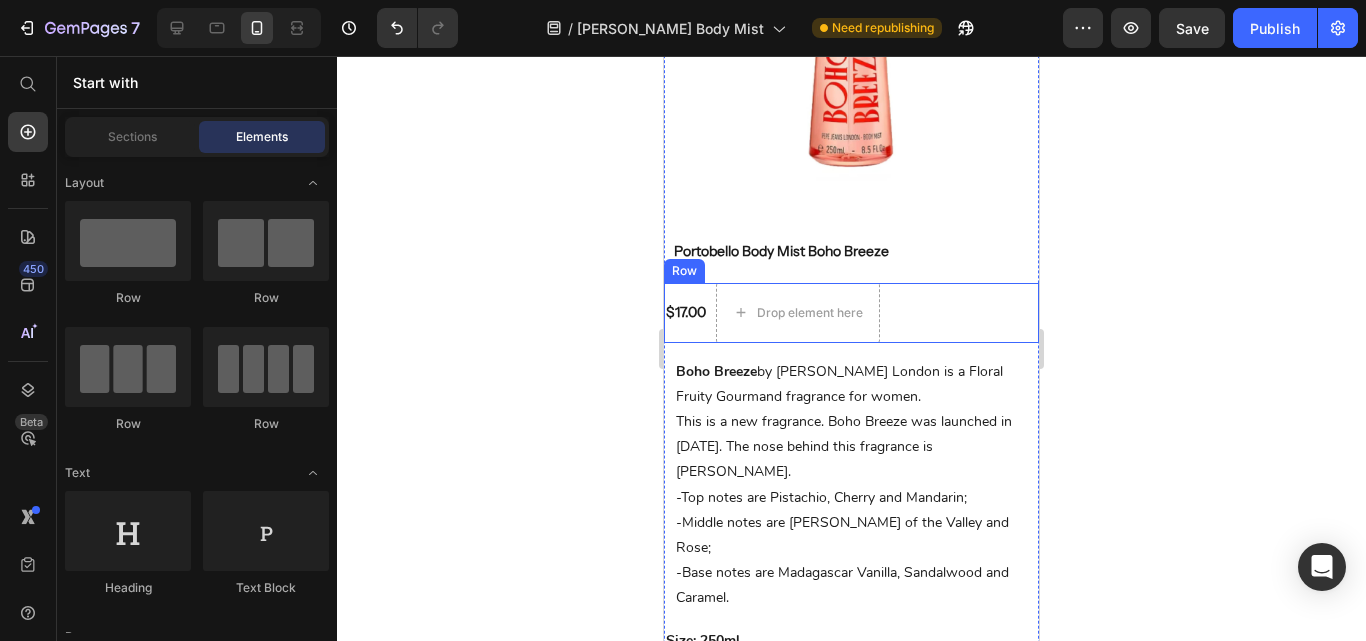 click on "$17.00 Product Price" at bounding box center [686, 313] 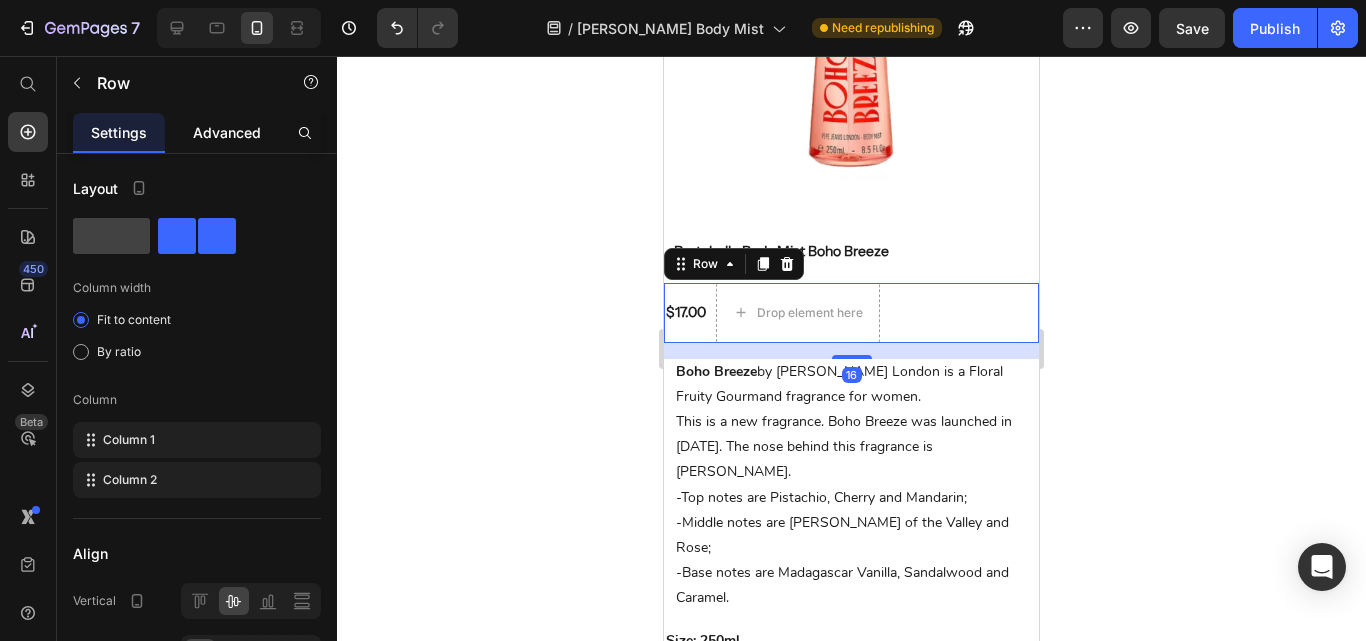 click on "Advanced" at bounding box center (227, 132) 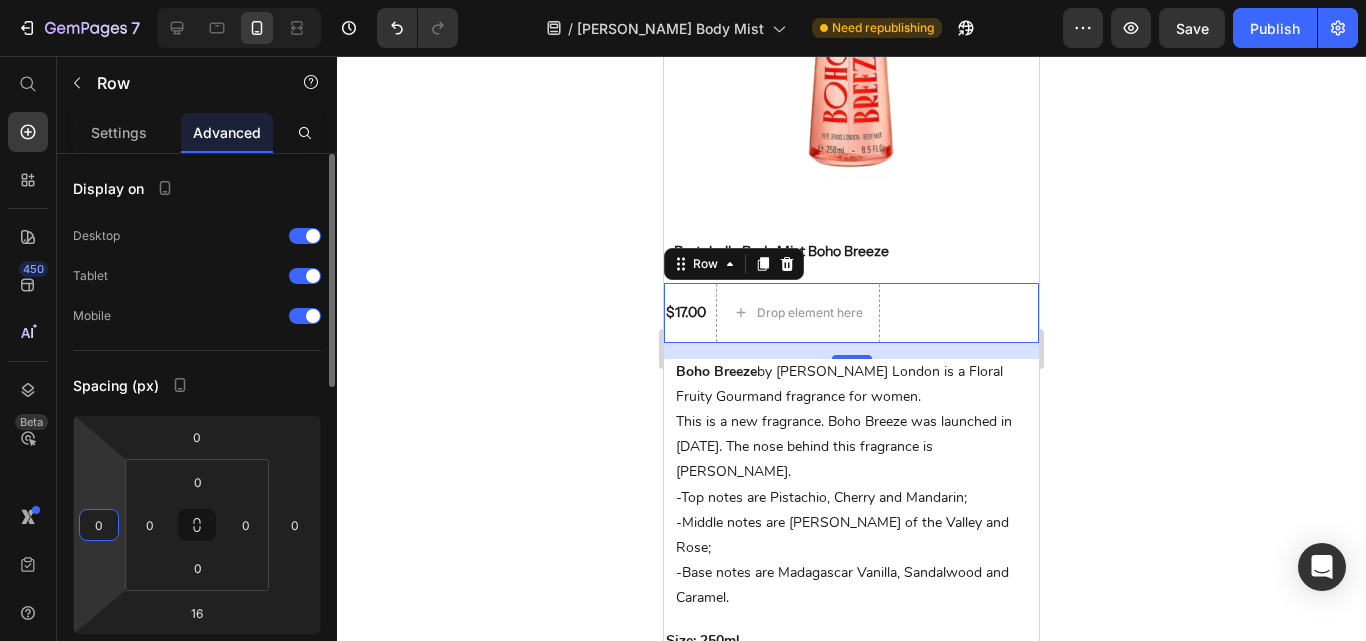 click on "0" at bounding box center (99, 525) 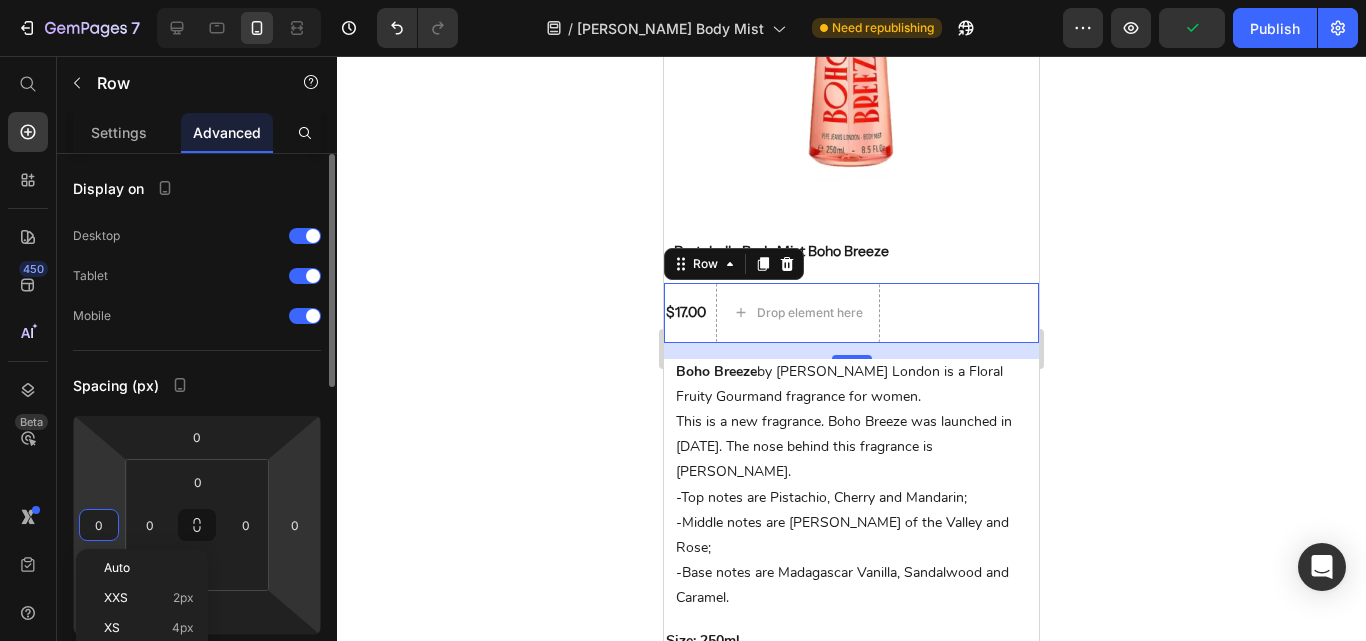 scroll, scrollTop: 400, scrollLeft: 0, axis: vertical 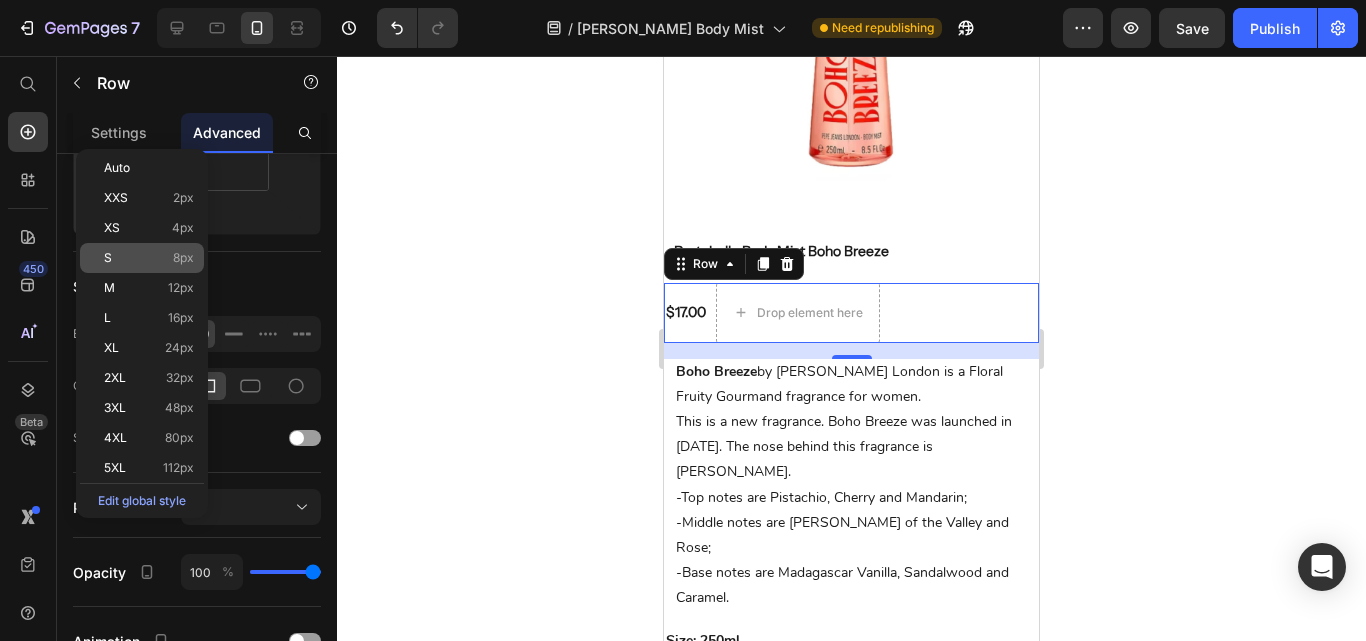 click on "S 8px" at bounding box center [149, 258] 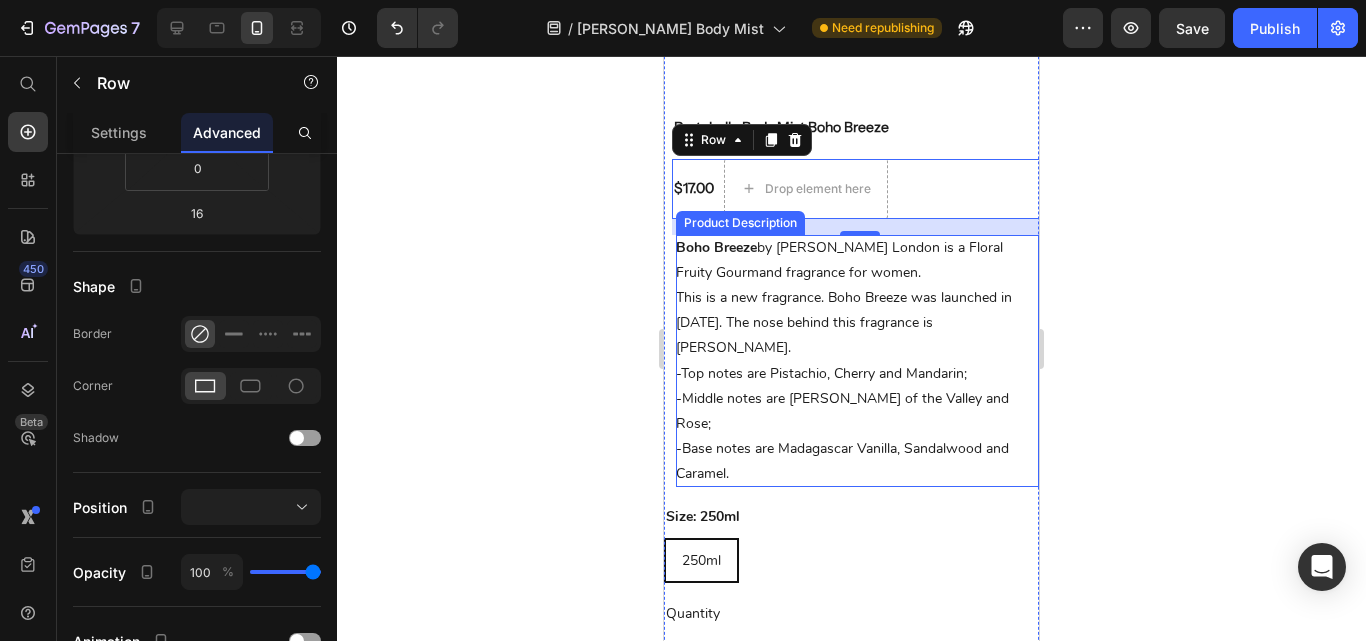 scroll, scrollTop: 1100, scrollLeft: 0, axis: vertical 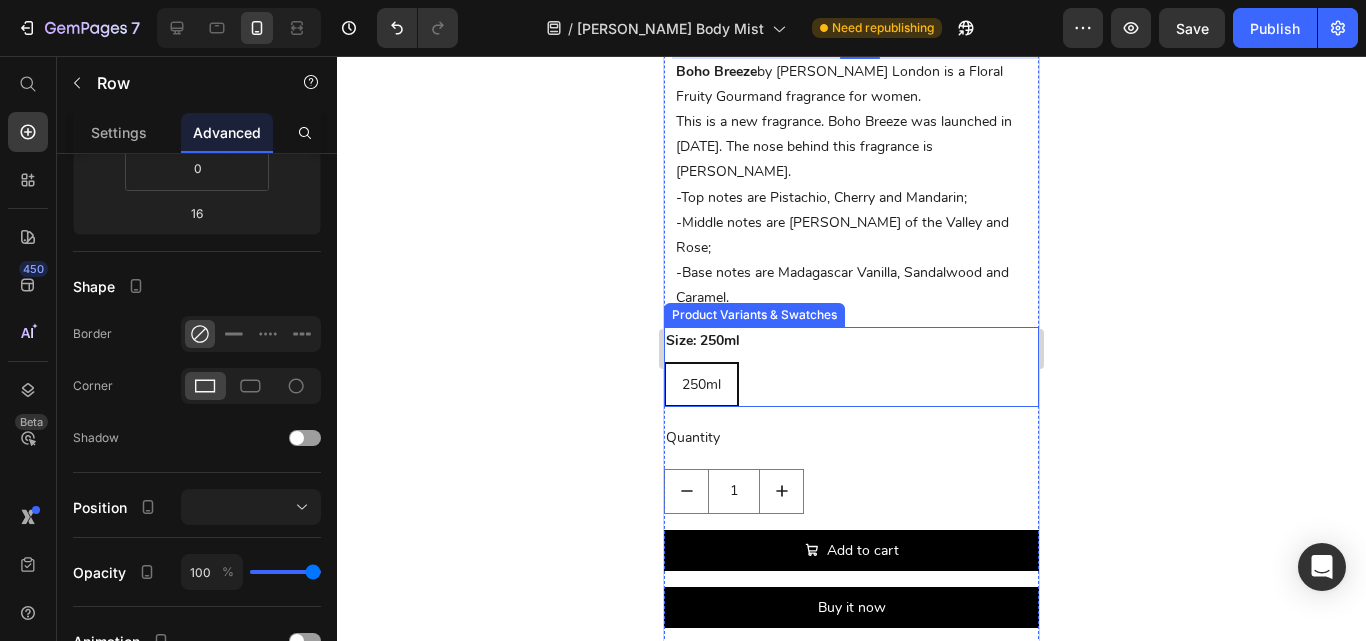 click on "Size: 250ml 250ml 250ml 250ml" at bounding box center (851, 367) 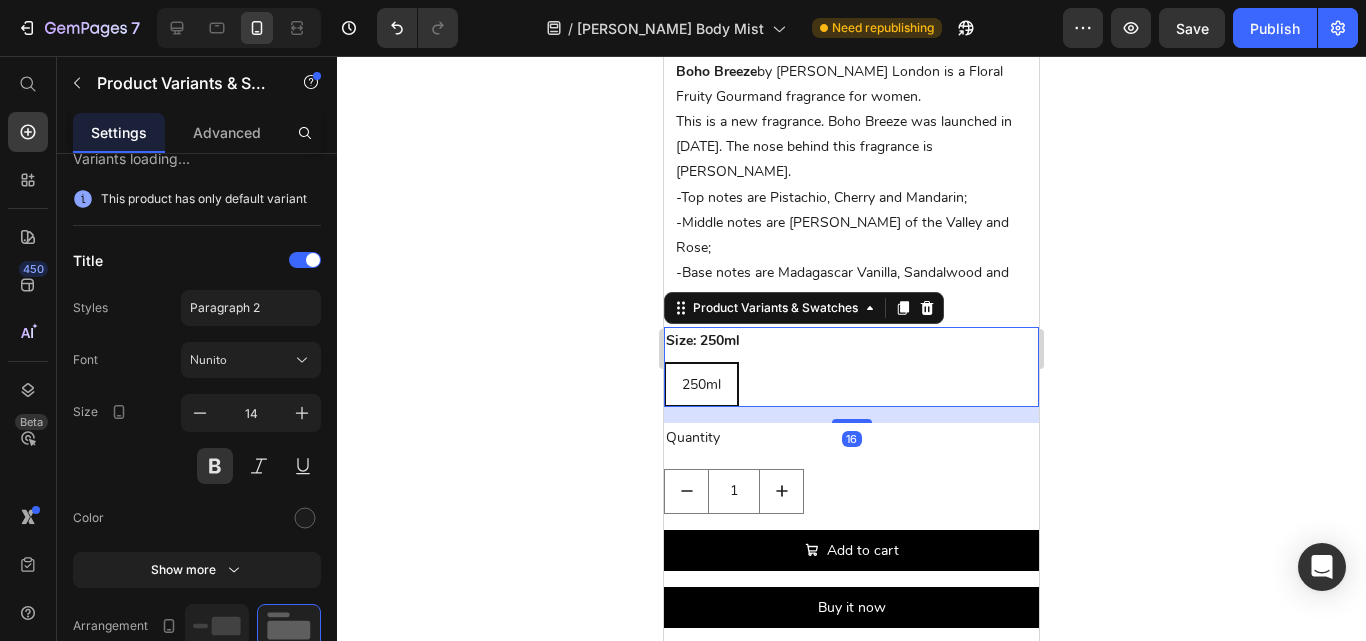 scroll, scrollTop: 0, scrollLeft: 0, axis: both 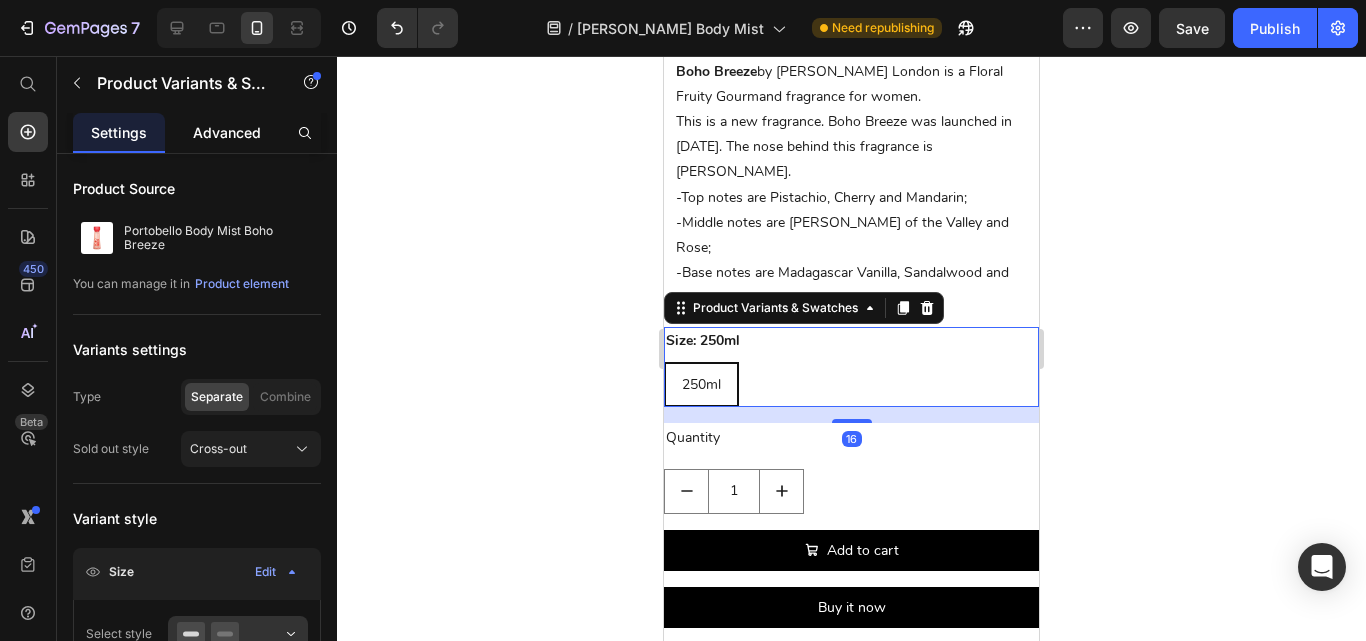 click on "Advanced" at bounding box center (227, 132) 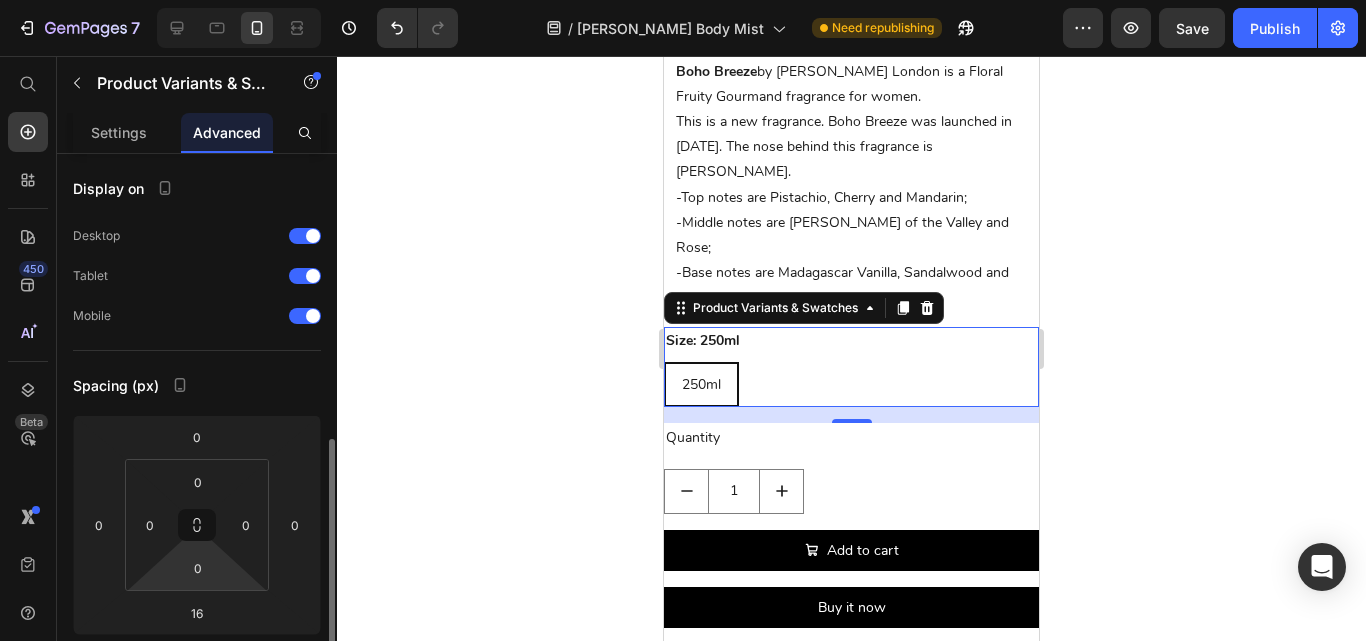 scroll, scrollTop: 200, scrollLeft: 0, axis: vertical 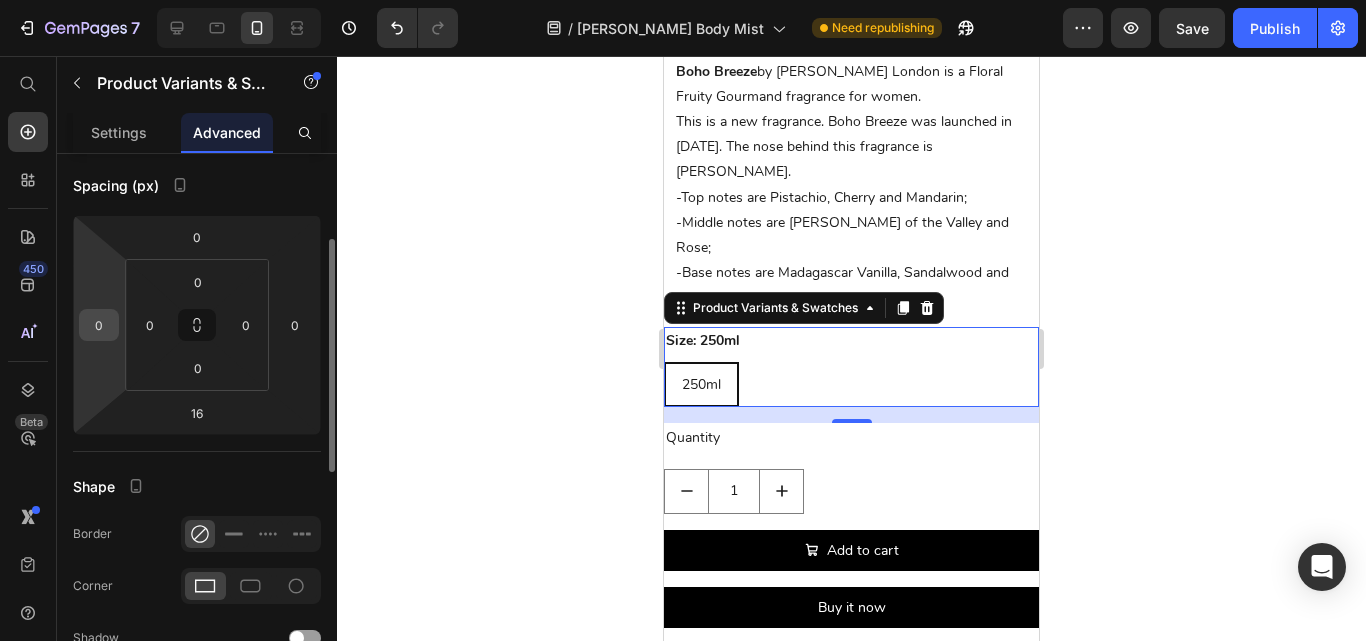 click on "0" at bounding box center (99, 325) 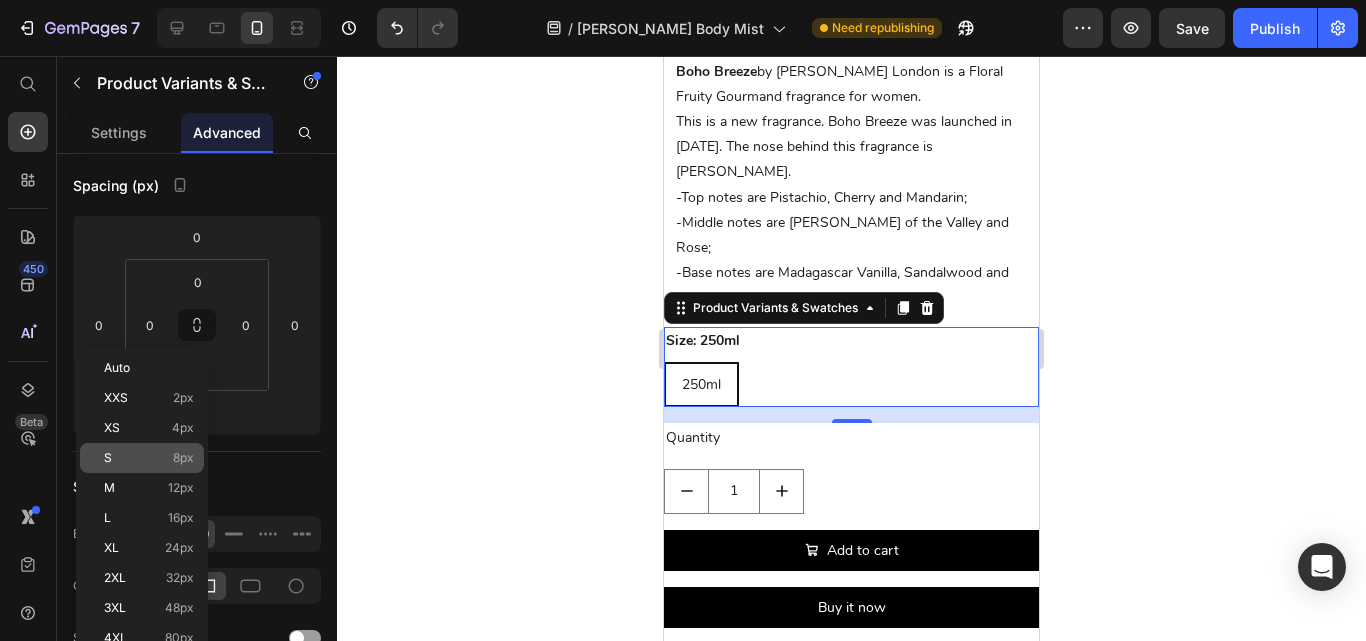 click on "S 8px" at bounding box center [149, 458] 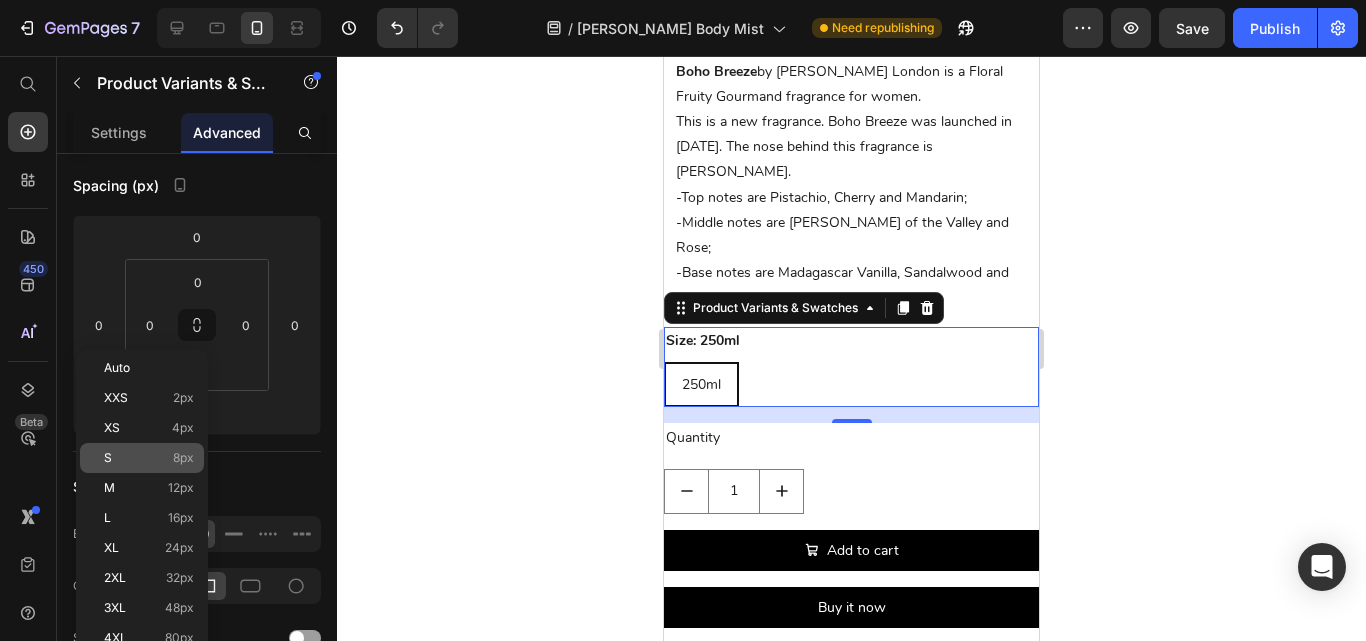 type on "8" 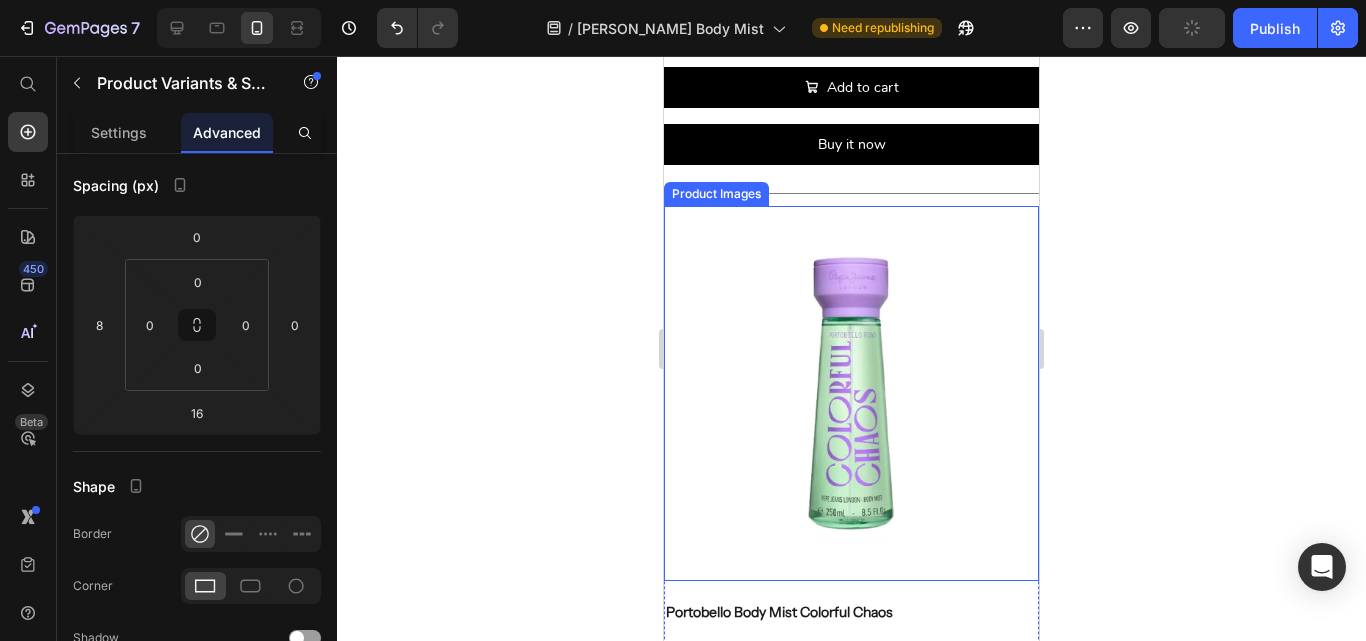 scroll, scrollTop: 1800, scrollLeft: 0, axis: vertical 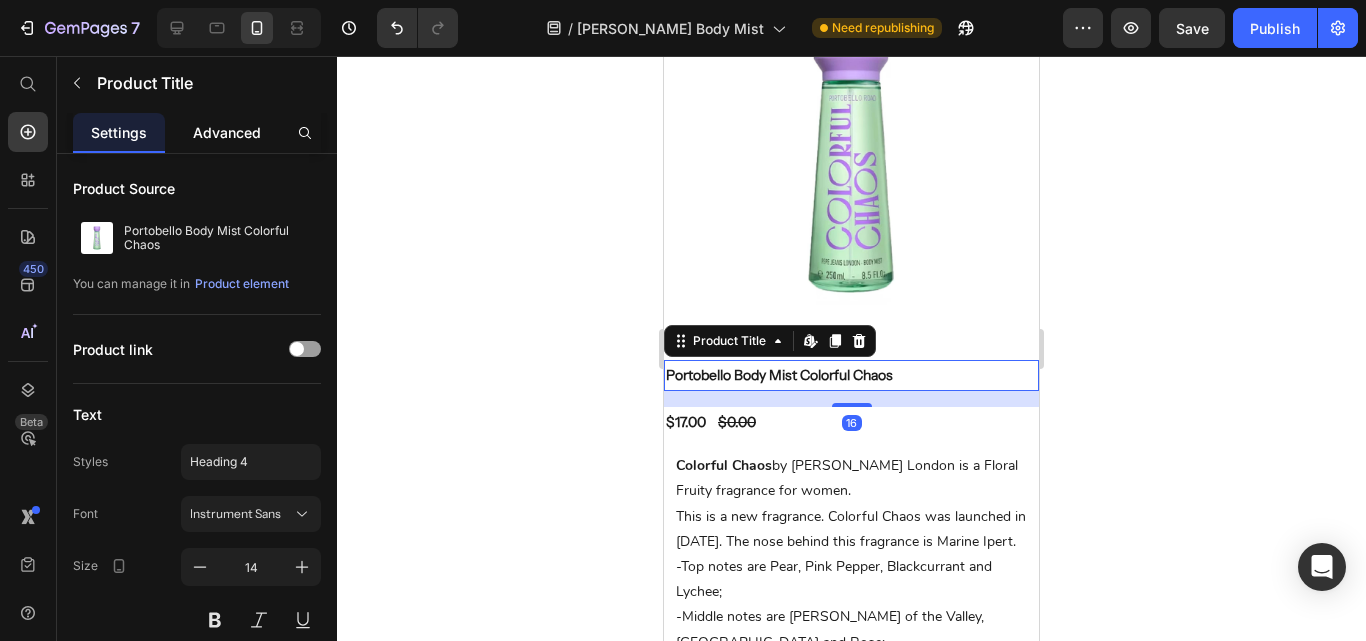 click on "Advanced" at bounding box center (227, 132) 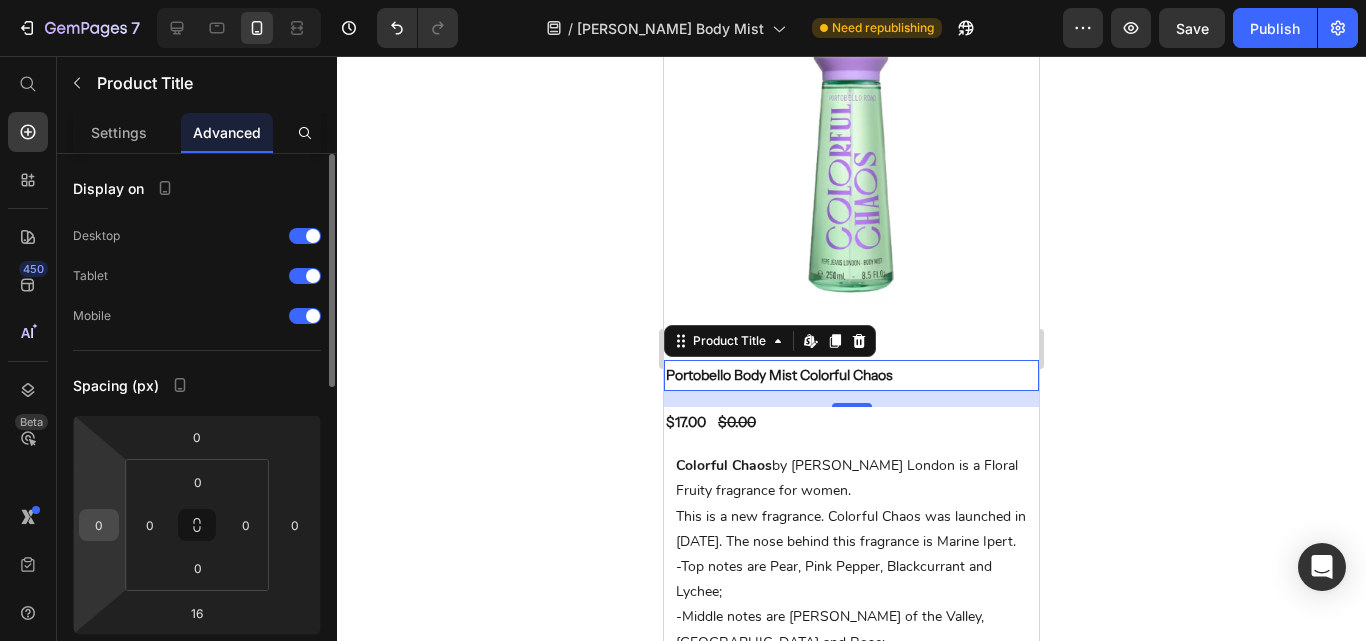 click on "0" at bounding box center [99, 525] 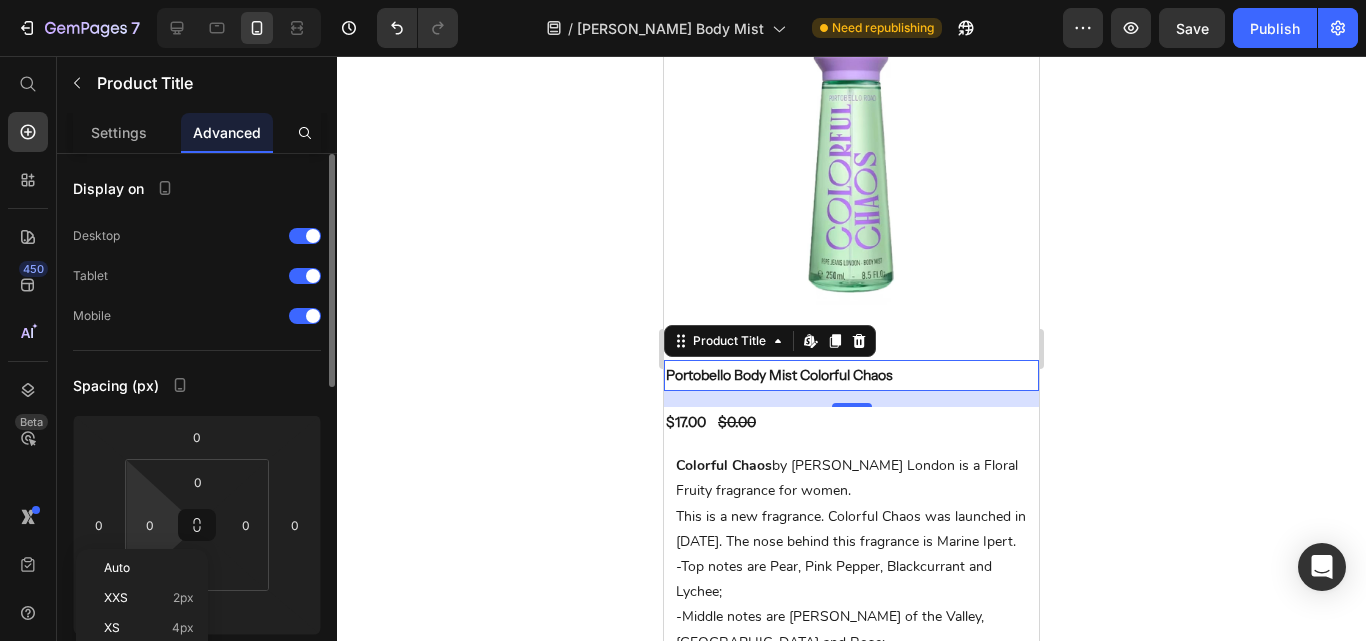 scroll, scrollTop: 100, scrollLeft: 0, axis: vertical 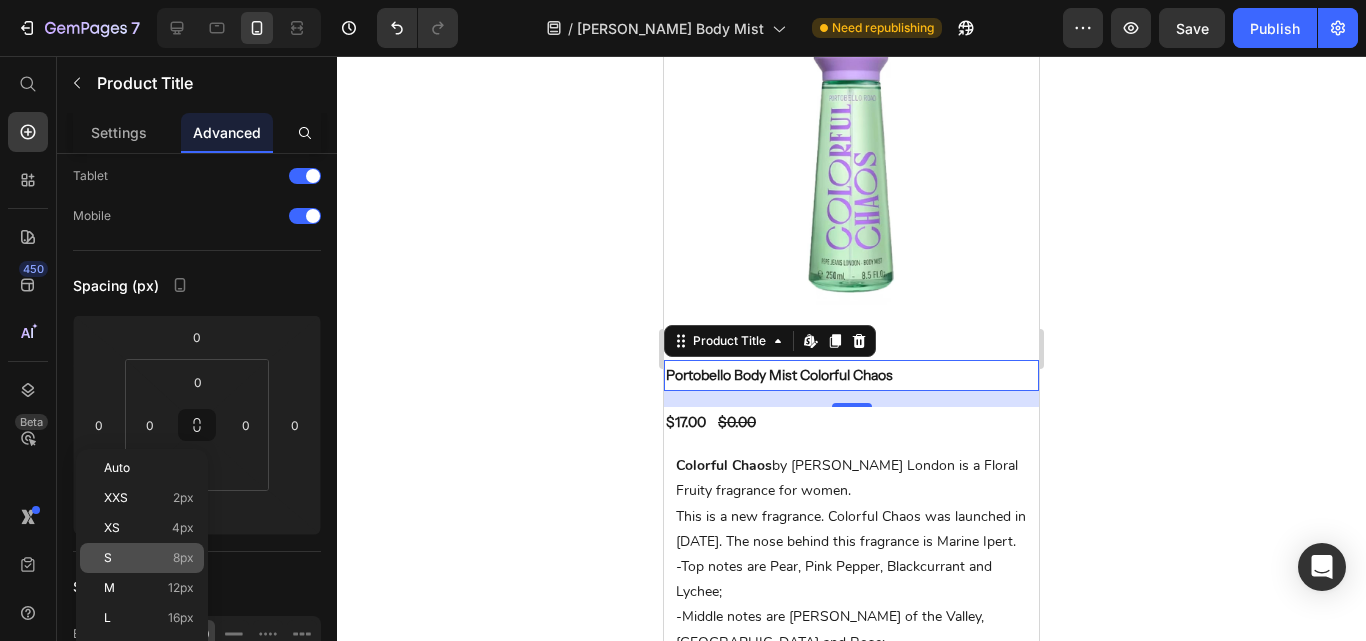 click on "S 8px" at bounding box center [149, 558] 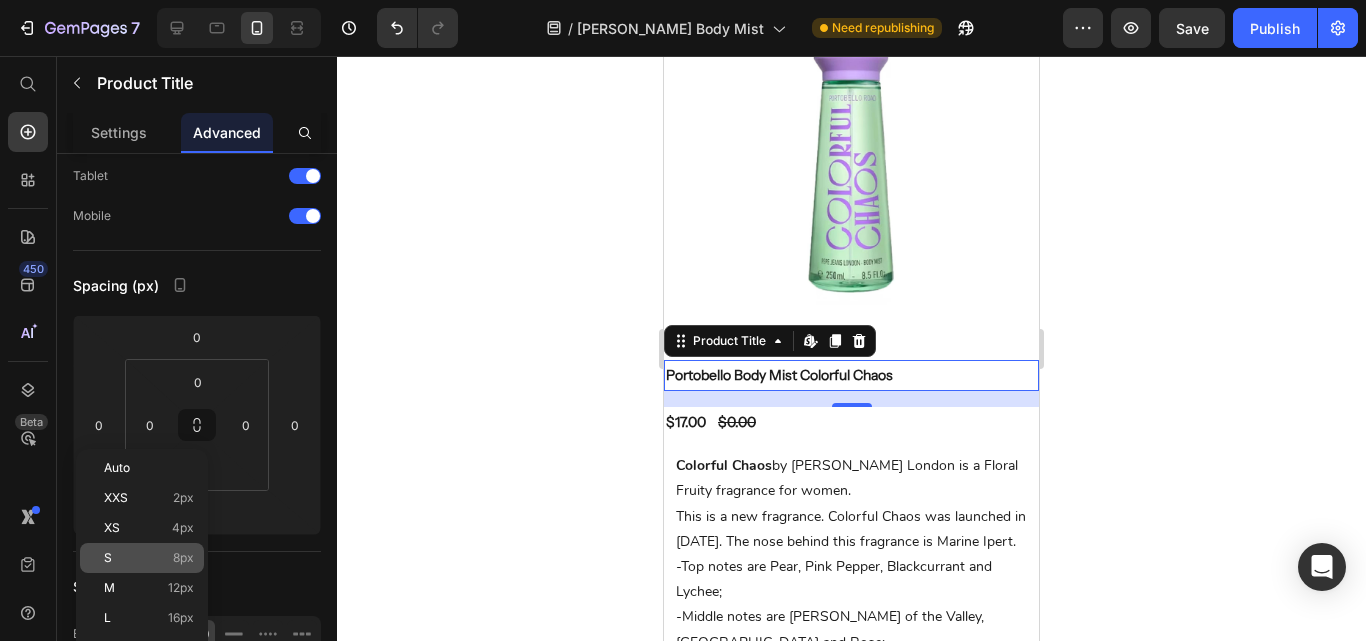 type on "8" 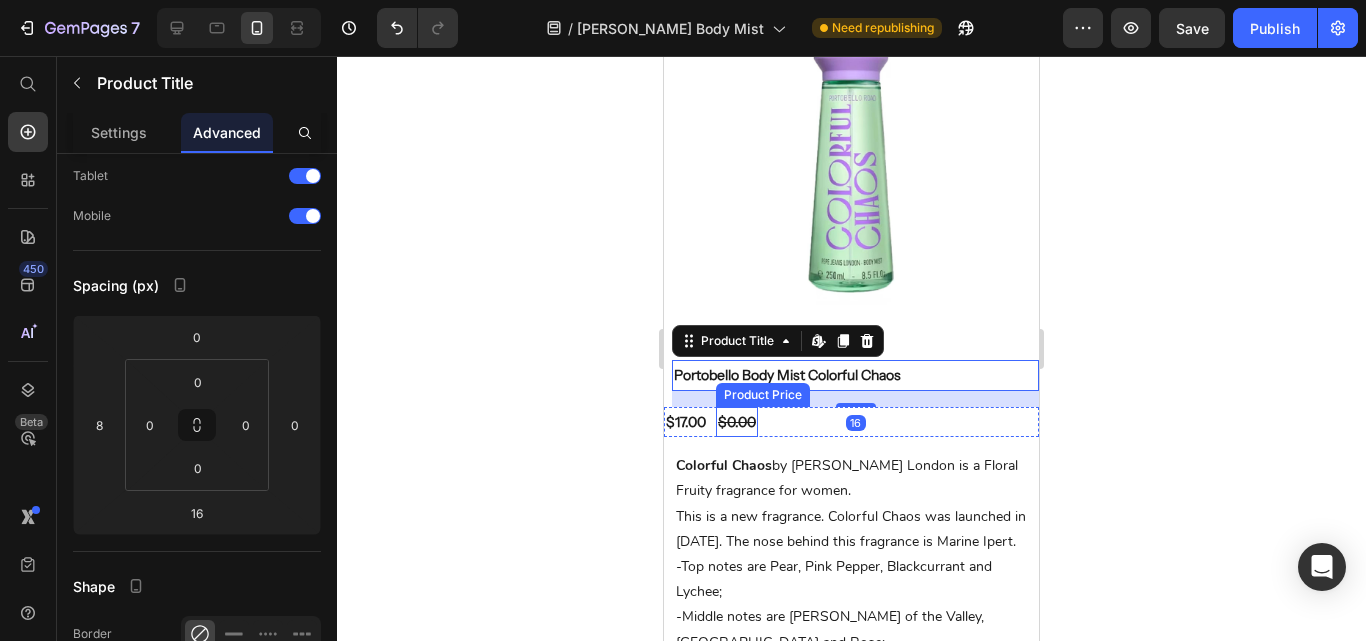 click on "$0.00" at bounding box center [737, 422] 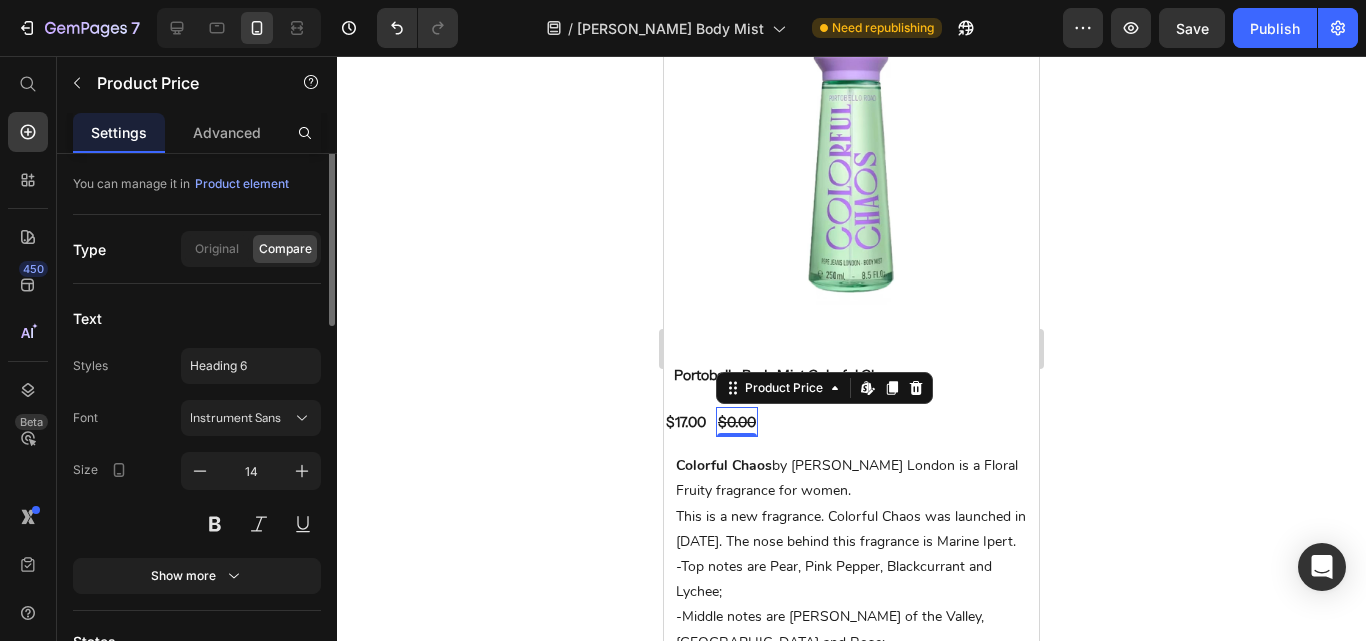 scroll, scrollTop: 0, scrollLeft: 0, axis: both 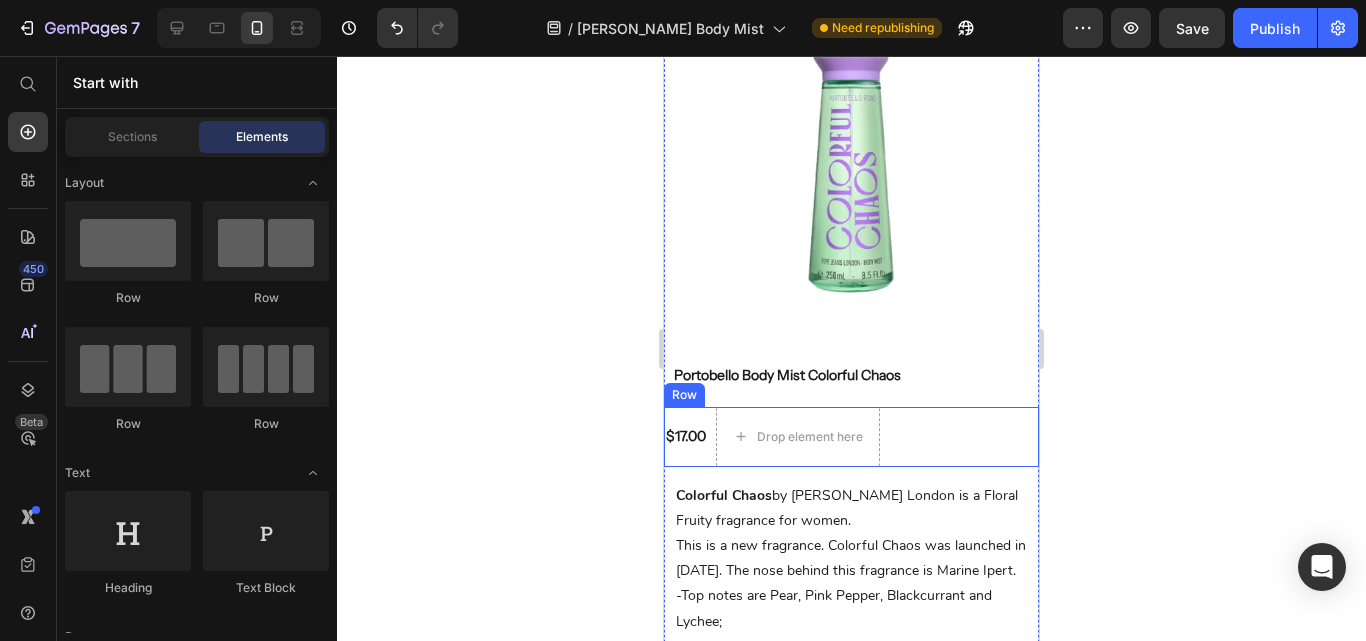 click on "$17.00 Product Price" at bounding box center [686, 437] 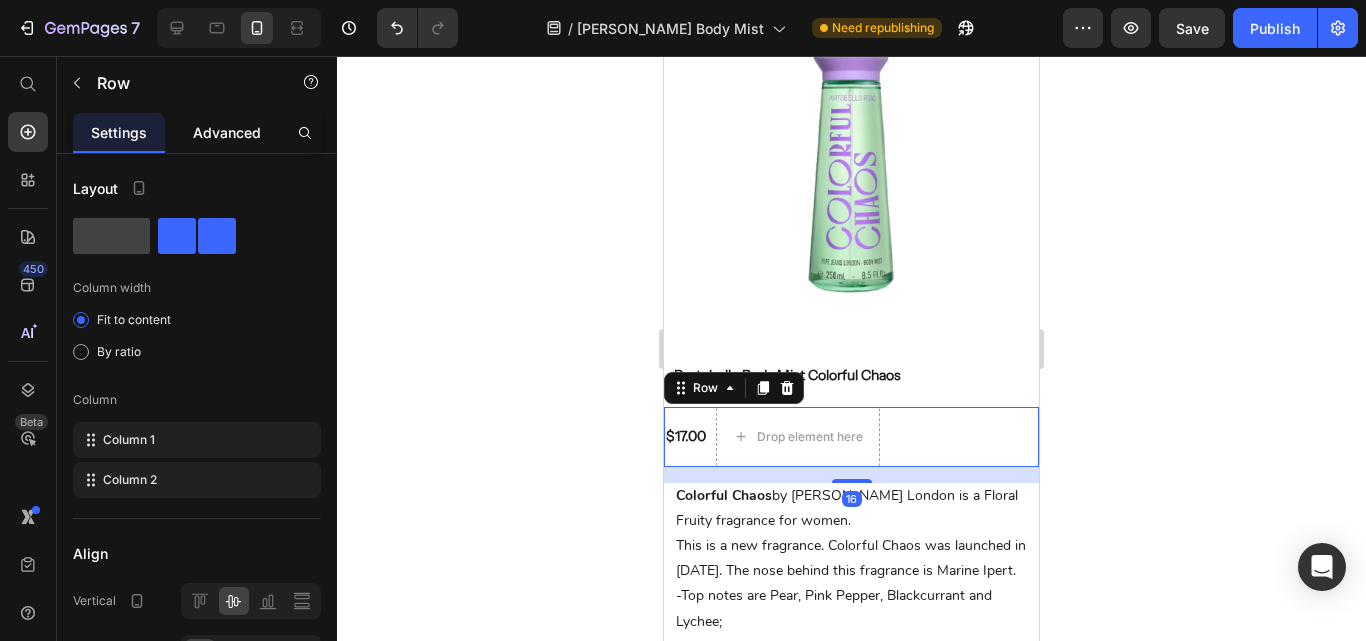 click on "Advanced" 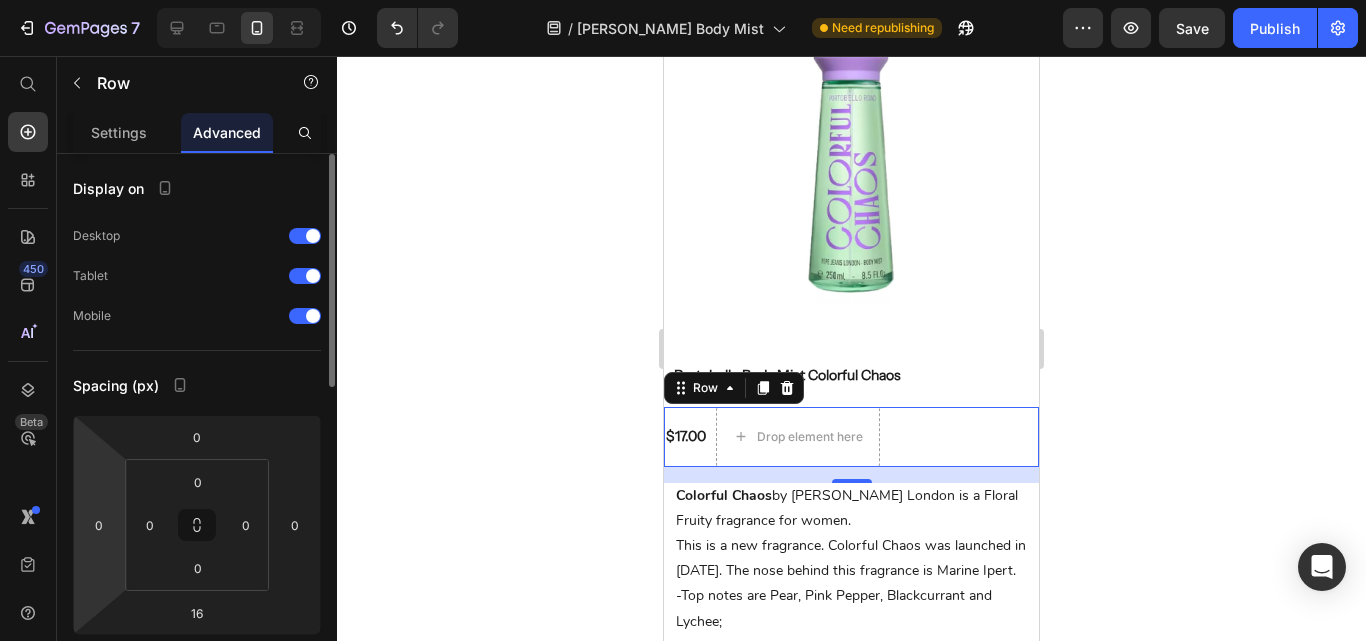 click on "7  Version history  /  [PERSON_NAME] Body Mist Need republishing Preview  Save   Publish  450 Beta Start with Sections Elements Hero Section Product Detail Brands Trusted Badges Guarantee Product Breakdown How to use Testimonials Compare Bundle FAQs Social Proof Brand Story Product List Collection Blog List Contact Sticky Add to Cart Custom Footer Browse Library 450 Layout
Row
Row
Row
Row Text
Heading
Text Block Button
Button
Button
Sticky Back to top Media" at bounding box center [683, 0] 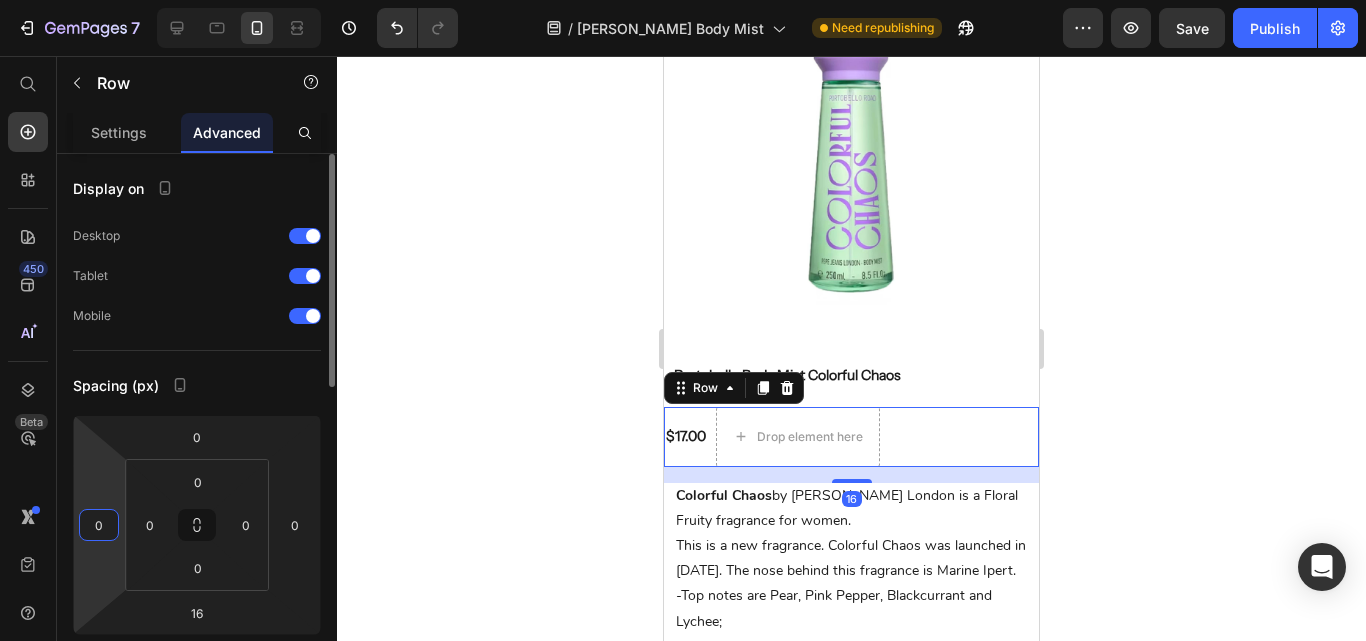 click on "7  Version history  /  [PERSON_NAME] Body Mist Need republishing Preview  Save   Publish  450 Beta Start with Sections Elements Hero Section Product Detail Brands Trusted Badges Guarantee Product Breakdown How to use Testimonials Compare Bundle FAQs Social Proof Brand Story Product List Collection Blog List Contact Sticky Add to Cart Custom Footer Browse Library 450 Layout
Row
Row
Row
Row Text
Heading
Text Block Button
Button
Button
Sticky Back to top Media" at bounding box center (683, 0) 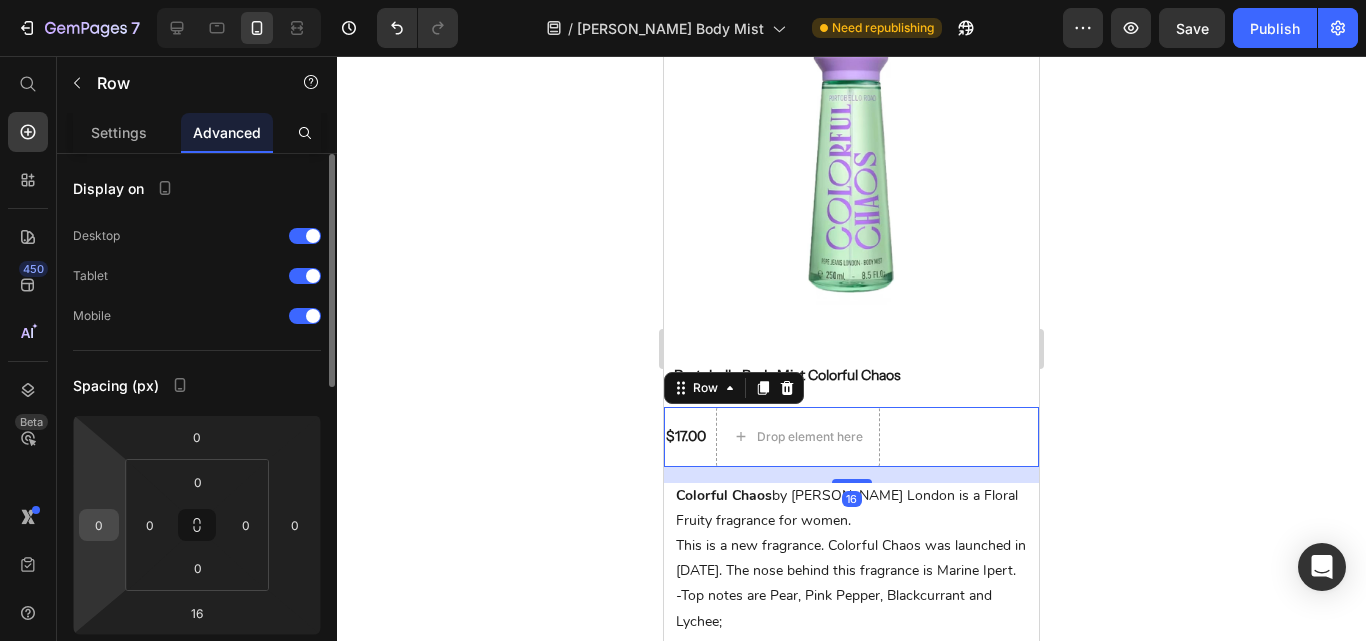 click on "0" at bounding box center [99, 525] 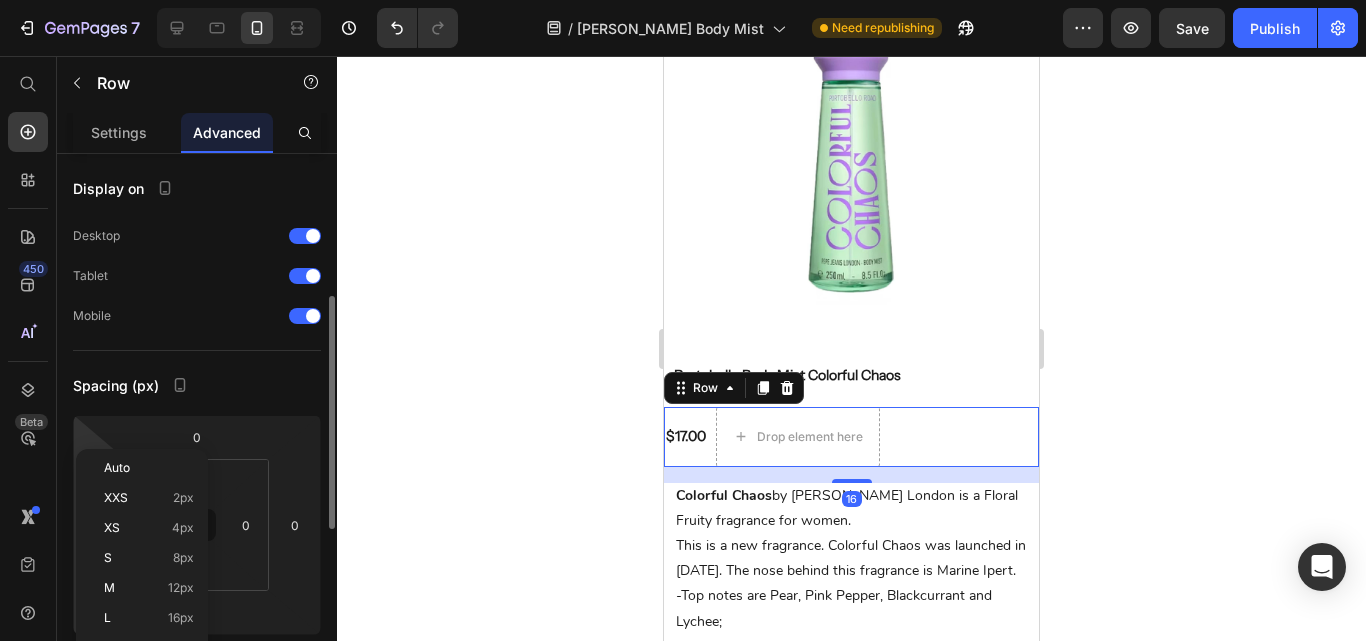 scroll, scrollTop: 100, scrollLeft: 0, axis: vertical 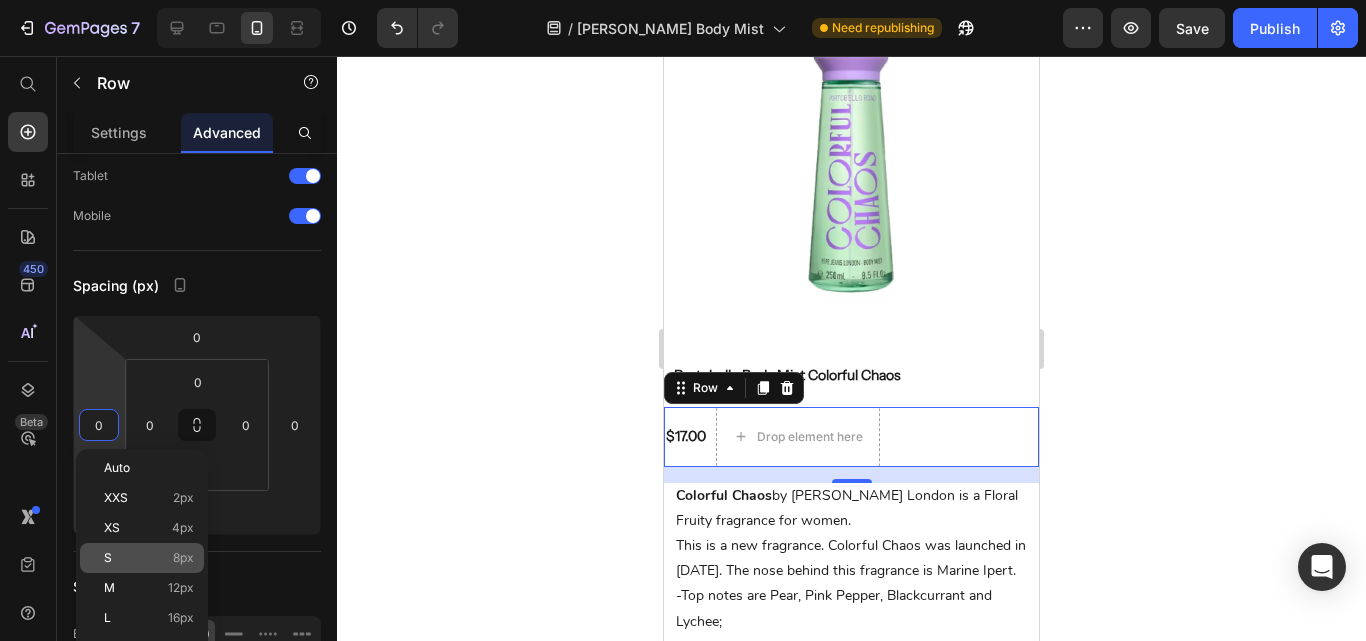 click on "S 8px" at bounding box center (149, 558) 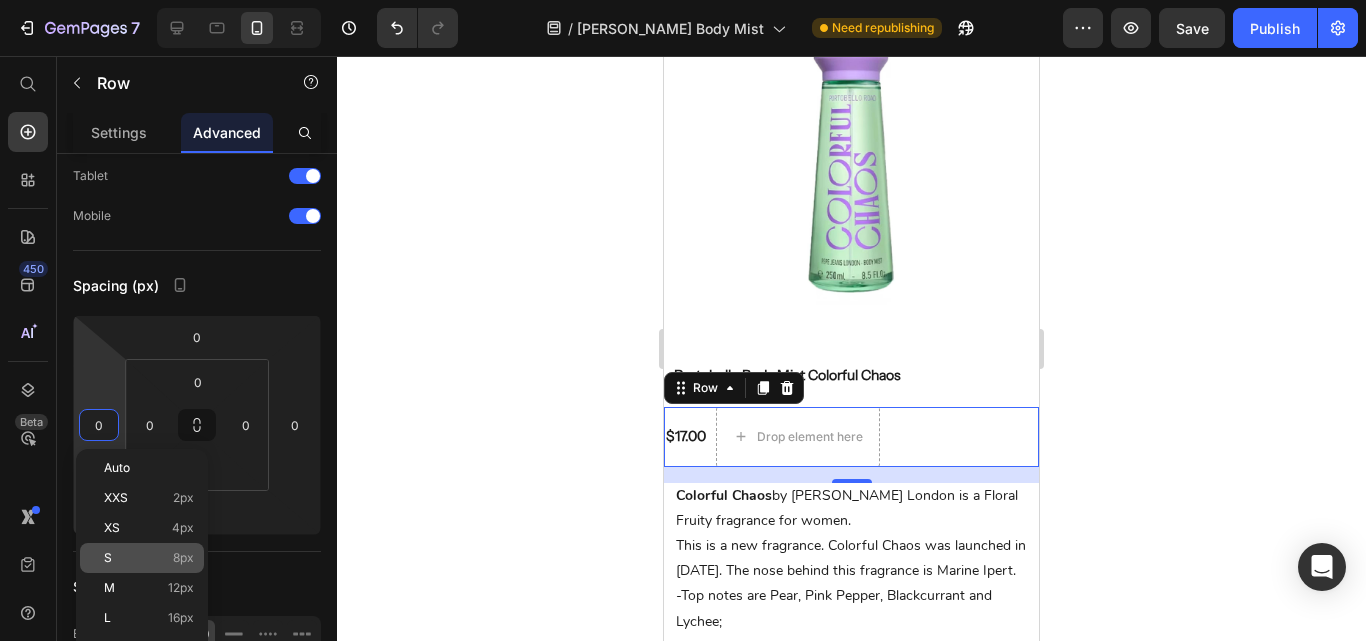 type on "8" 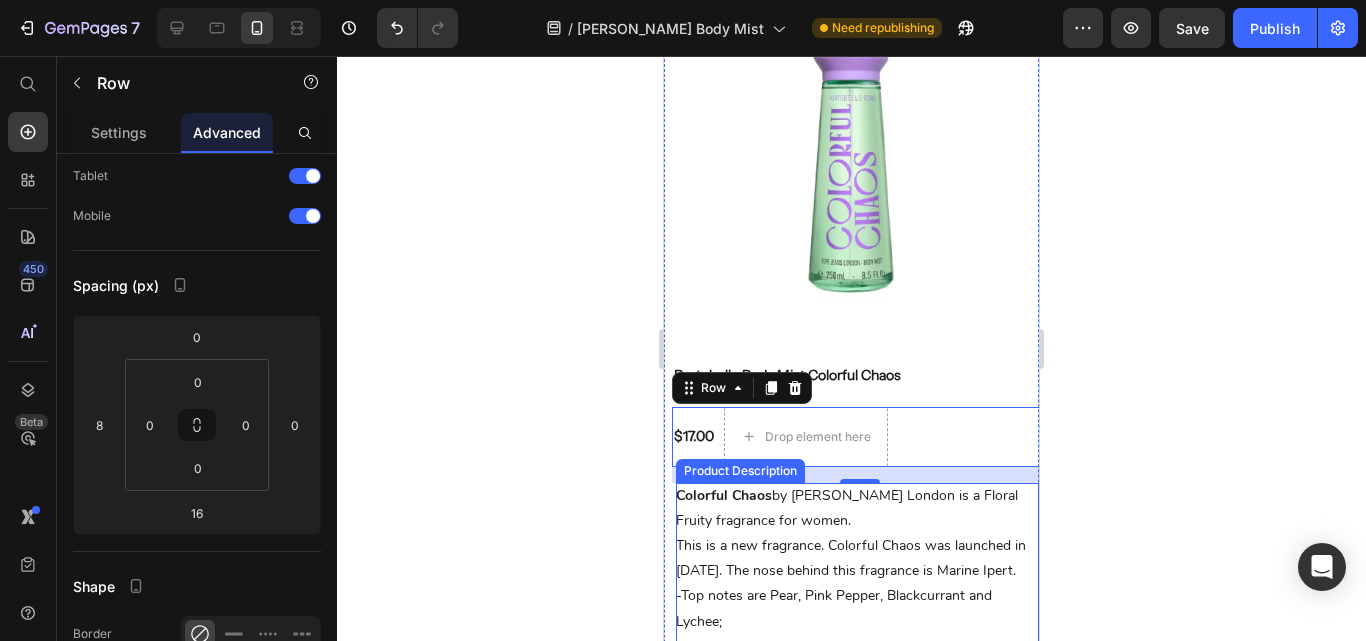 scroll, scrollTop: 2300, scrollLeft: 0, axis: vertical 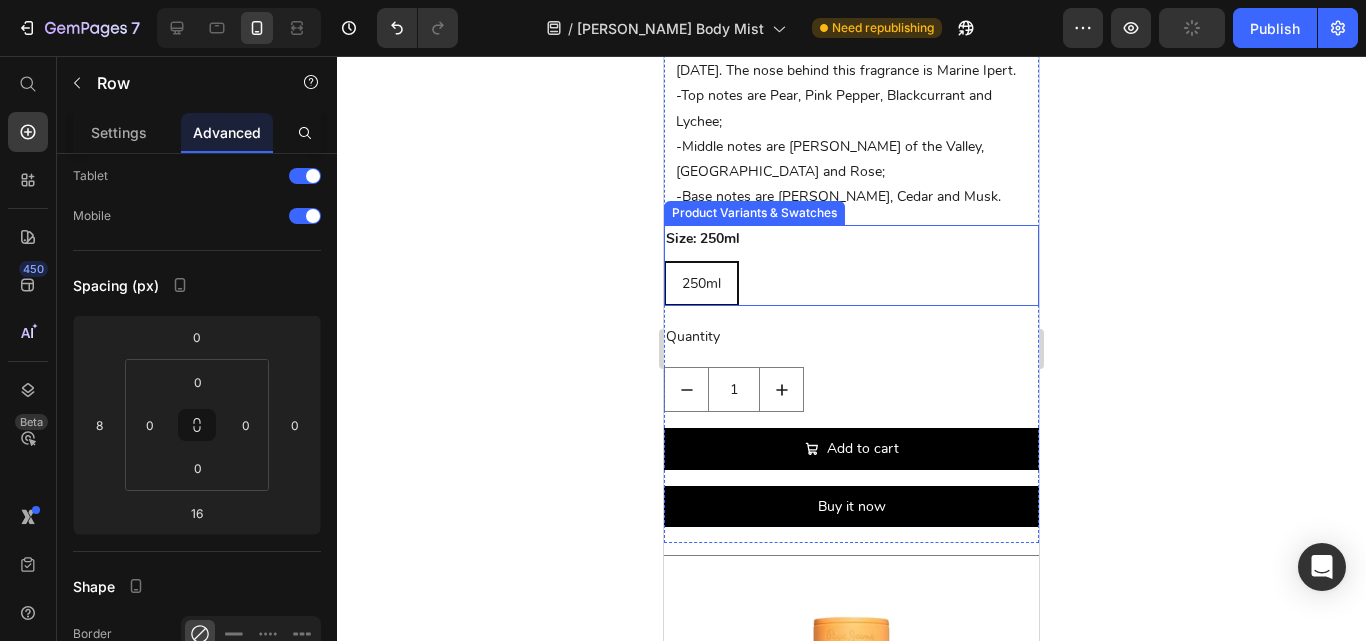 click on "Size: 250ml 250ml 250ml 250ml" at bounding box center [851, 265] 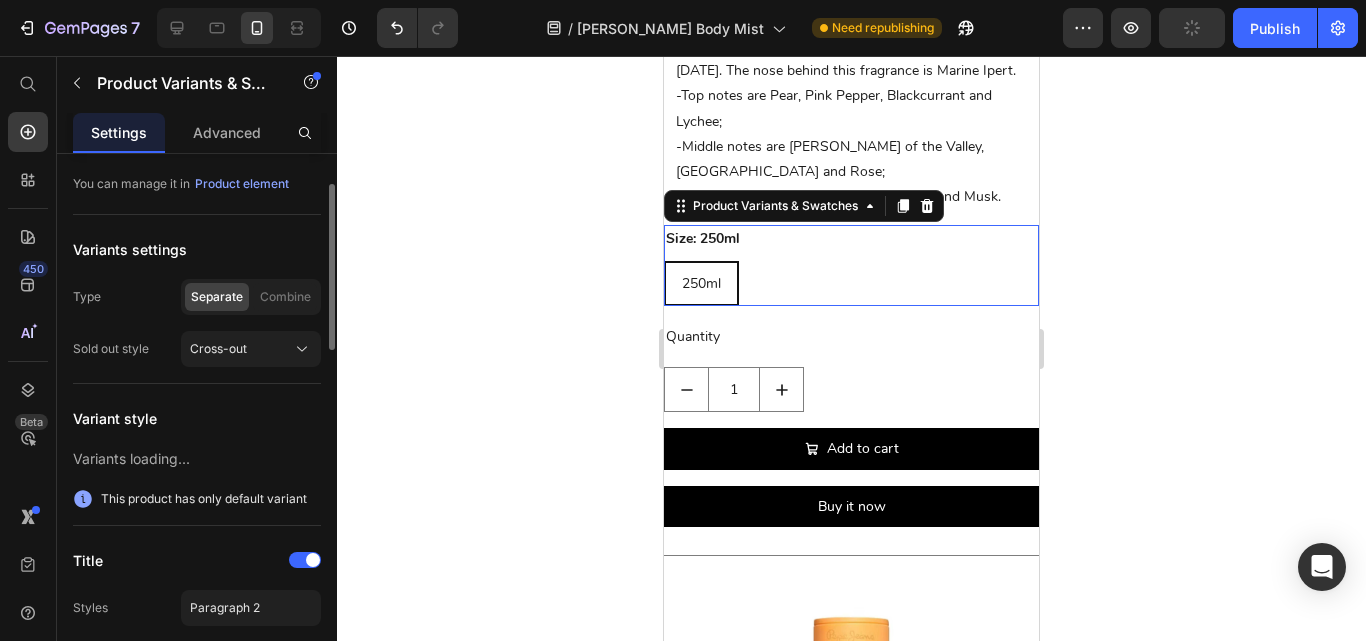 scroll, scrollTop: 0, scrollLeft: 0, axis: both 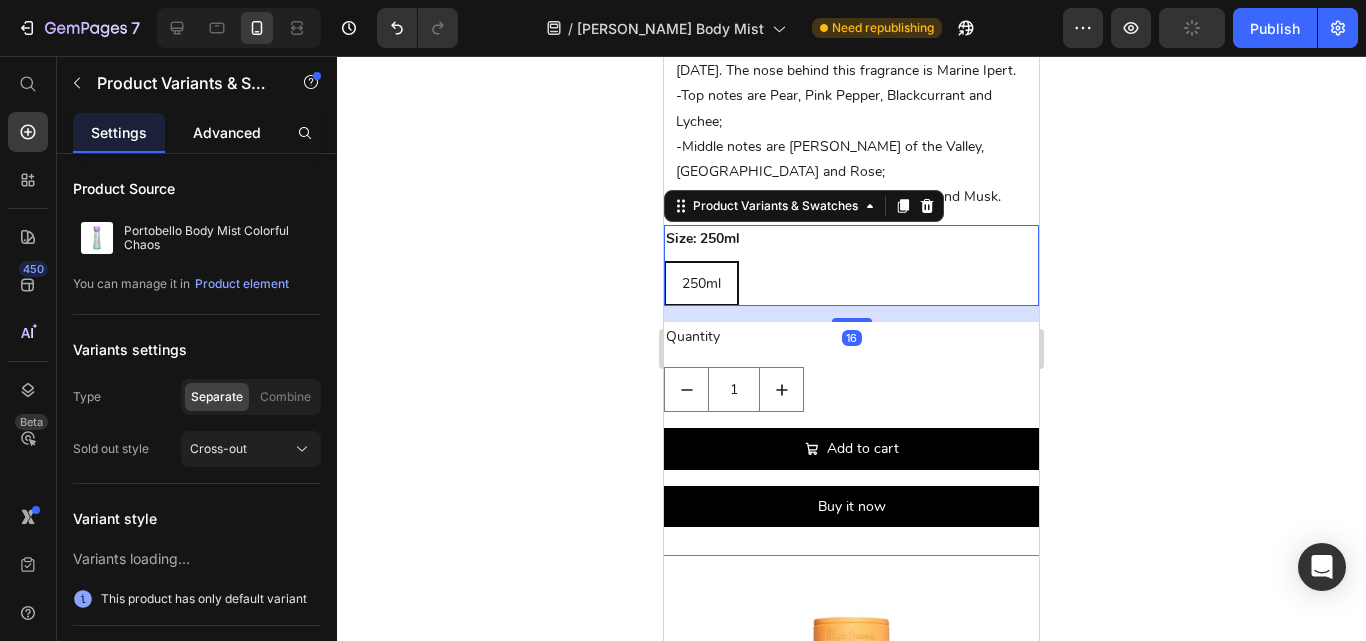 click on "Advanced" at bounding box center (227, 132) 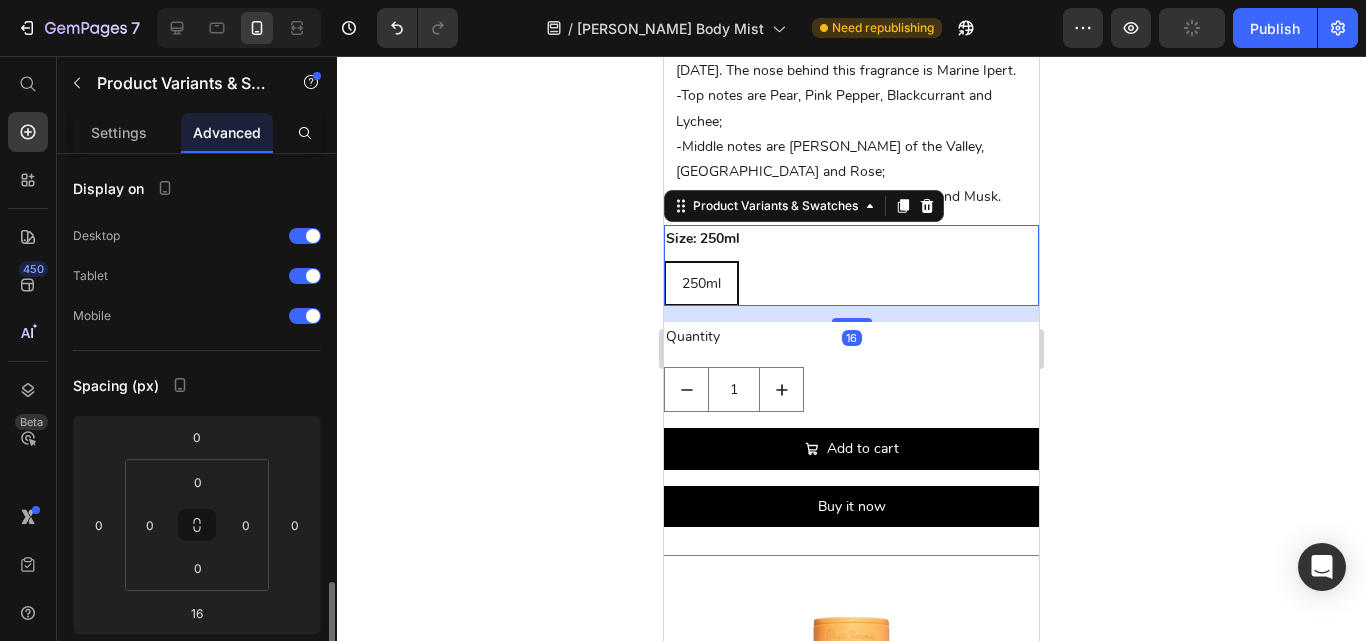 scroll, scrollTop: 300, scrollLeft: 0, axis: vertical 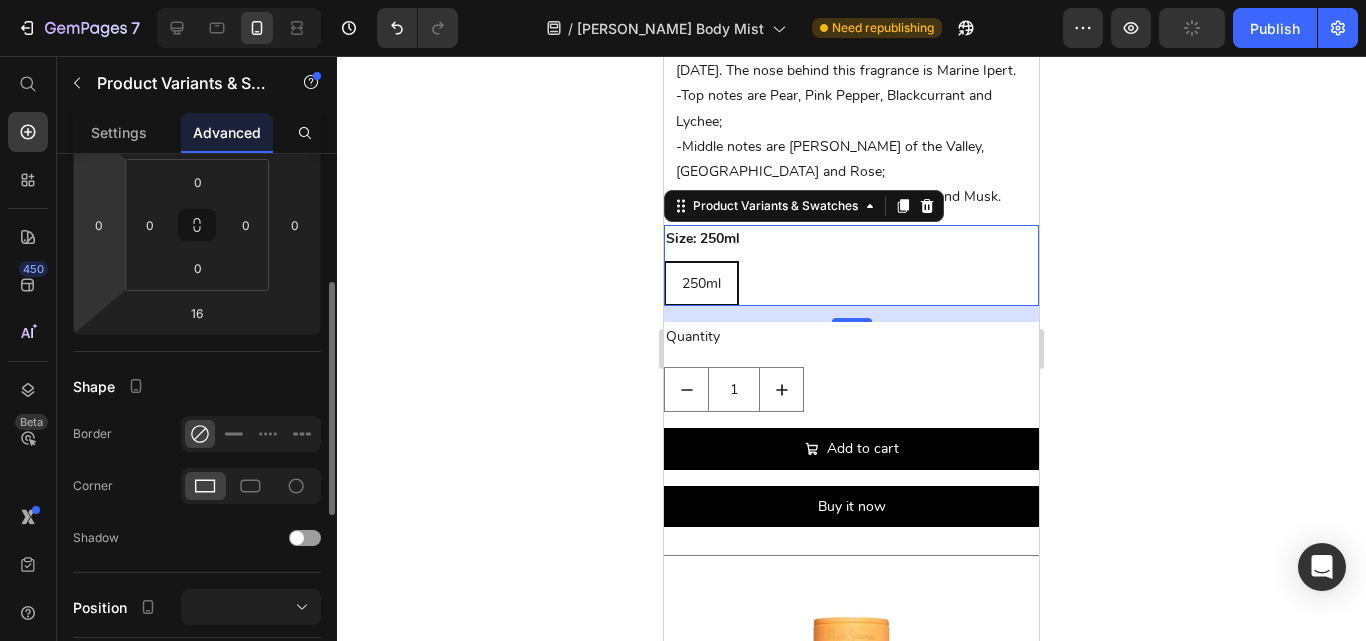 click on "7  Version history  /  [PERSON_NAME] Body Mist Need republishing Preview  Publish  450 Beta Start with Sections Elements Hero Section Product Detail Brands Trusted Badges Guarantee Product Breakdown How to use Testimonials Compare Bundle FAQs Social Proof Brand Story Product List Collection Blog List Contact Sticky Add to Cart Custom Footer Browse Library 450 Layout
Row
Row
Row
Row Text
Heading
Text Block Button
Button
Button
Sticky Back to top Media
Image" at bounding box center [683, 0] 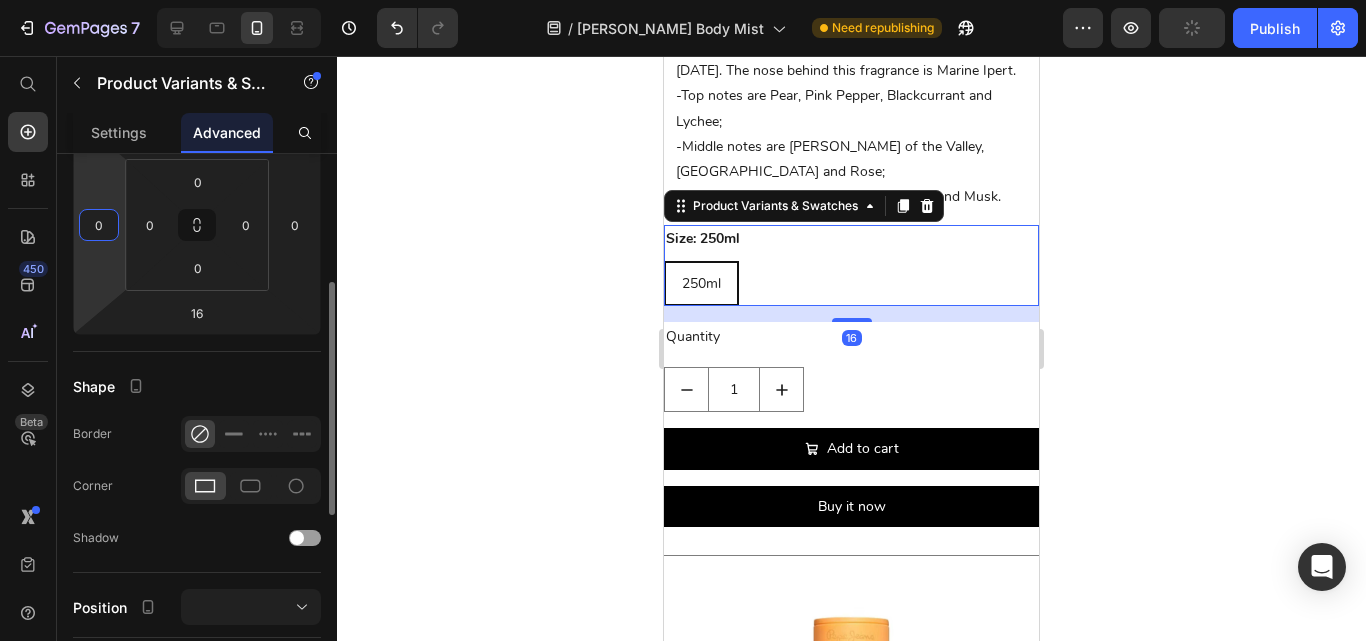 click on "0" at bounding box center (99, 225) 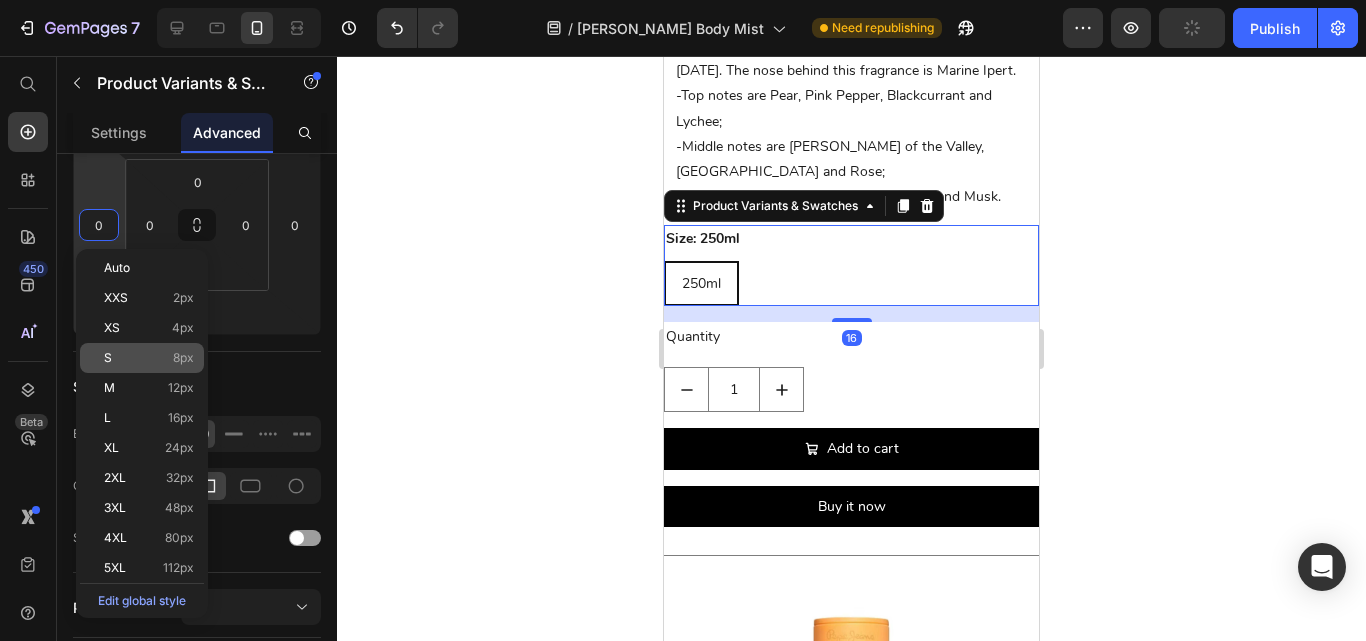 click on "S 8px" at bounding box center [149, 358] 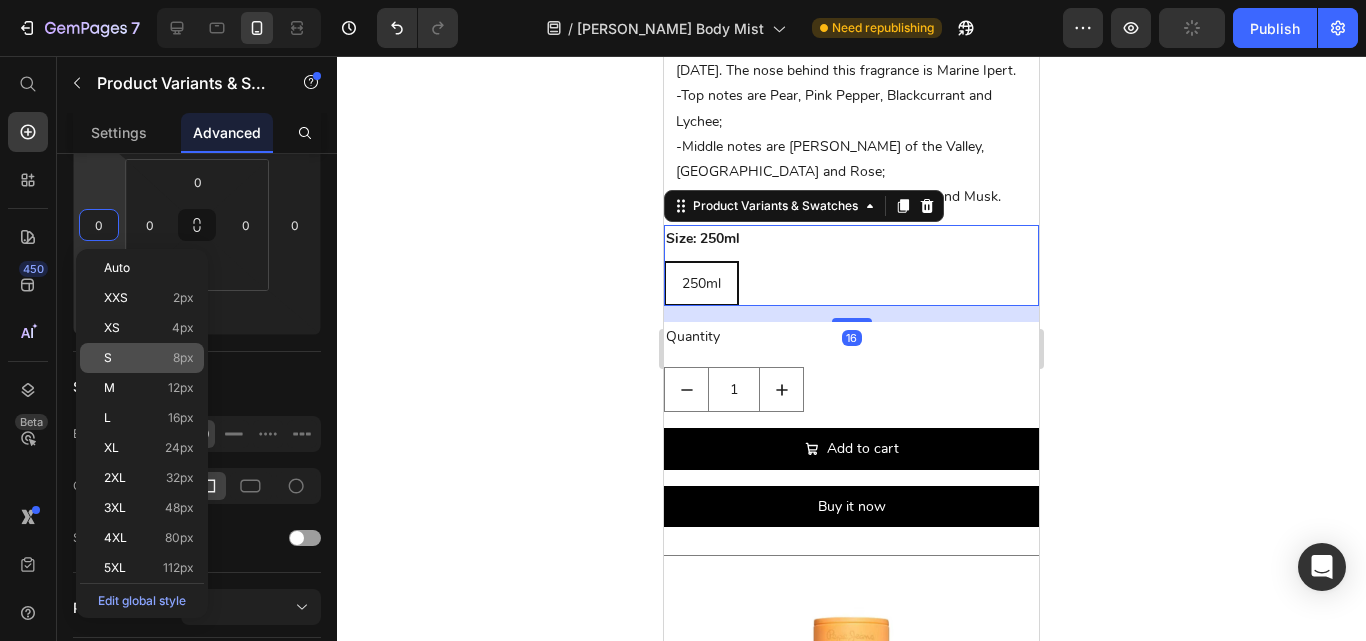 type on "8" 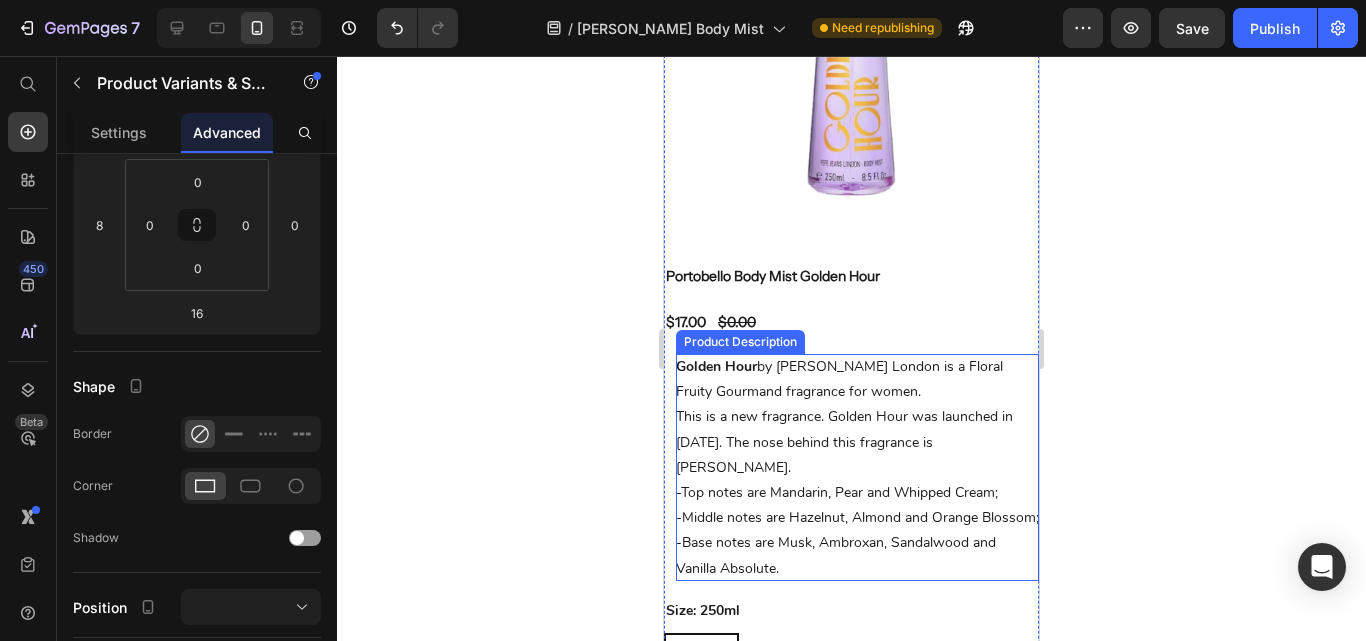 scroll, scrollTop: 3000, scrollLeft: 0, axis: vertical 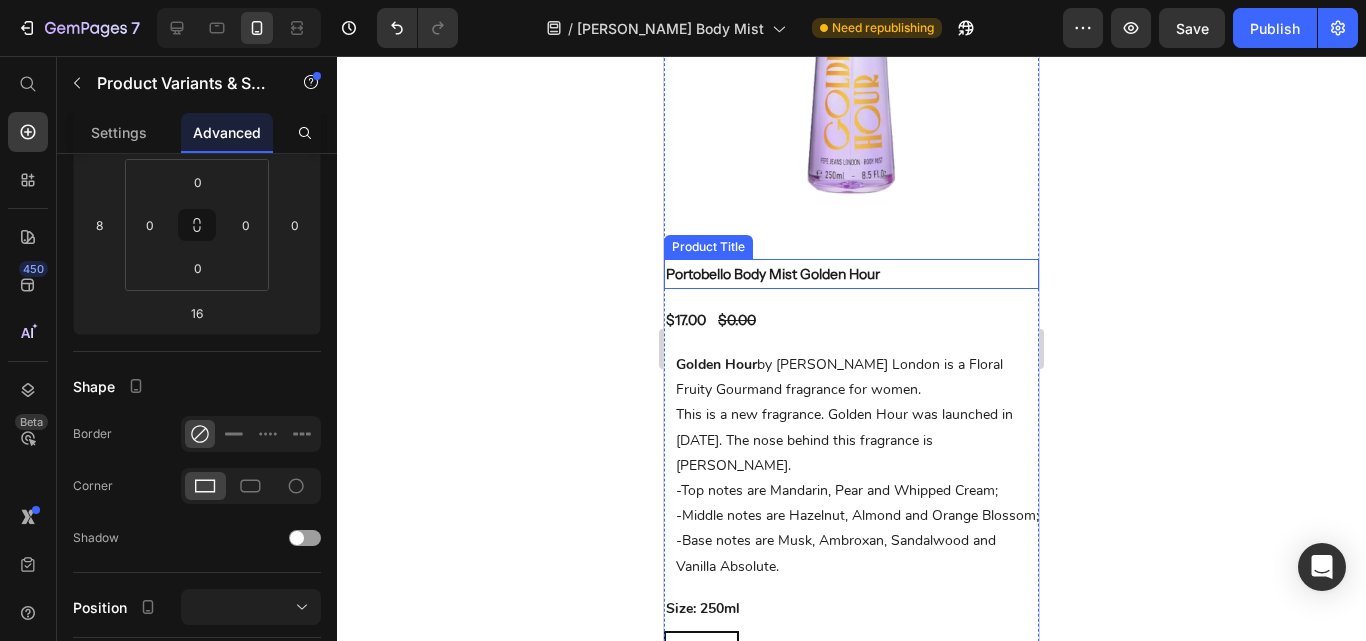click on "Portobello Body Mist Golden Hour" at bounding box center [851, 274] 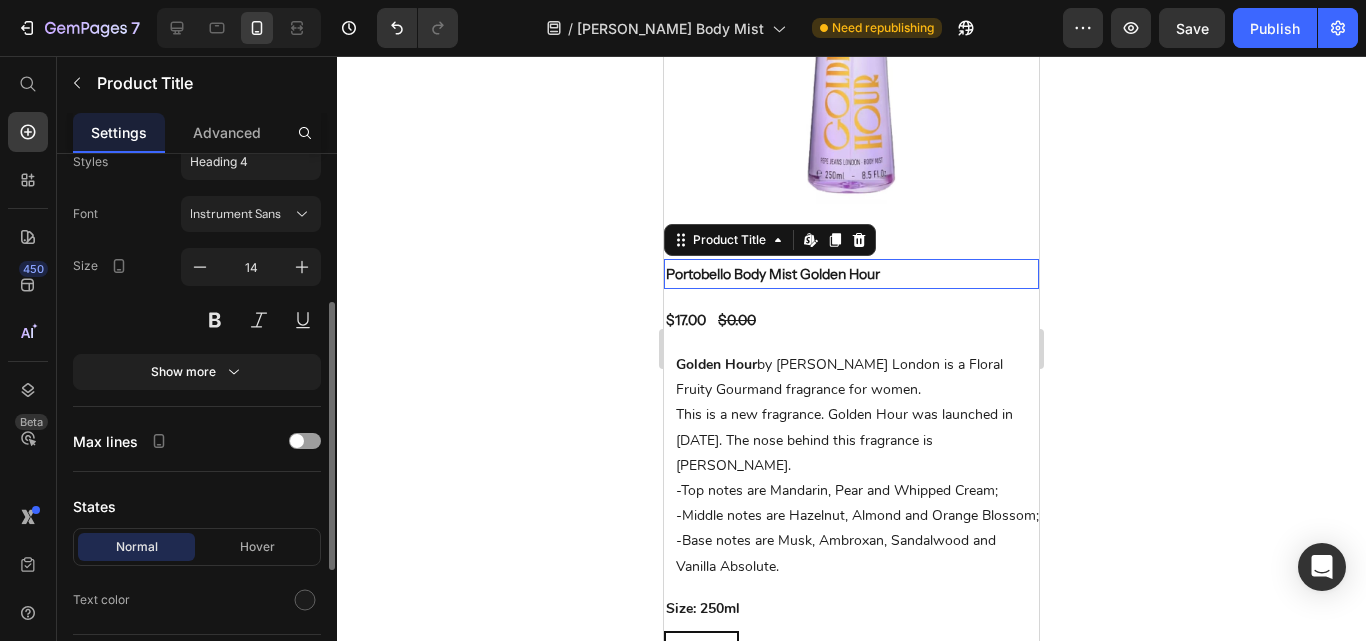 scroll, scrollTop: 0, scrollLeft: 0, axis: both 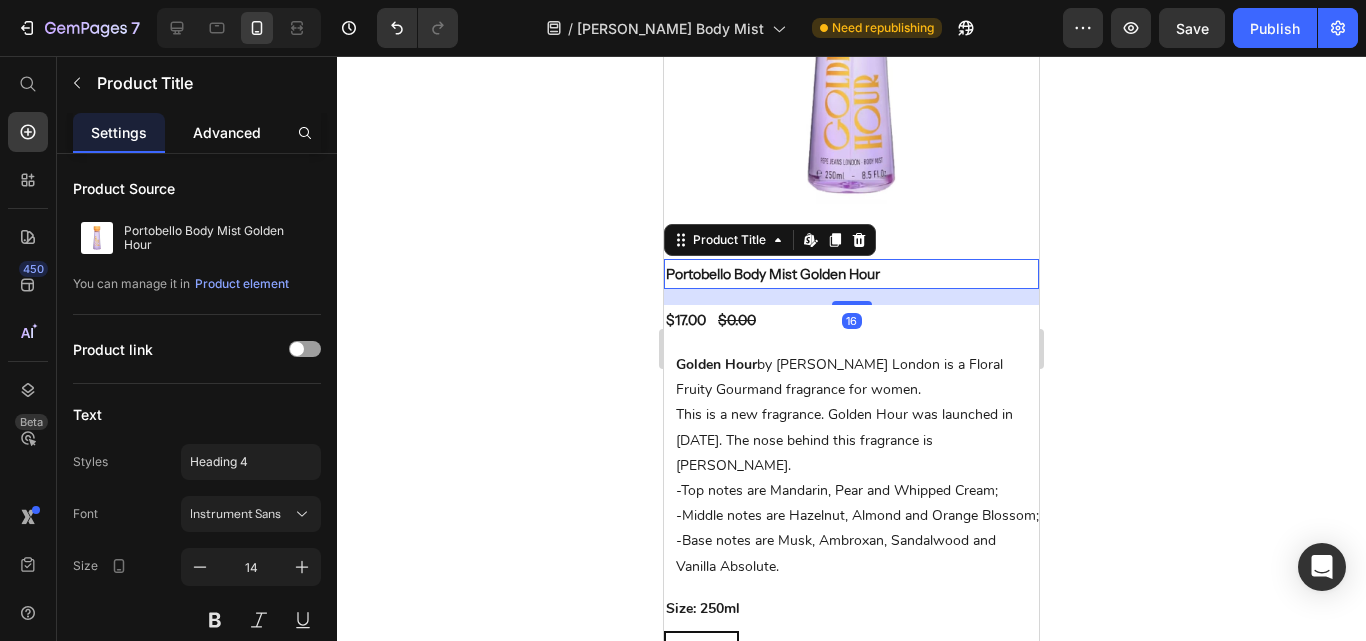 click on "Advanced" at bounding box center [227, 132] 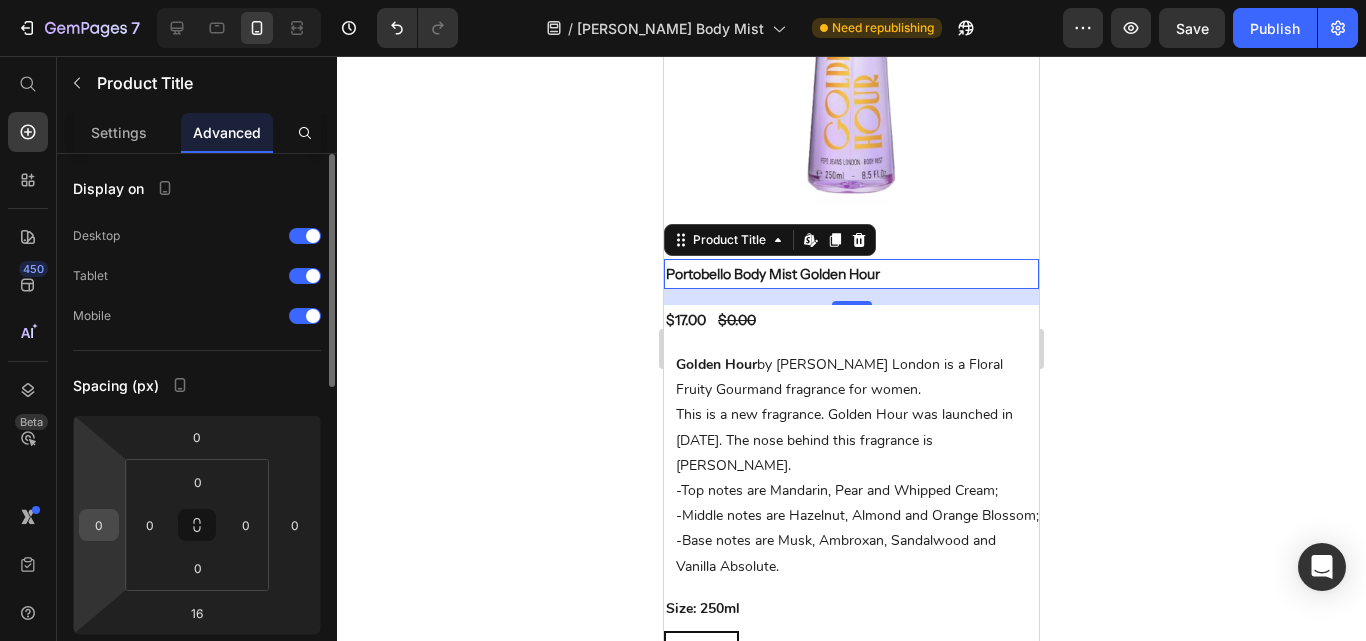 click on "0" at bounding box center (99, 525) 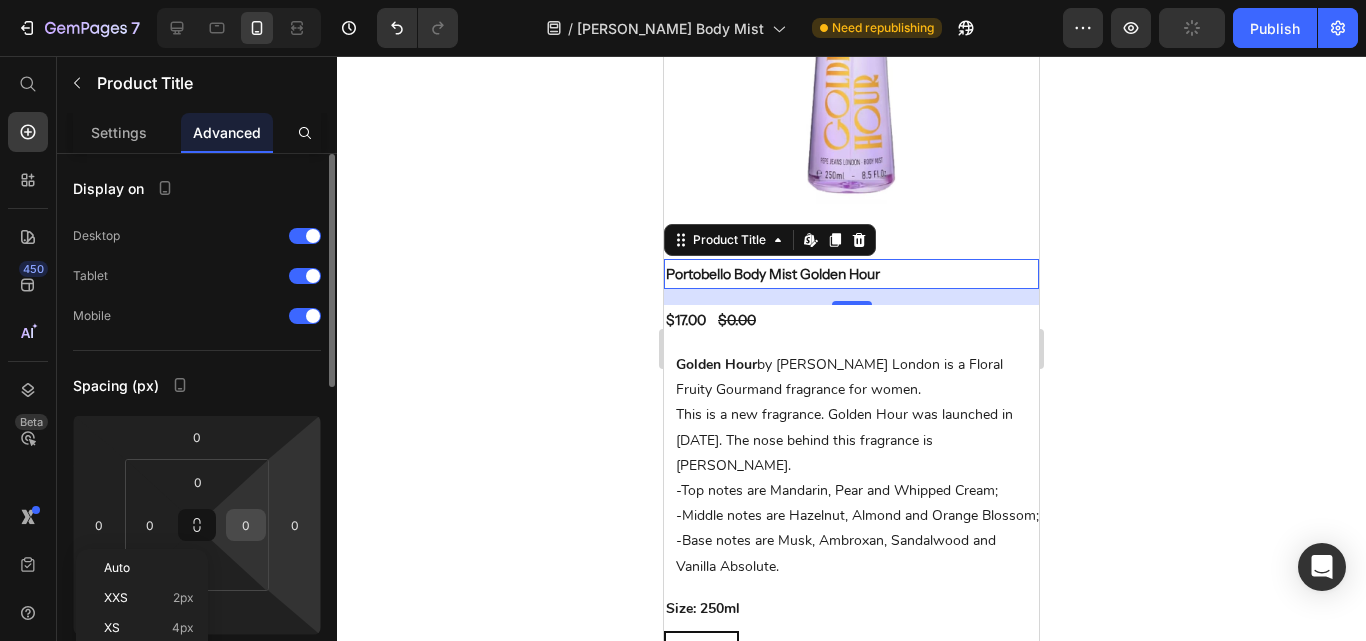scroll, scrollTop: 200, scrollLeft: 0, axis: vertical 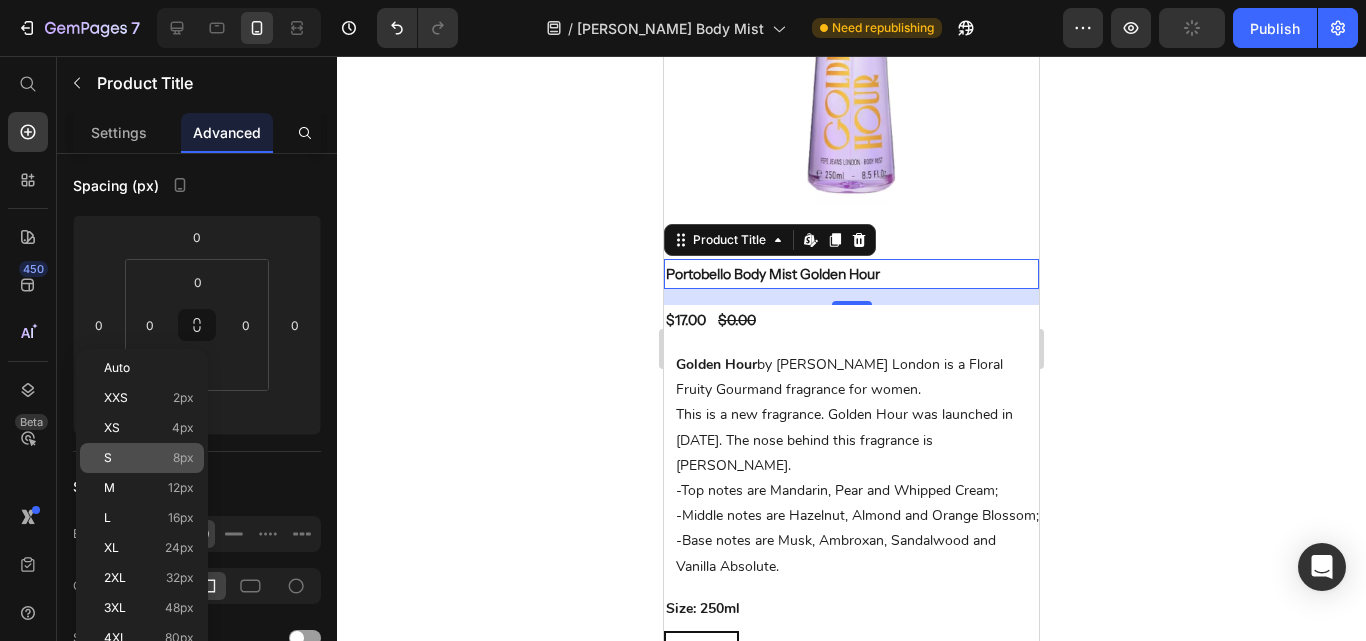 click on "S 8px" 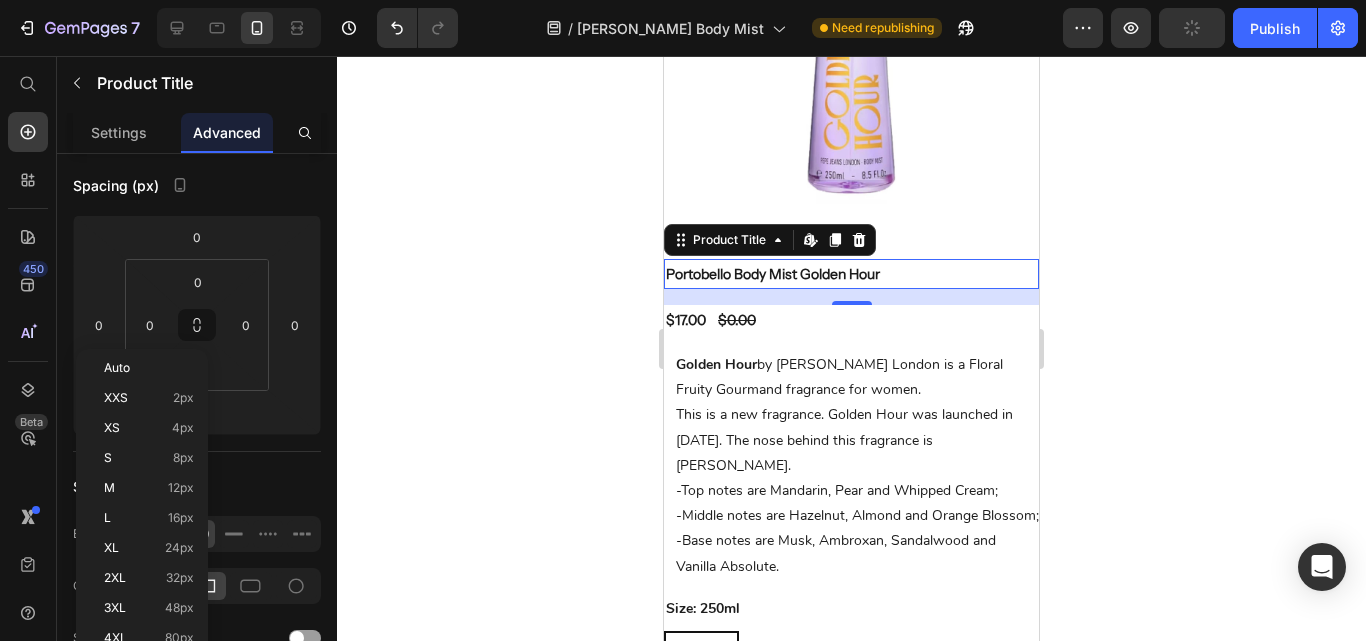 type on "8" 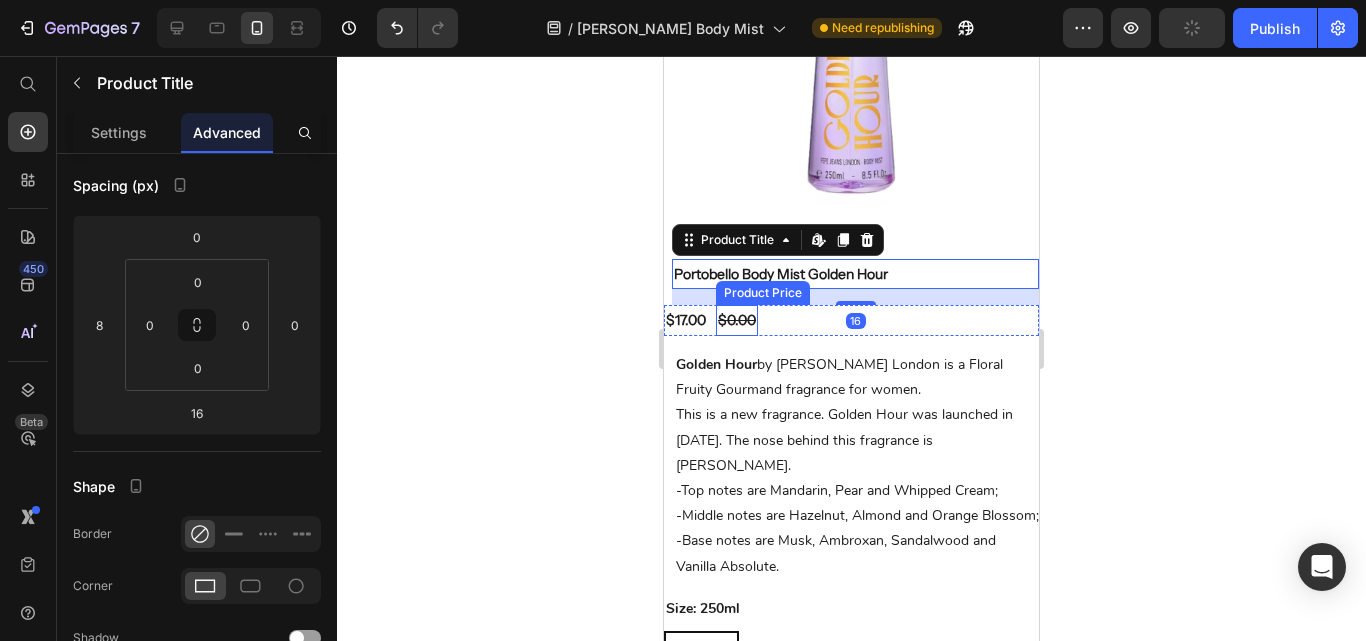 click on "$0.00" at bounding box center [737, 320] 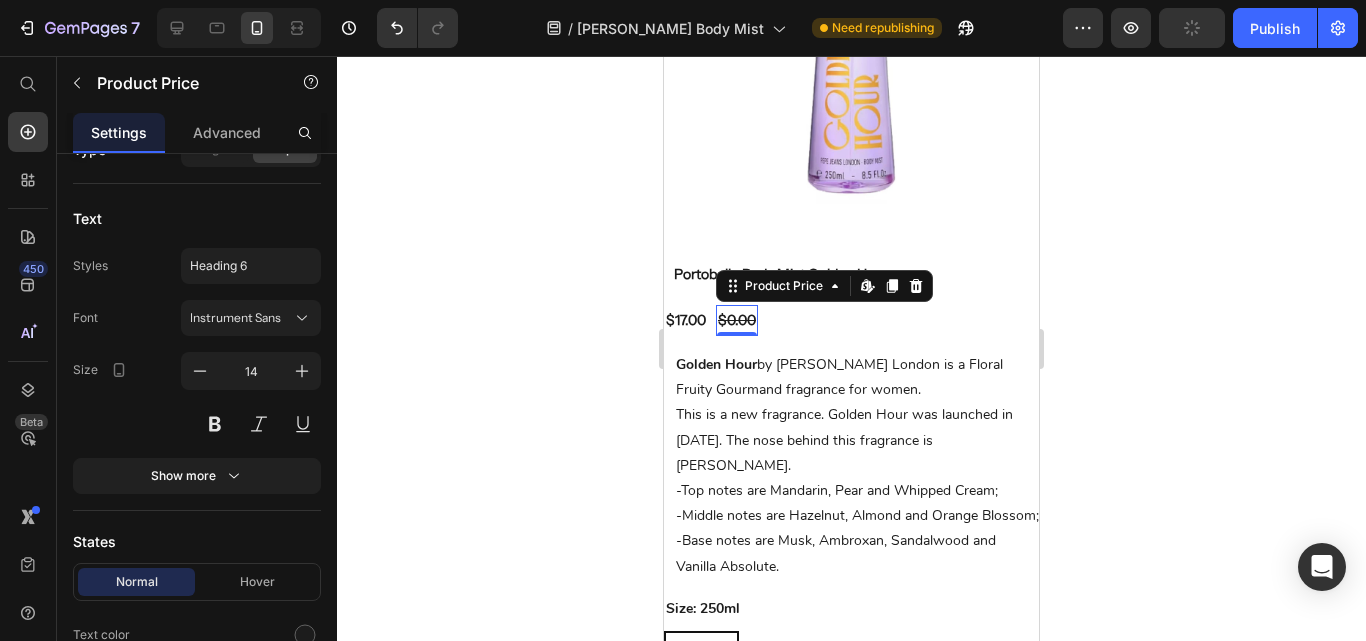 scroll, scrollTop: 0, scrollLeft: 0, axis: both 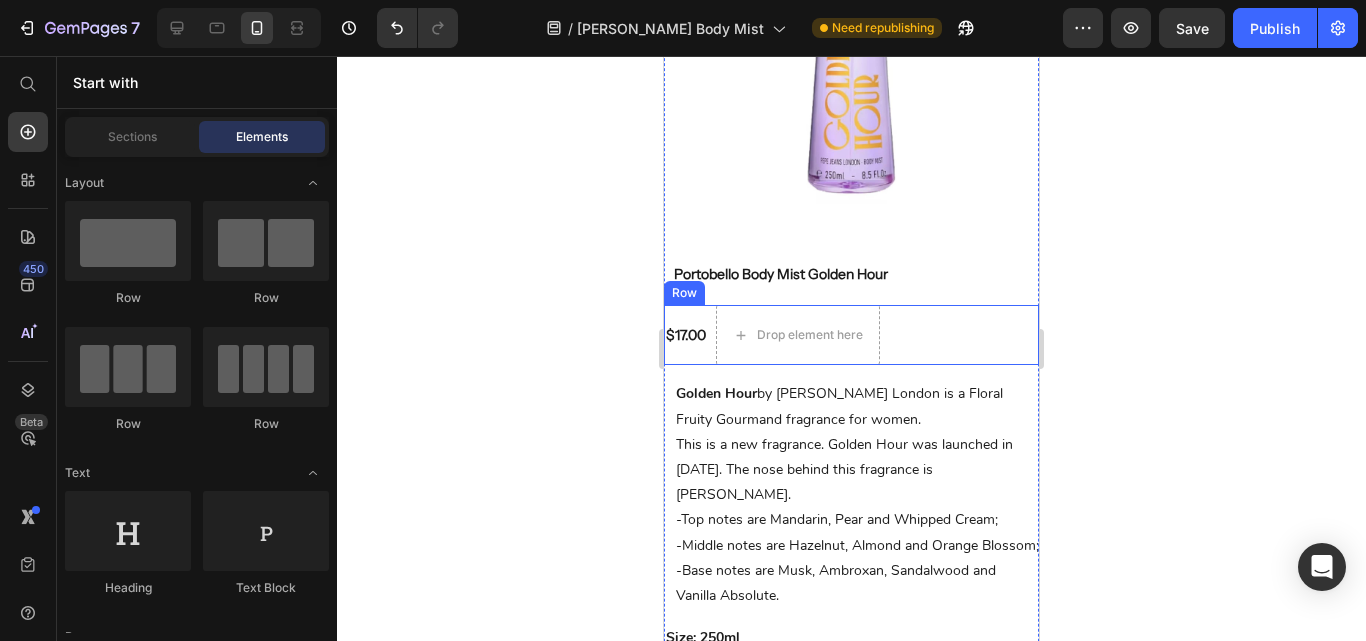 click on "$17.00 Product Price" at bounding box center [686, 335] 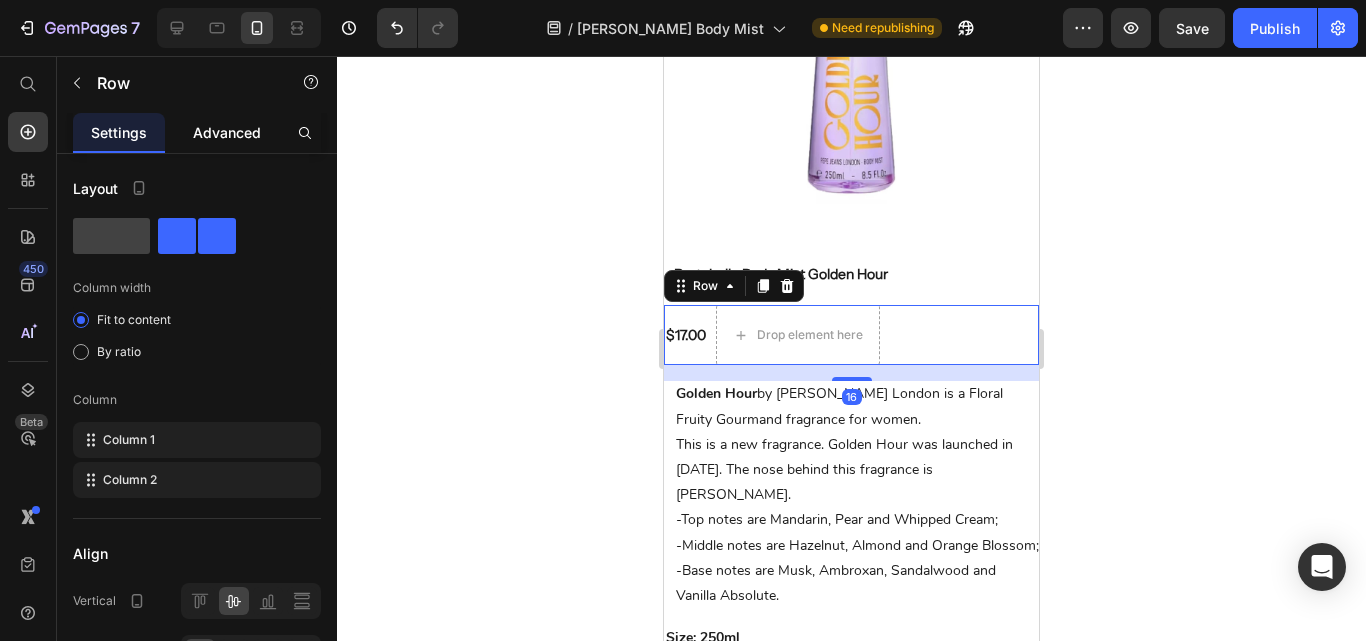click on "Advanced" at bounding box center [227, 132] 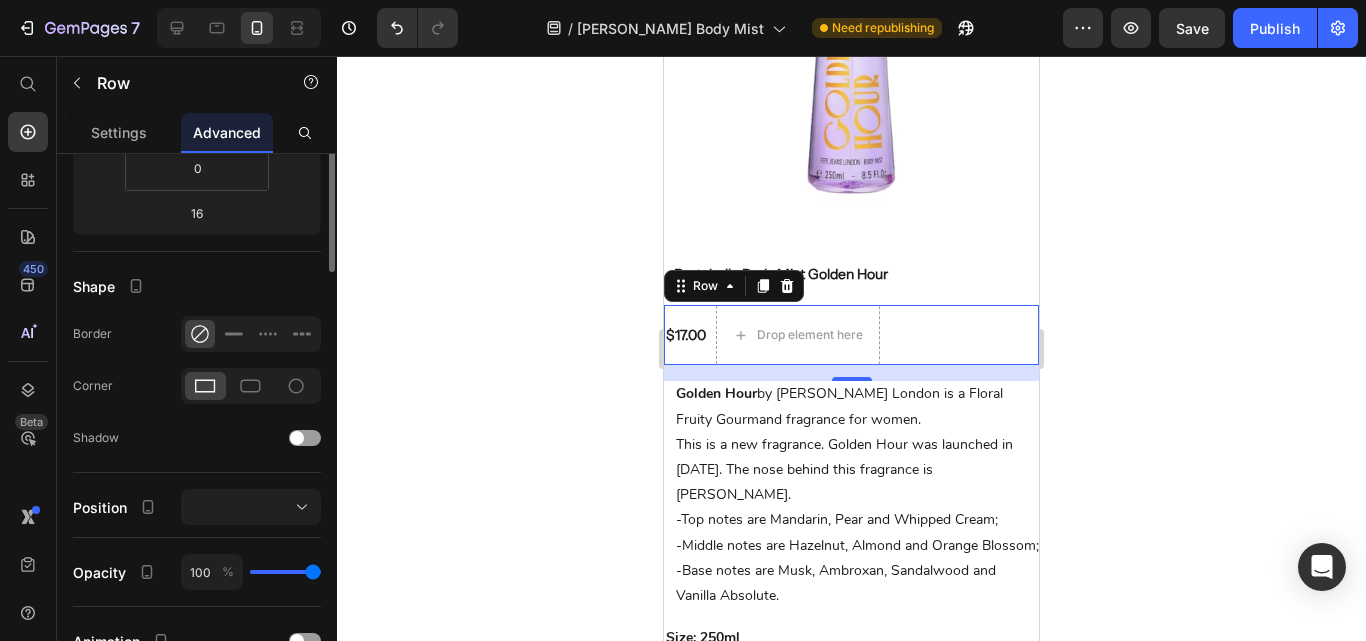 scroll, scrollTop: 100, scrollLeft: 0, axis: vertical 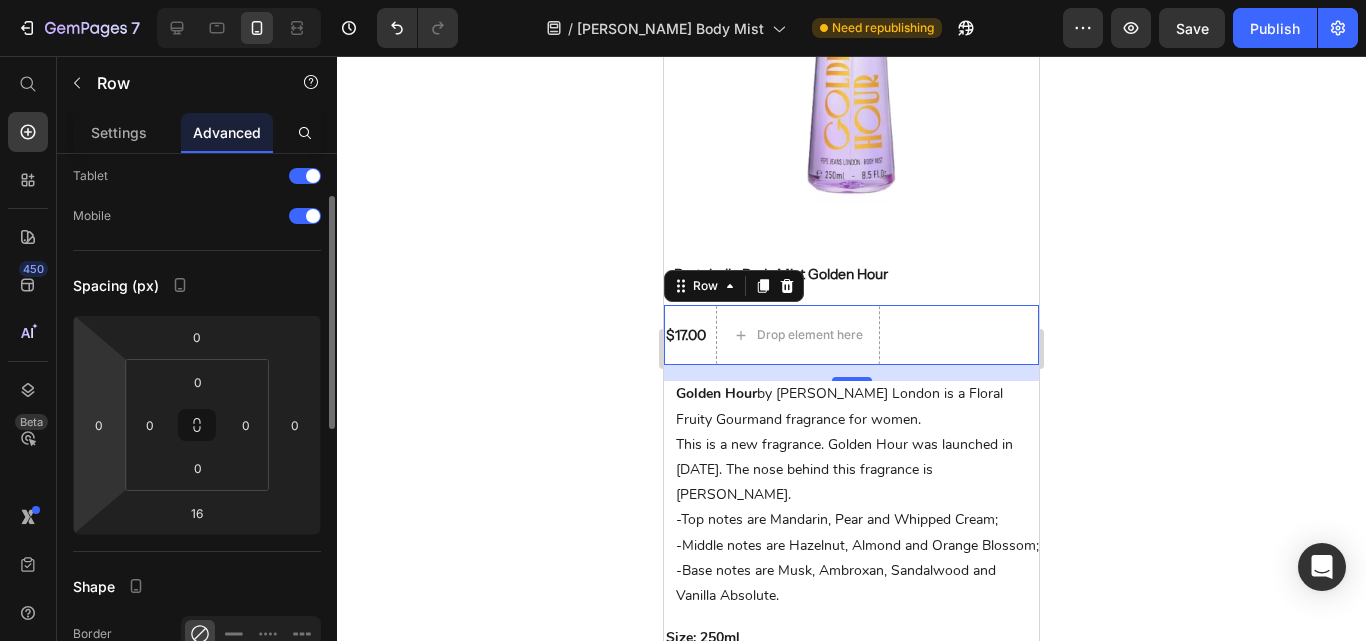 click on "7  Version history  /  [PERSON_NAME] Body Mist Need republishing Preview  Save   Publish  450 Beta Start with Sections Elements Hero Section Product Detail Brands Trusted Badges Guarantee Product Breakdown How to use Testimonials Compare Bundle FAQs Social Proof Brand Story Product List Collection Blog List Contact Sticky Add to Cart Custom Footer Browse Library 450 Layout
Row
Row
Row
Row Text
Heading
Text Block Button
Button
Button
Sticky Back to top Media" at bounding box center (683, 0) 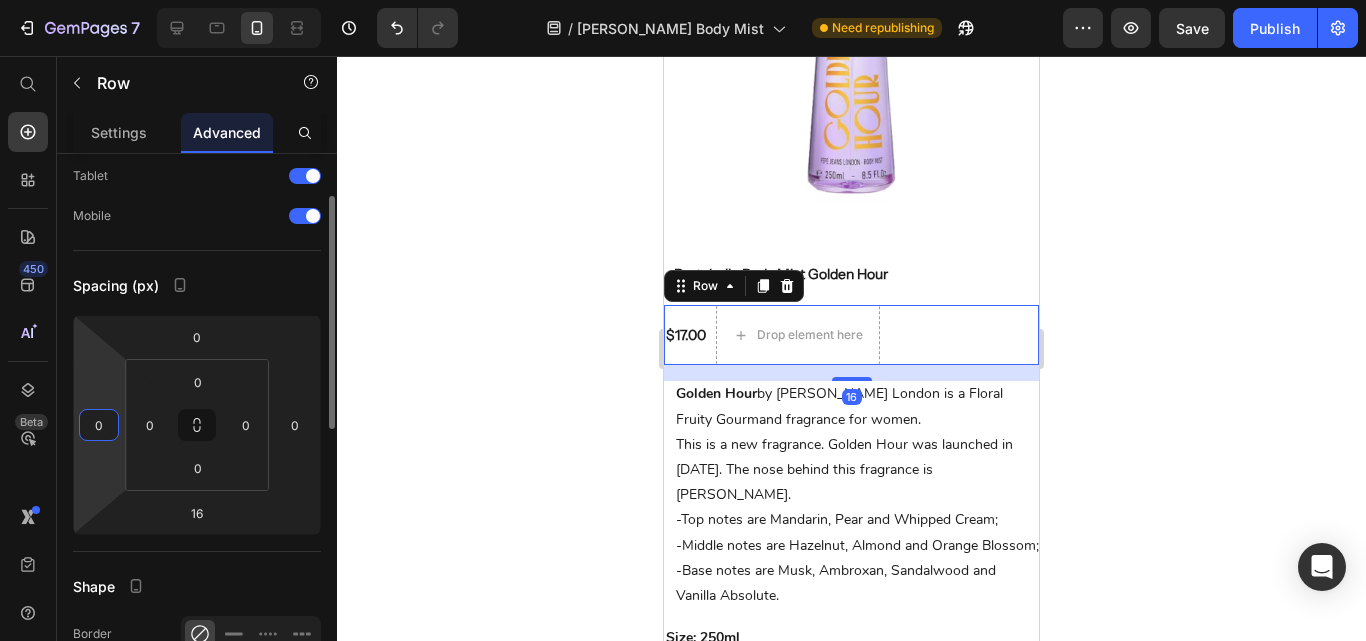 click on "0" at bounding box center [99, 425] 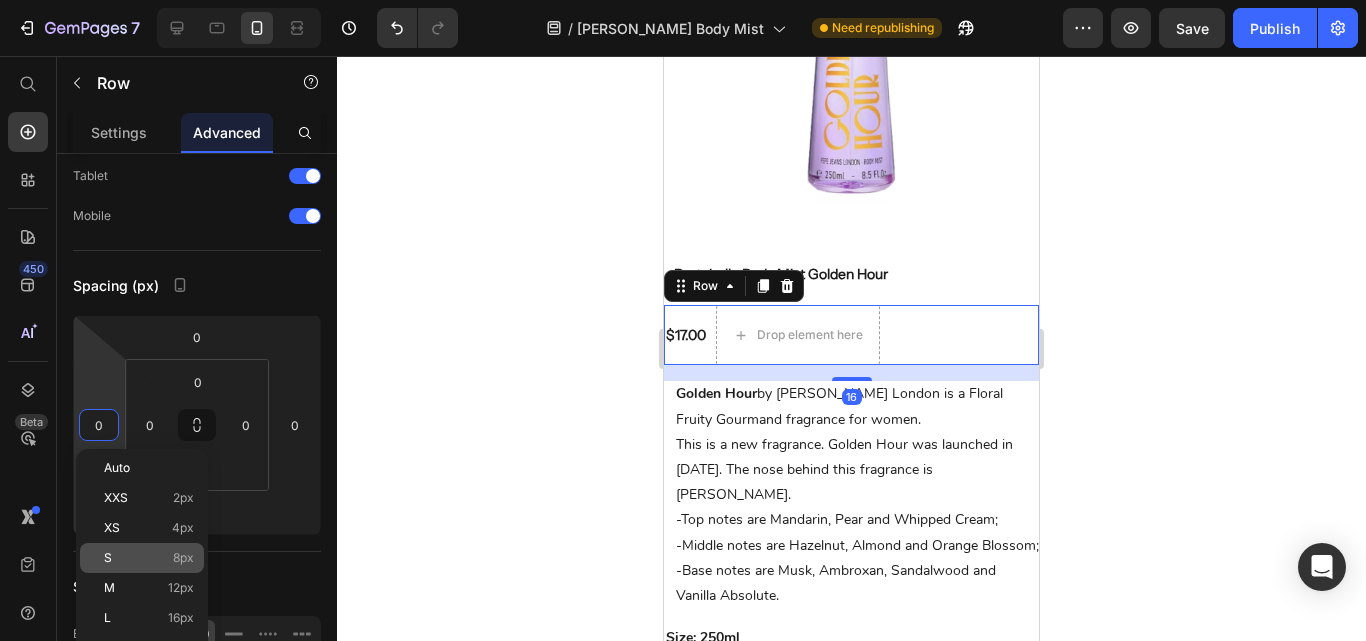 click on "S 8px" 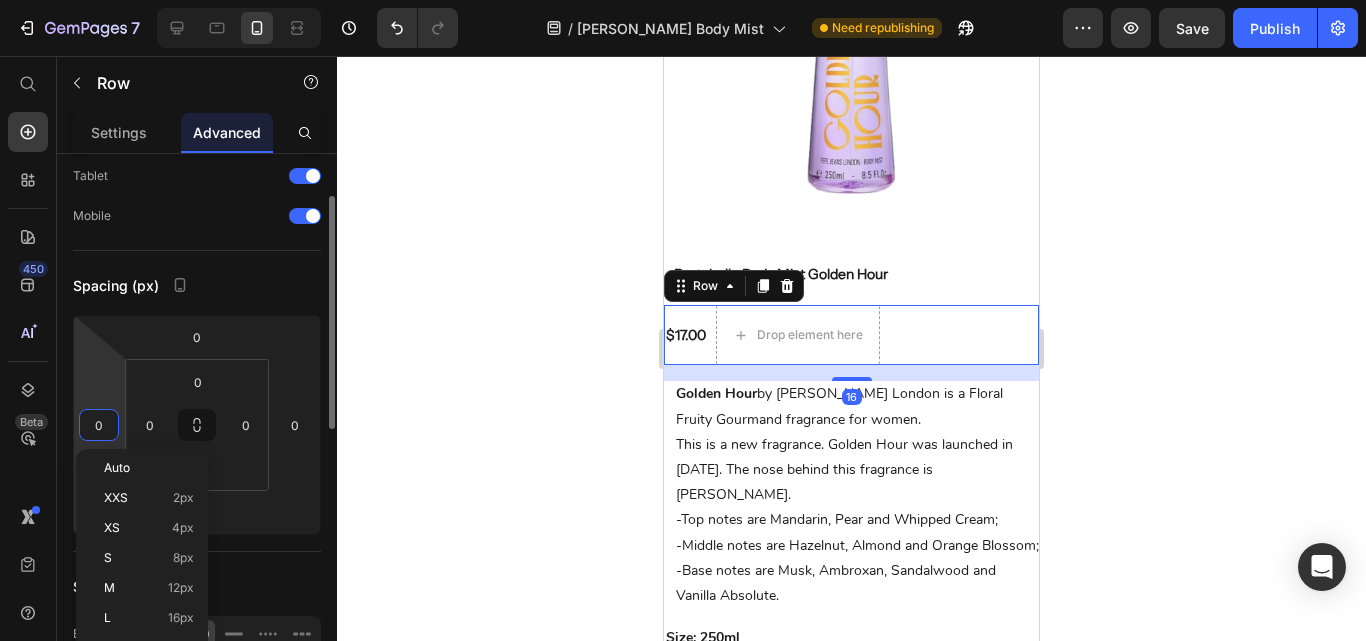 type on "8" 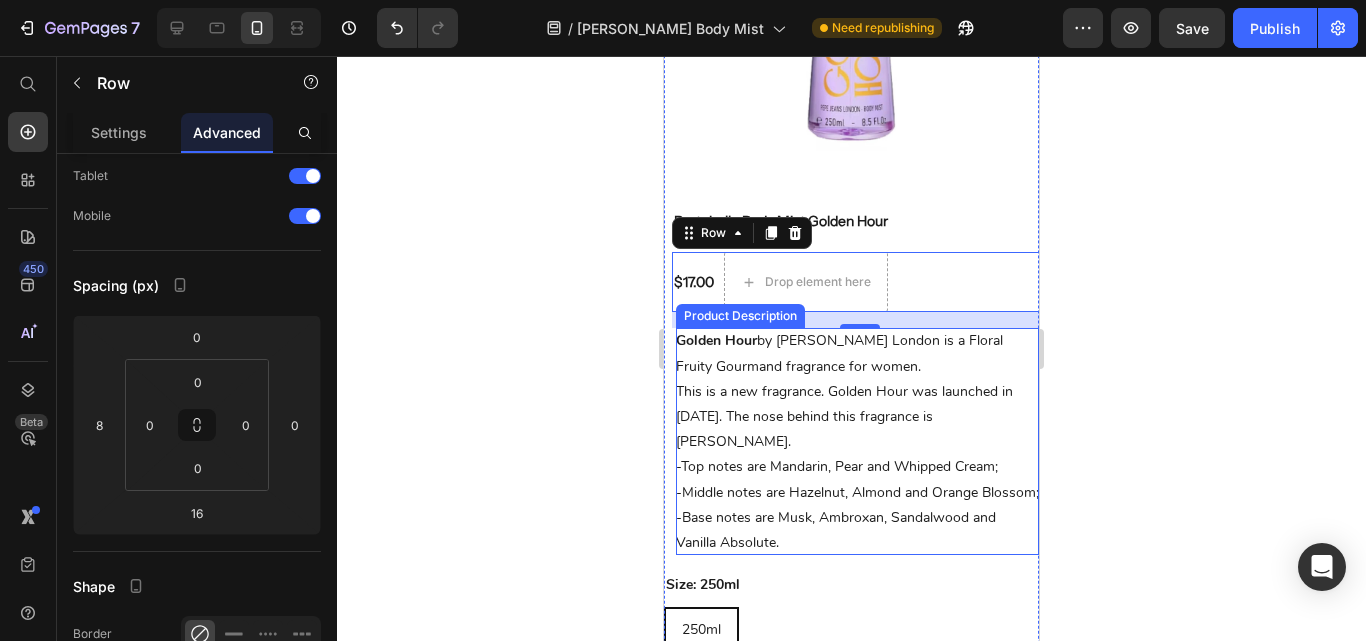 scroll, scrollTop: 3300, scrollLeft: 0, axis: vertical 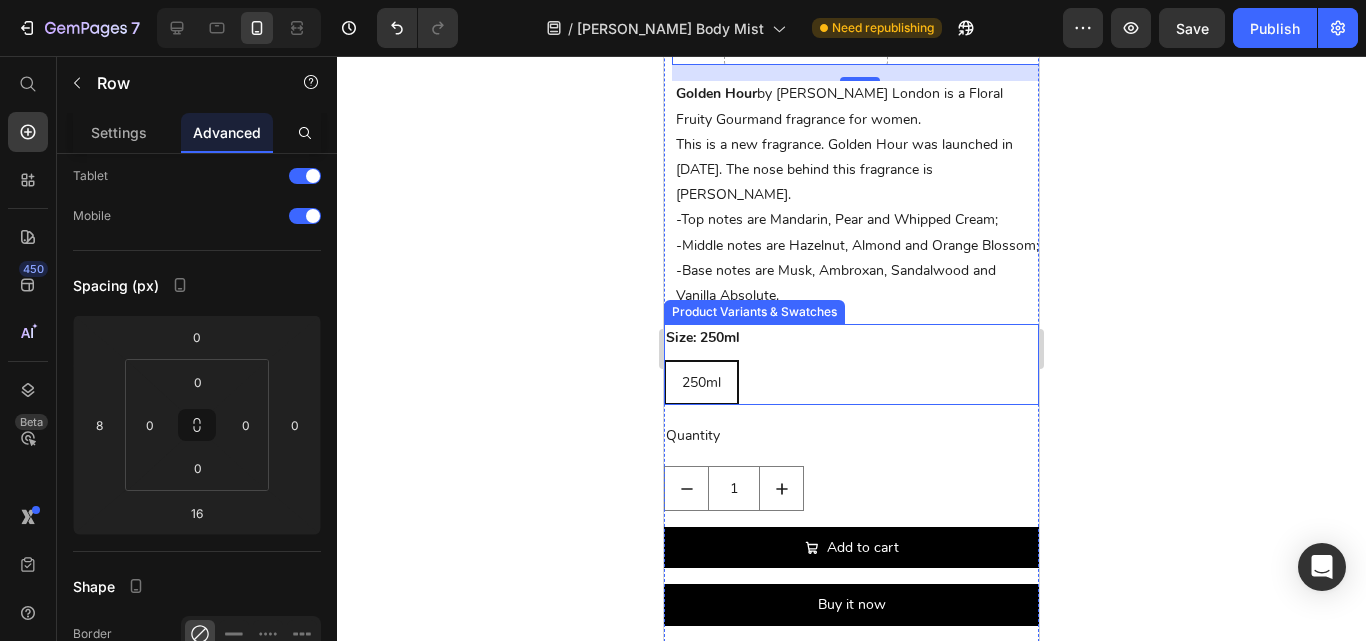 click on "250ml 250ml 250ml" at bounding box center [851, 382] 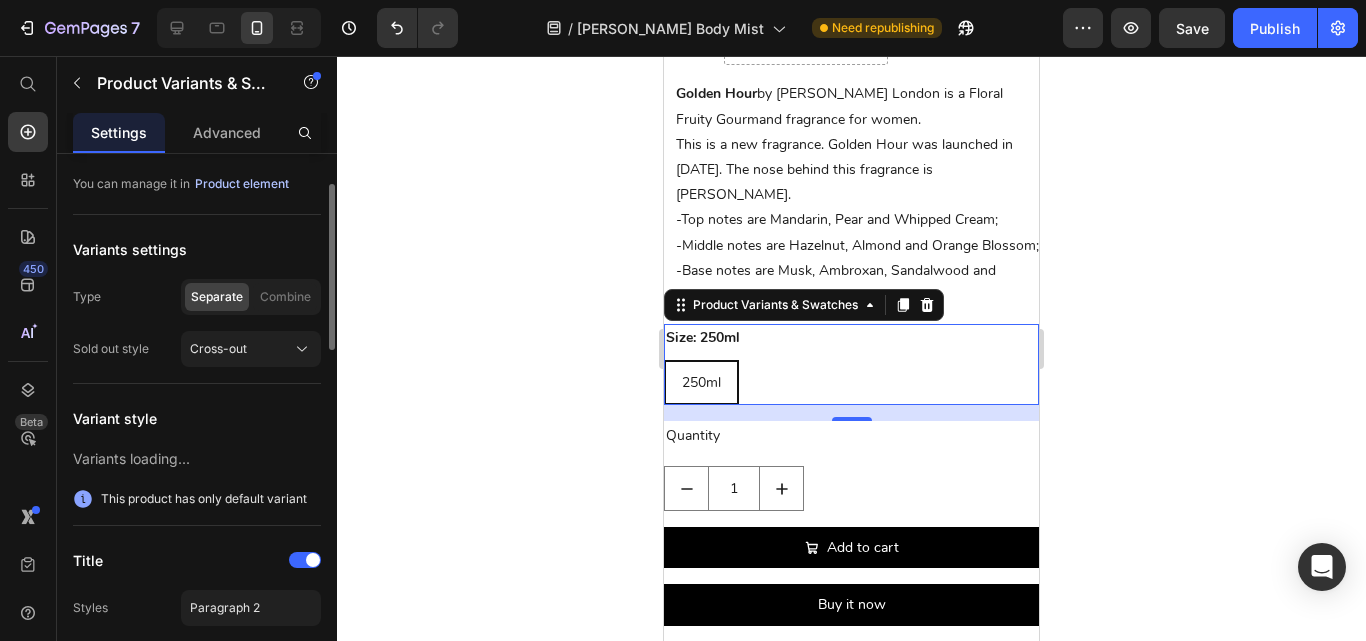 scroll, scrollTop: 0, scrollLeft: 0, axis: both 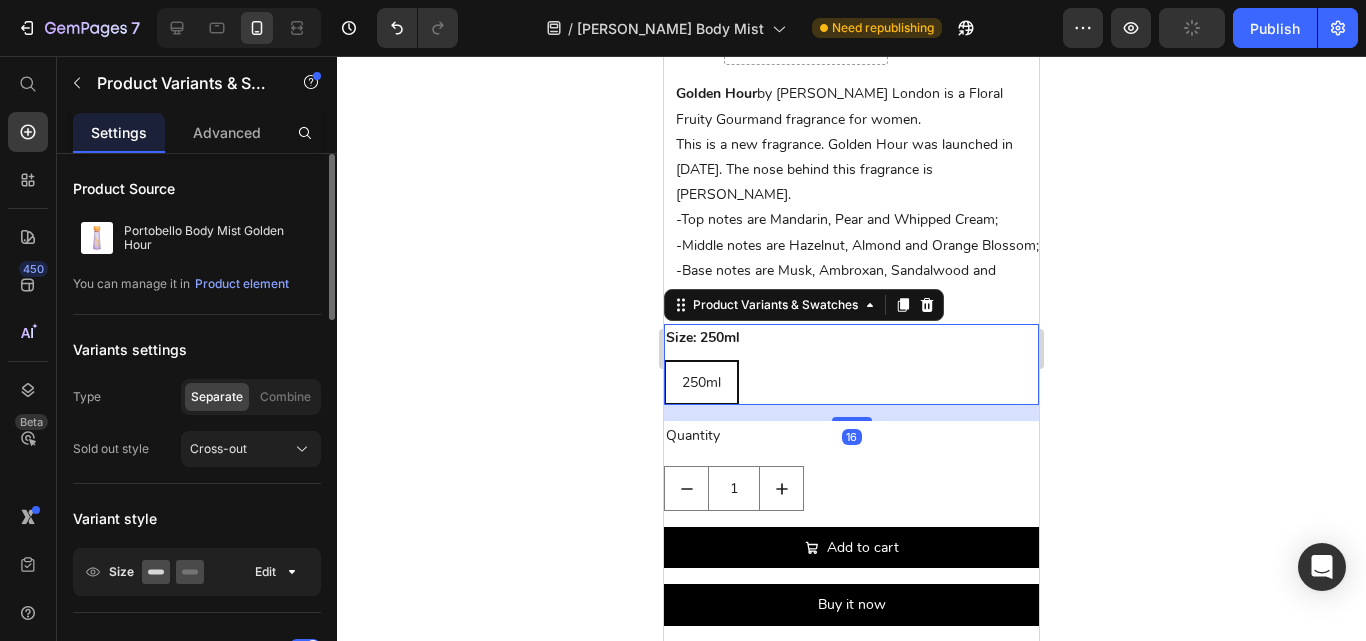 click on "Advanced" at bounding box center [227, 132] 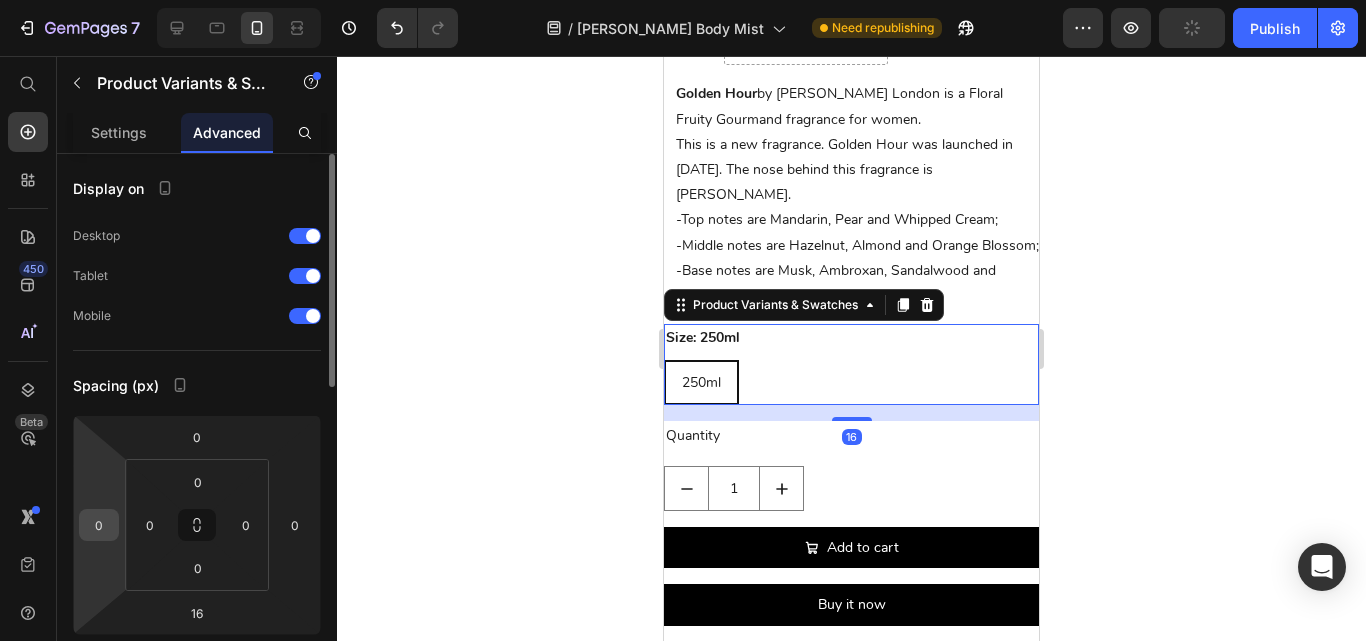click on "0" at bounding box center [99, 525] 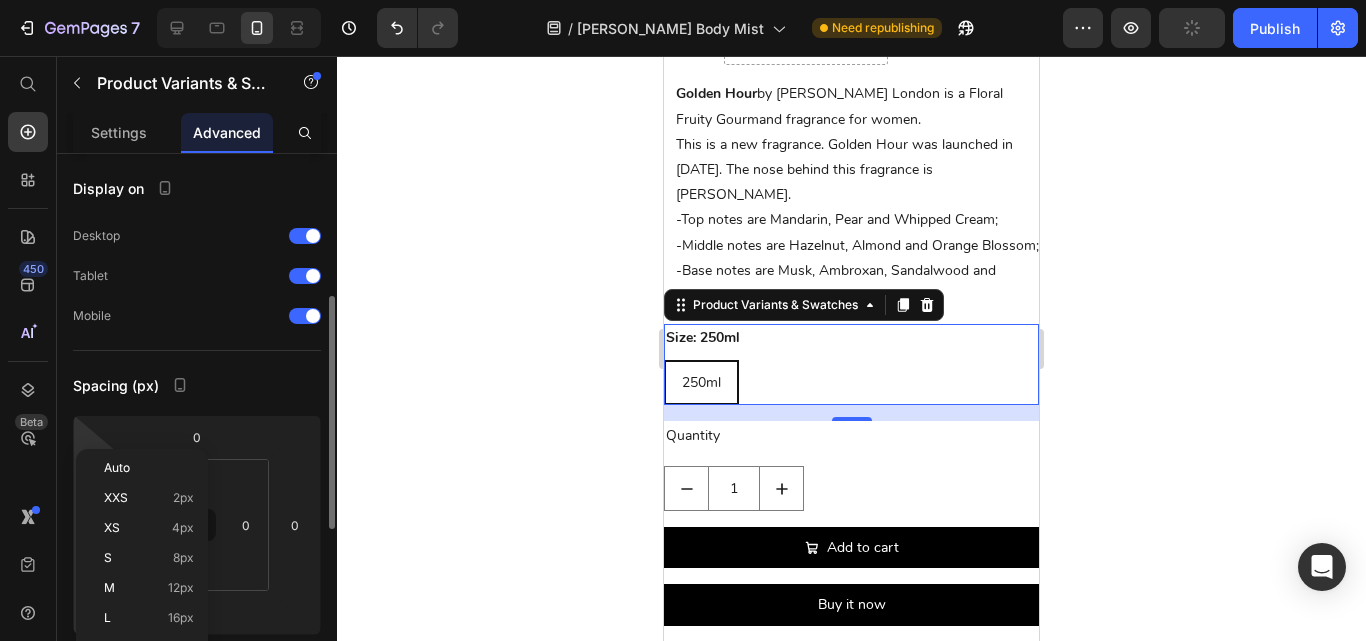 scroll, scrollTop: 100, scrollLeft: 0, axis: vertical 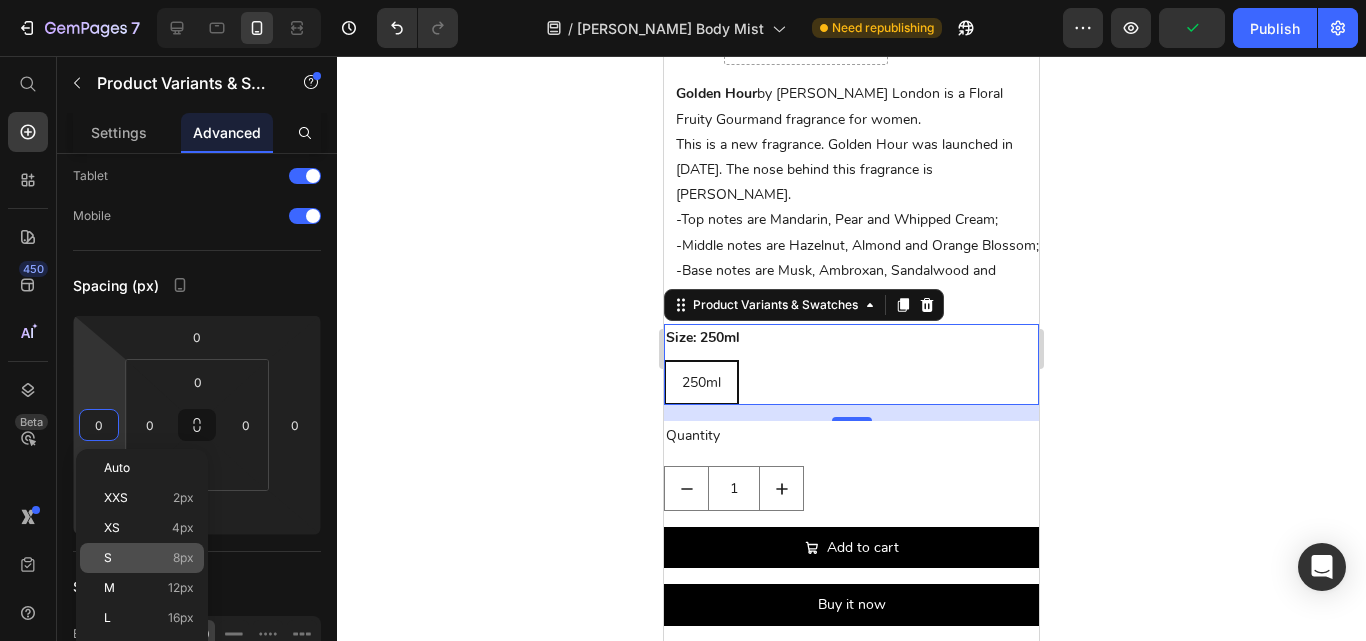 click on "S 8px" at bounding box center [149, 558] 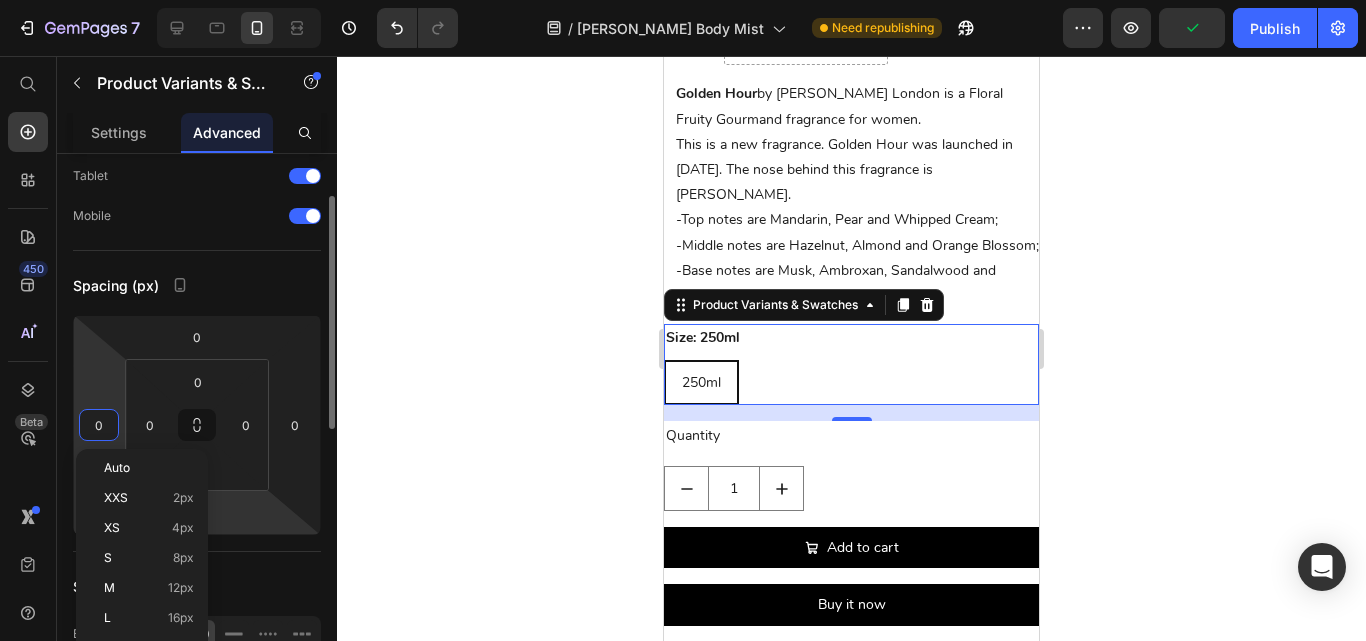 type on "8" 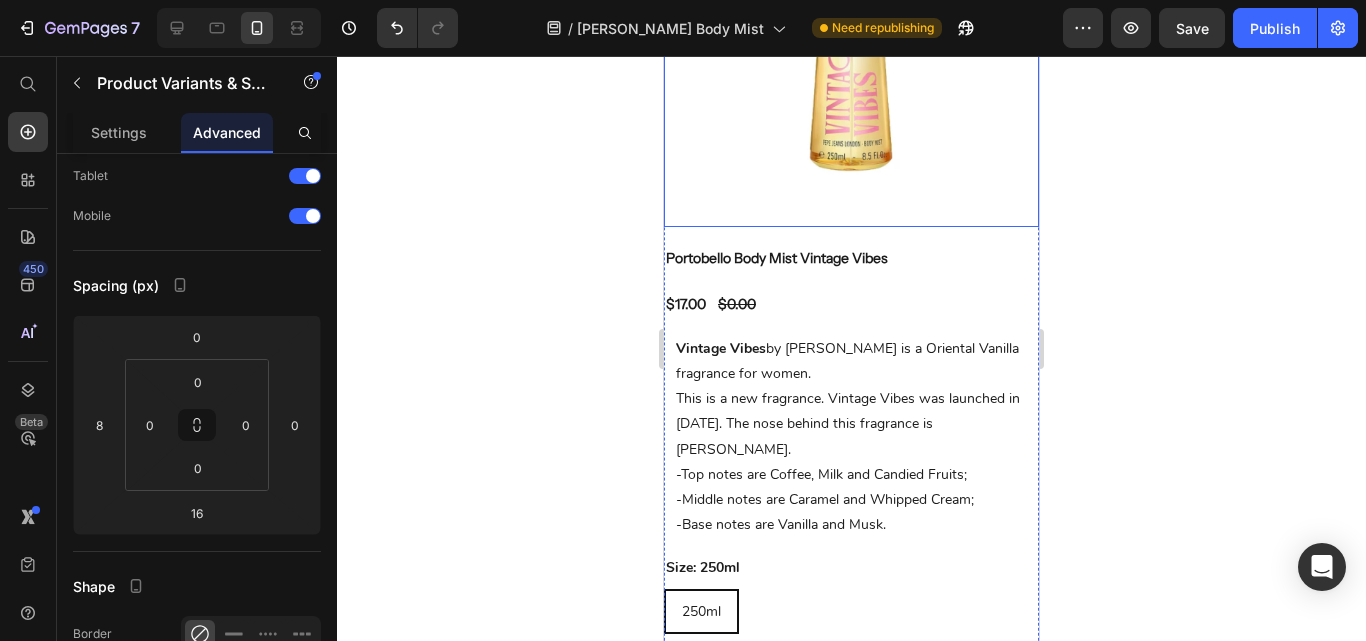 scroll, scrollTop: 4200, scrollLeft: 0, axis: vertical 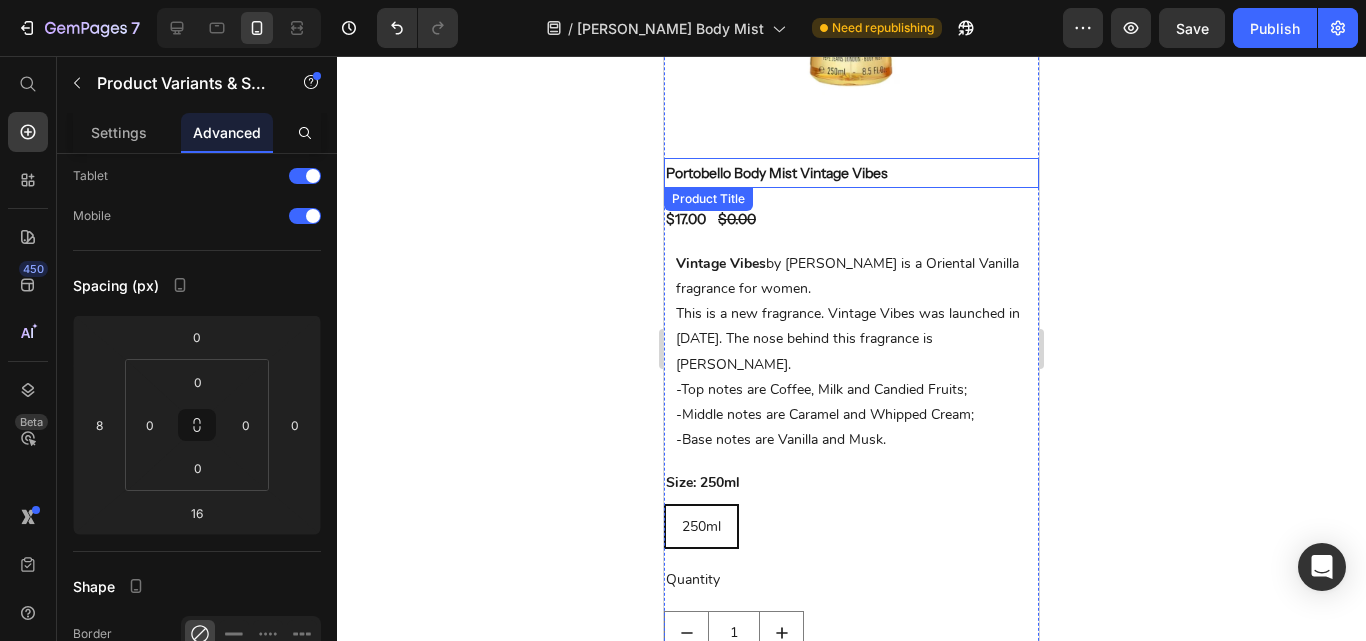 click on "Portobello Body Mist Vintage Vibes" at bounding box center [851, 173] 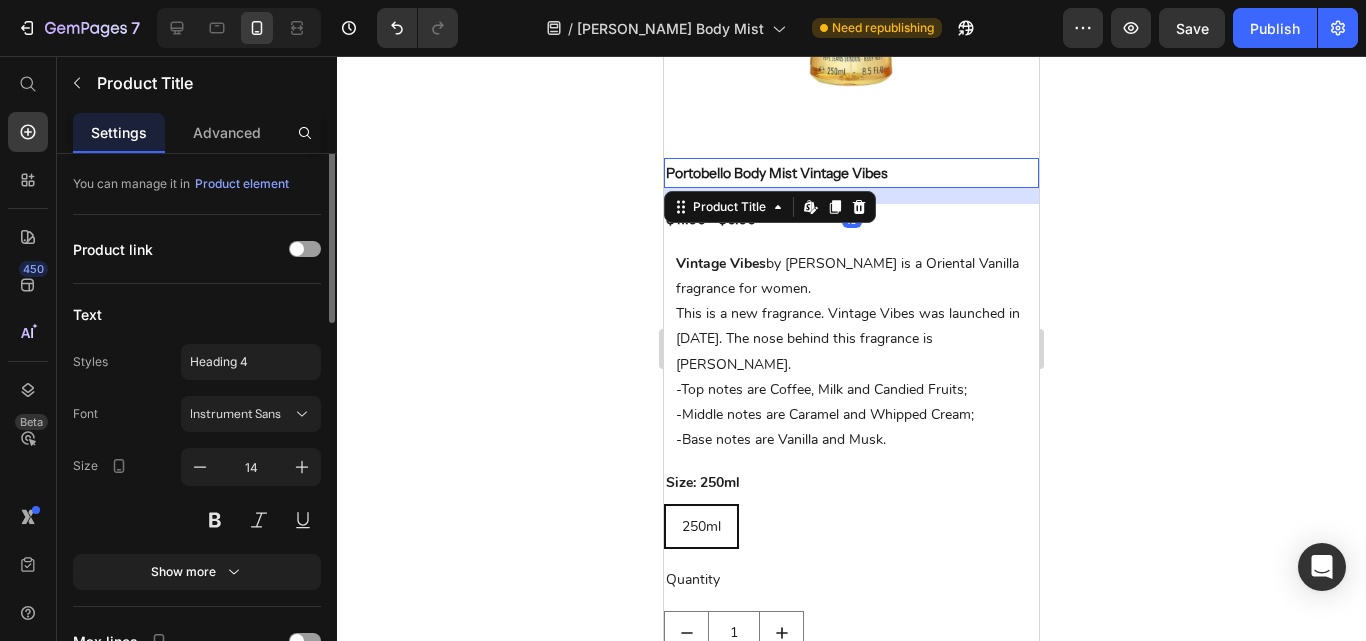 scroll, scrollTop: 0, scrollLeft: 0, axis: both 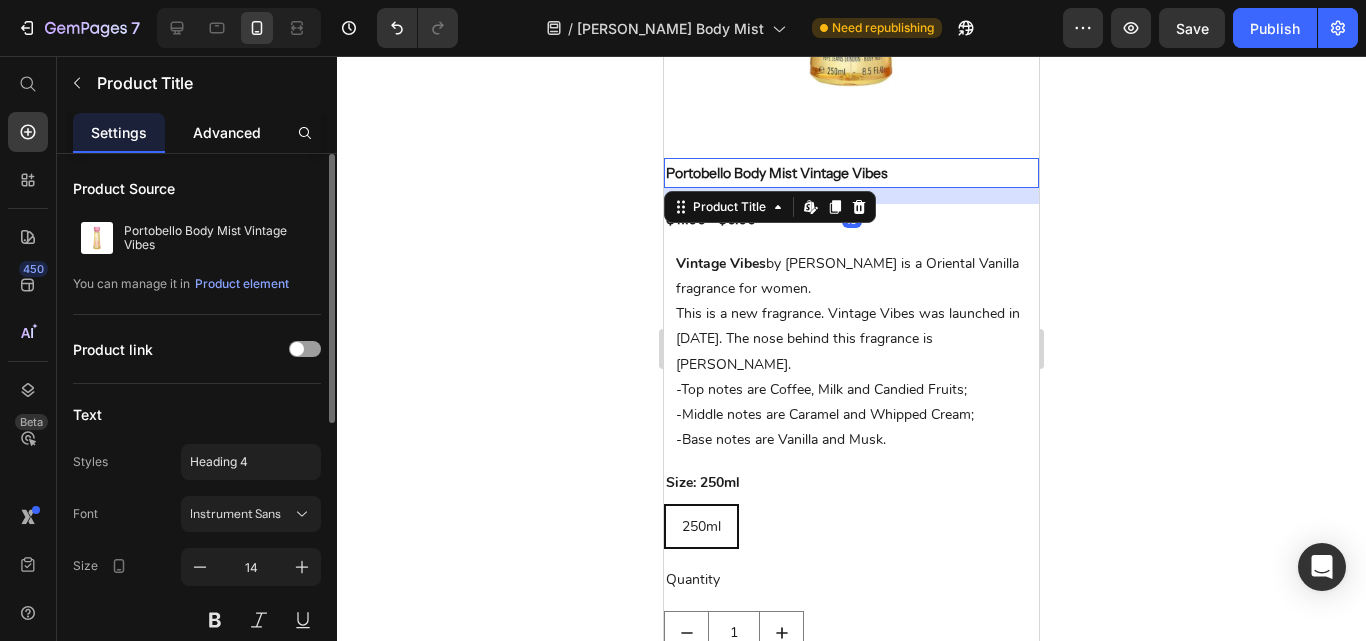 click on "Advanced" at bounding box center (227, 132) 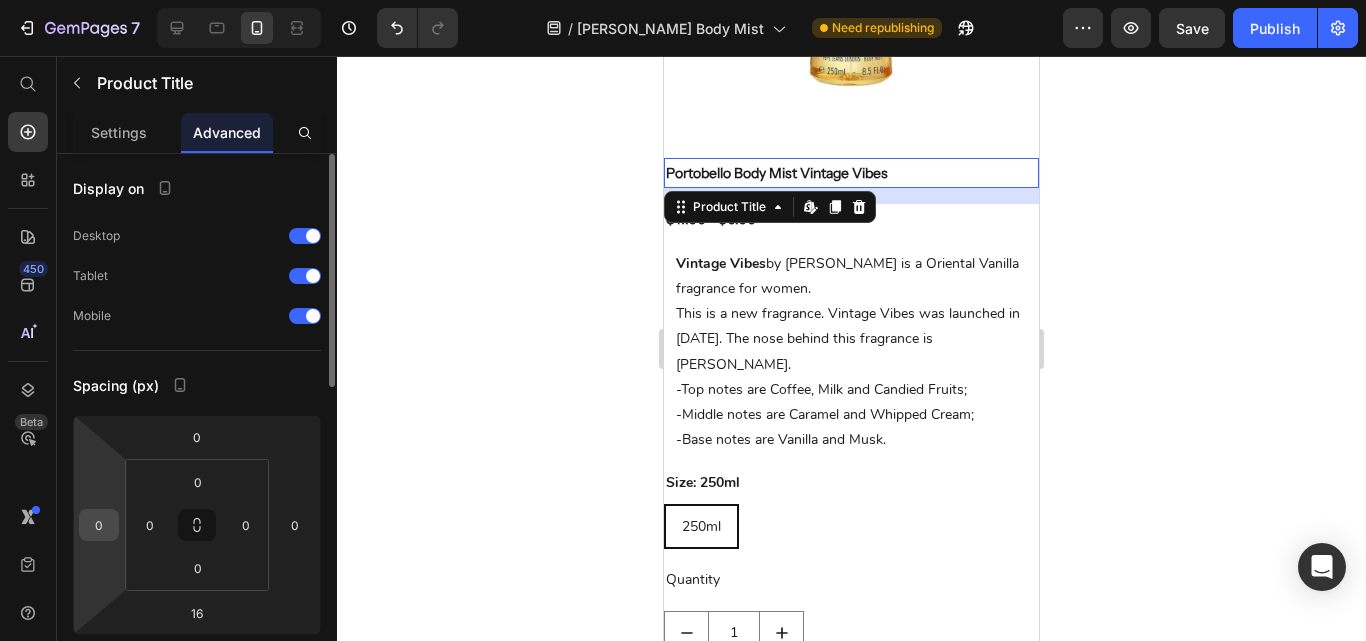 click on "0" at bounding box center (99, 525) 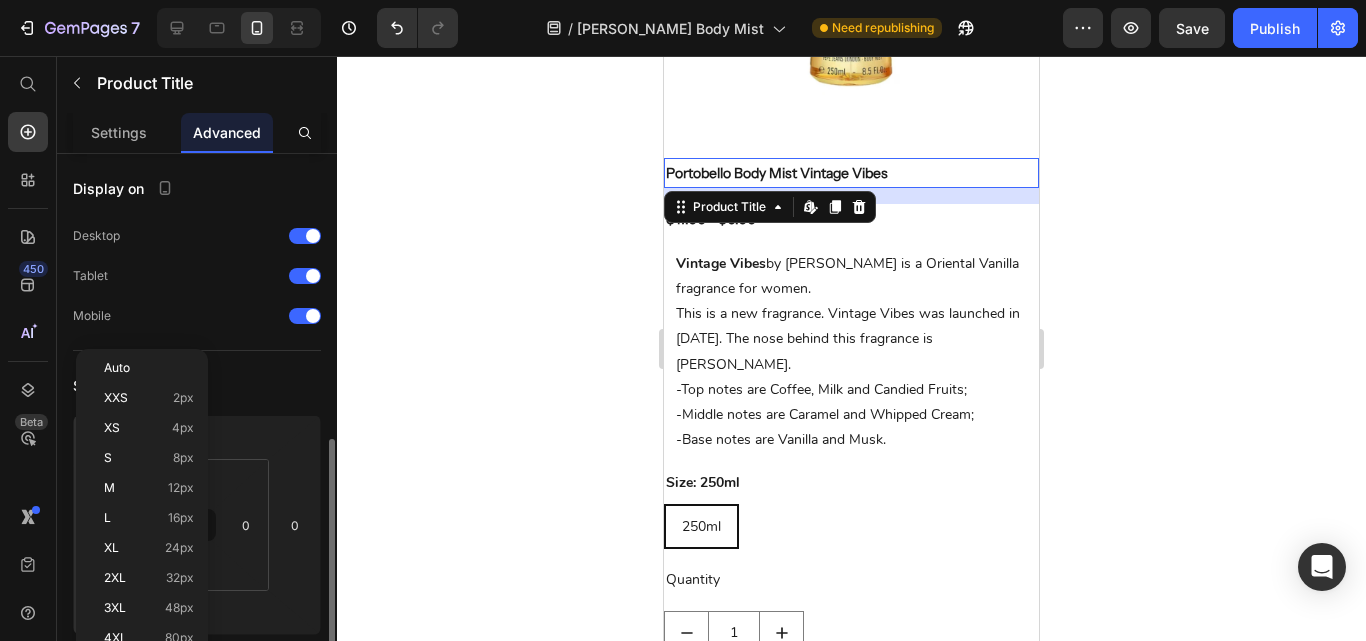 scroll, scrollTop: 200, scrollLeft: 0, axis: vertical 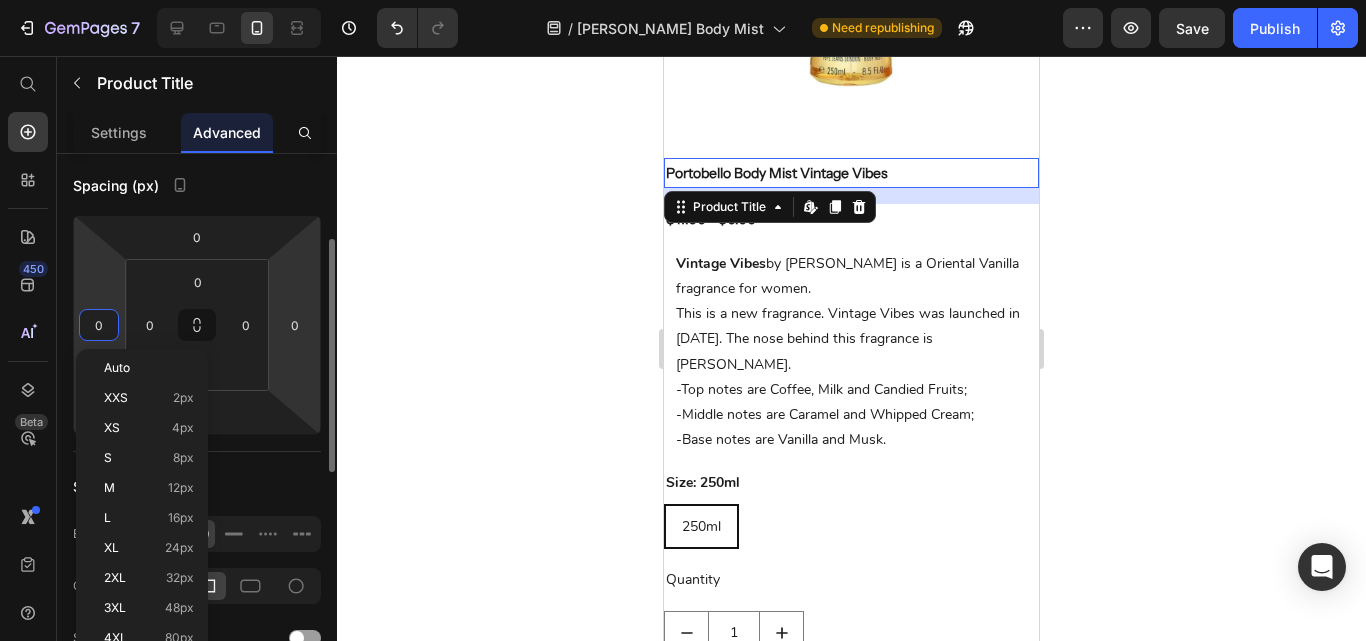 click on "S 8px" at bounding box center (149, 458) 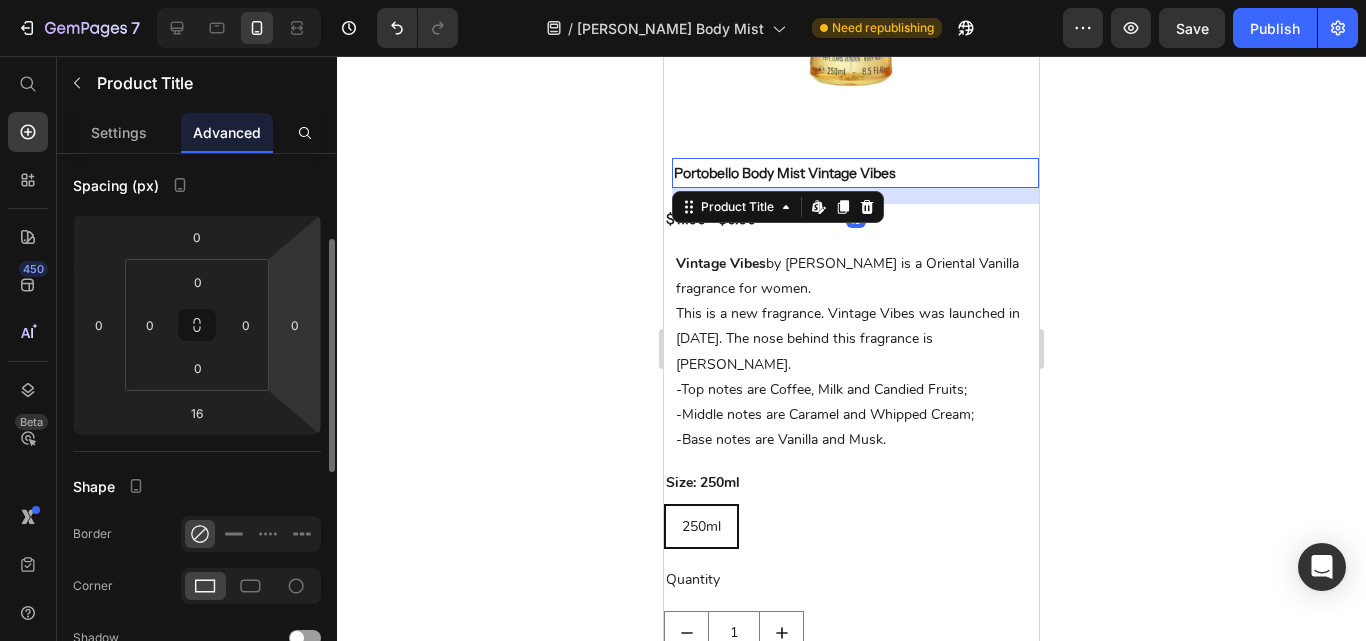 type on "8" 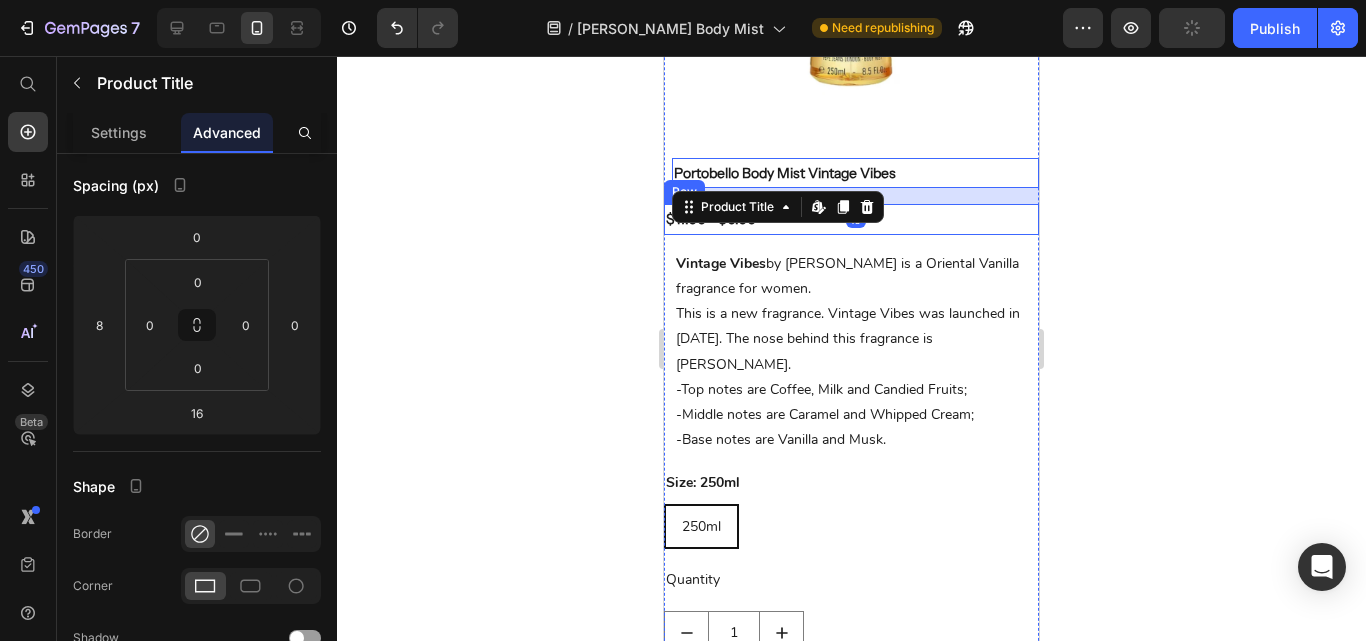 click on "$17.00 Product Price $0.00 Product Price Row" at bounding box center [851, 219] 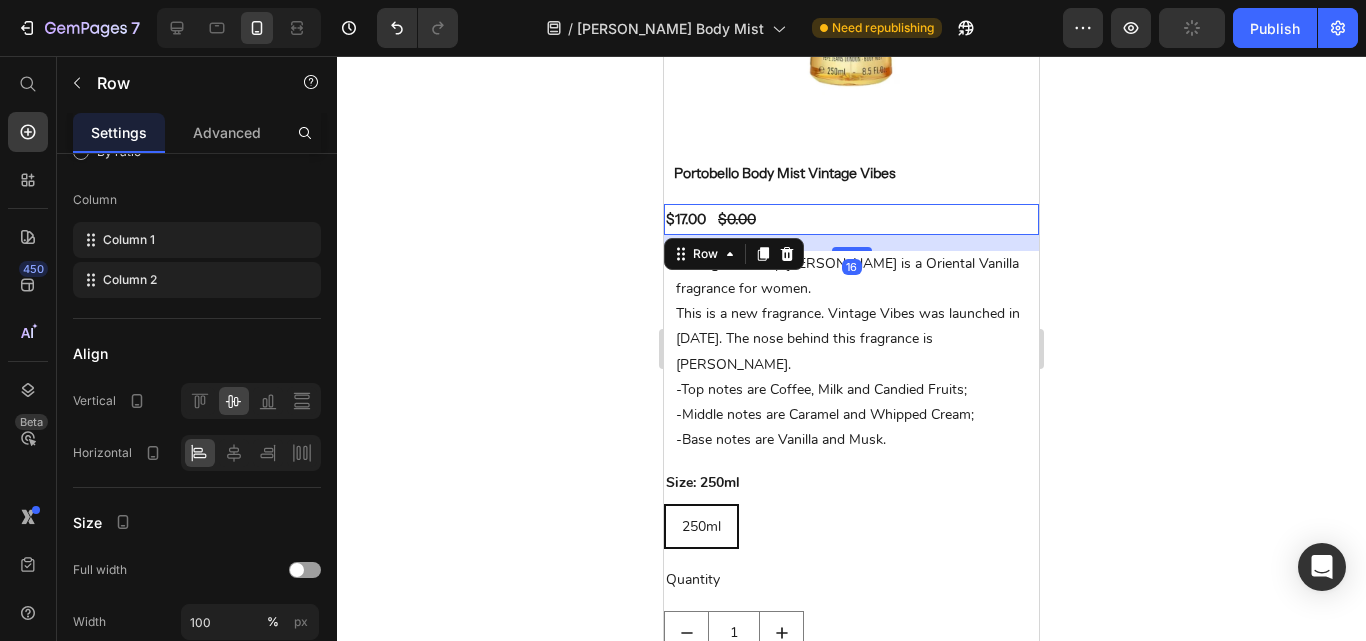 scroll, scrollTop: 0, scrollLeft: 0, axis: both 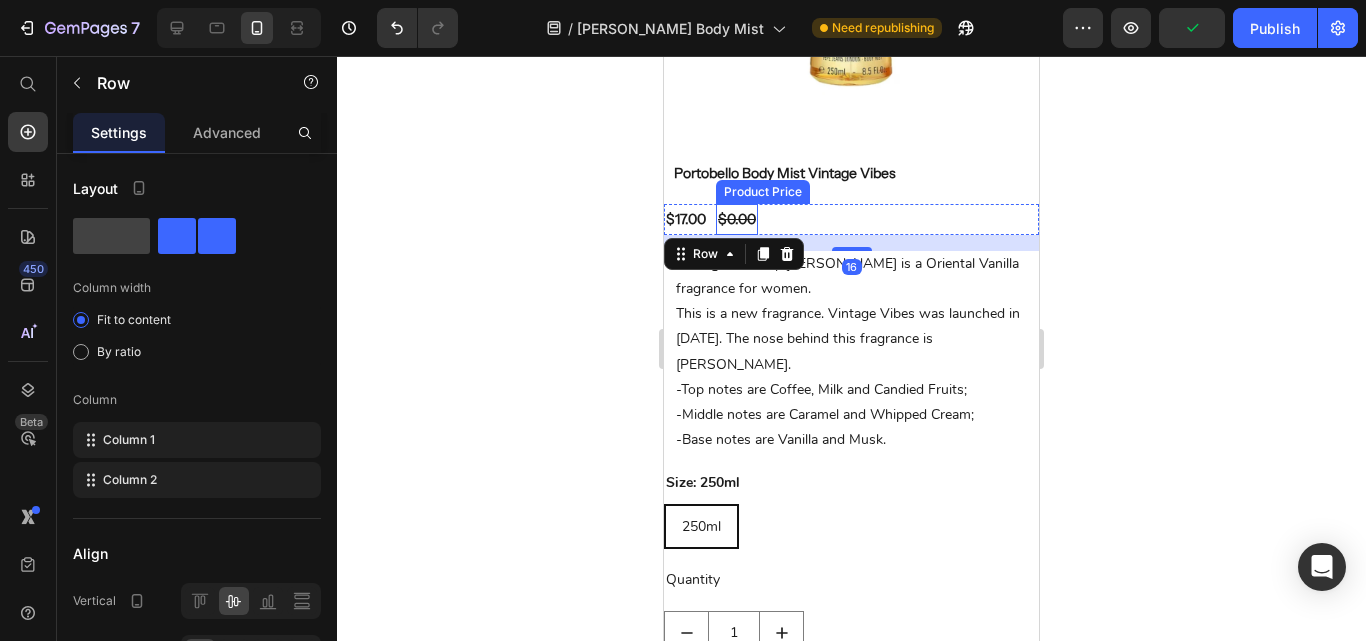 click on "$0.00" at bounding box center (737, 219) 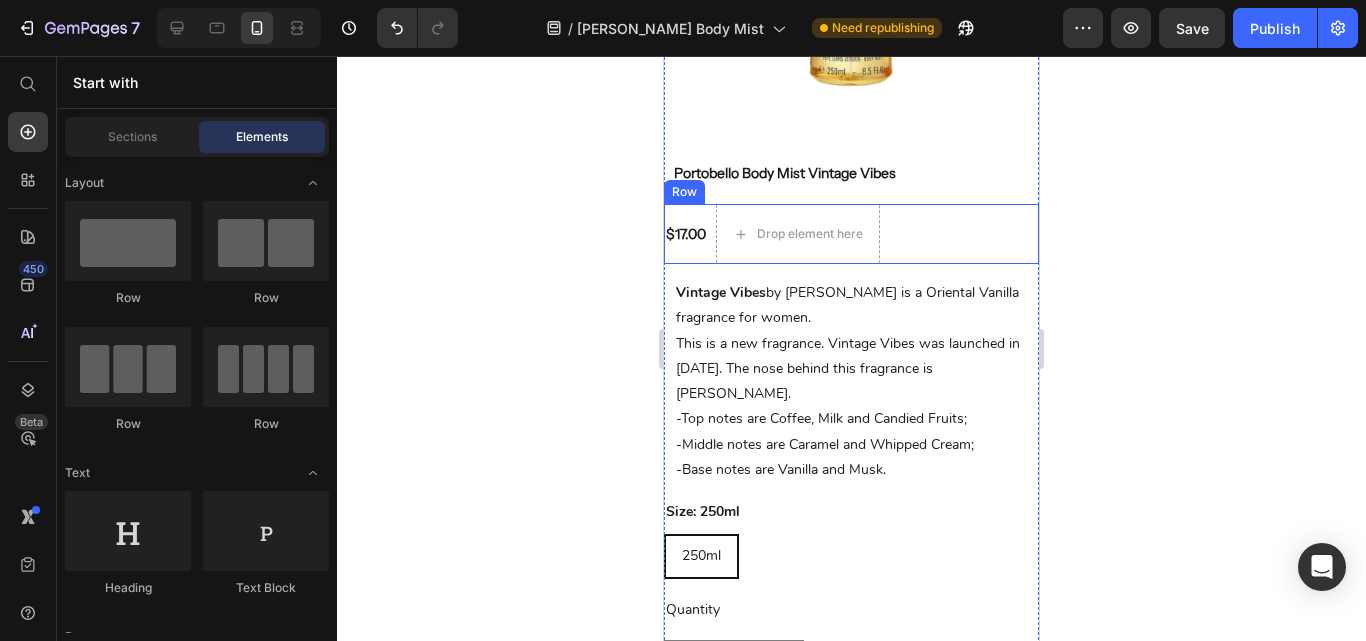 click on "$17.00 Product Price
Drop element here Row" at bounding box center (851, 234) 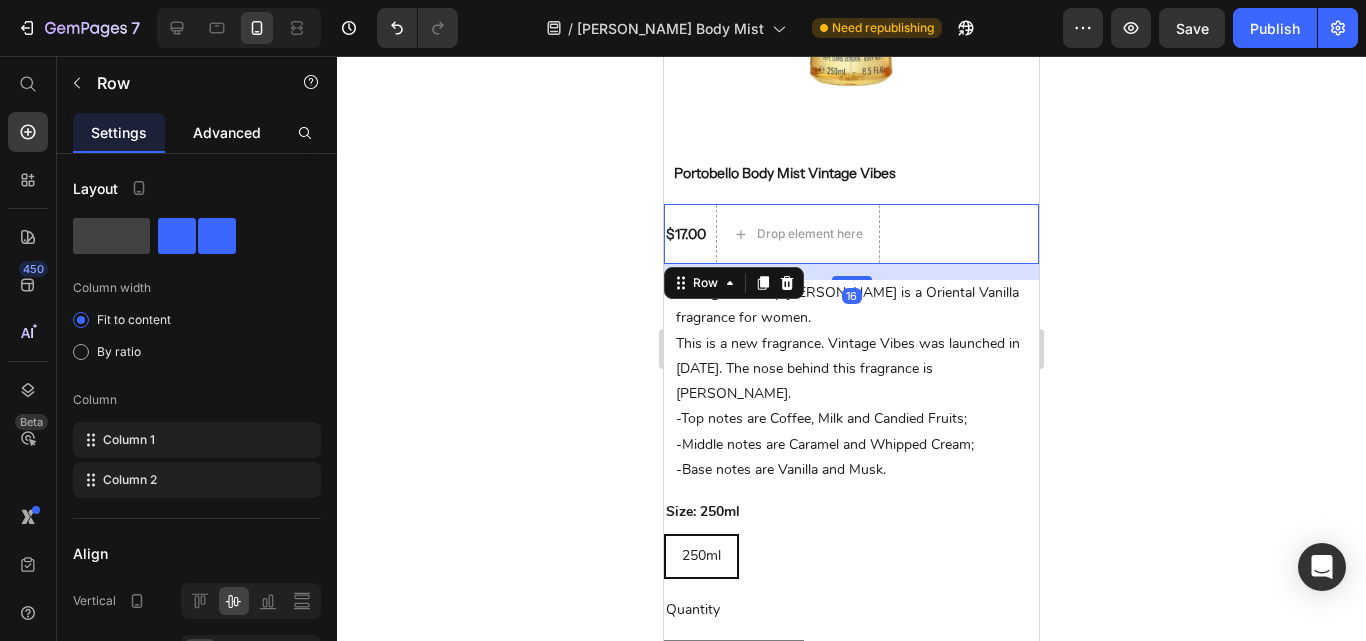 click on "Advanced" 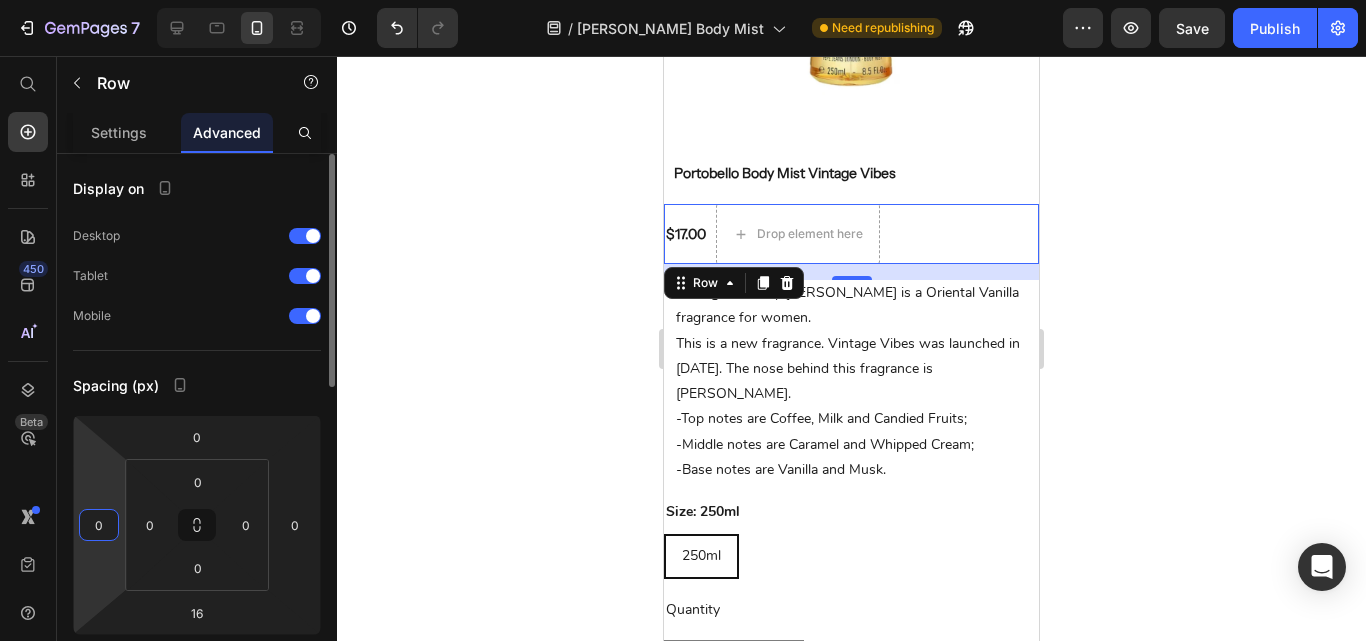 click on "0" at bounding box center [99, 525] 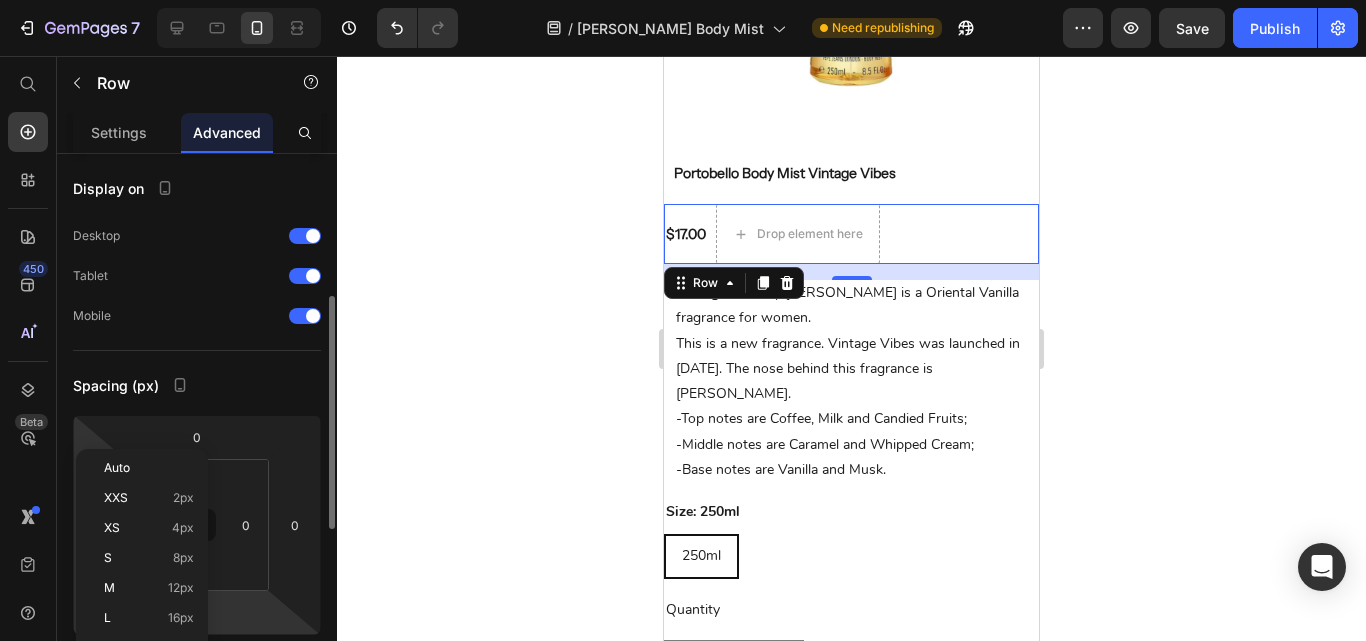 scroll, scrollTop: 100, scrollLeft: 0, axis: vertical 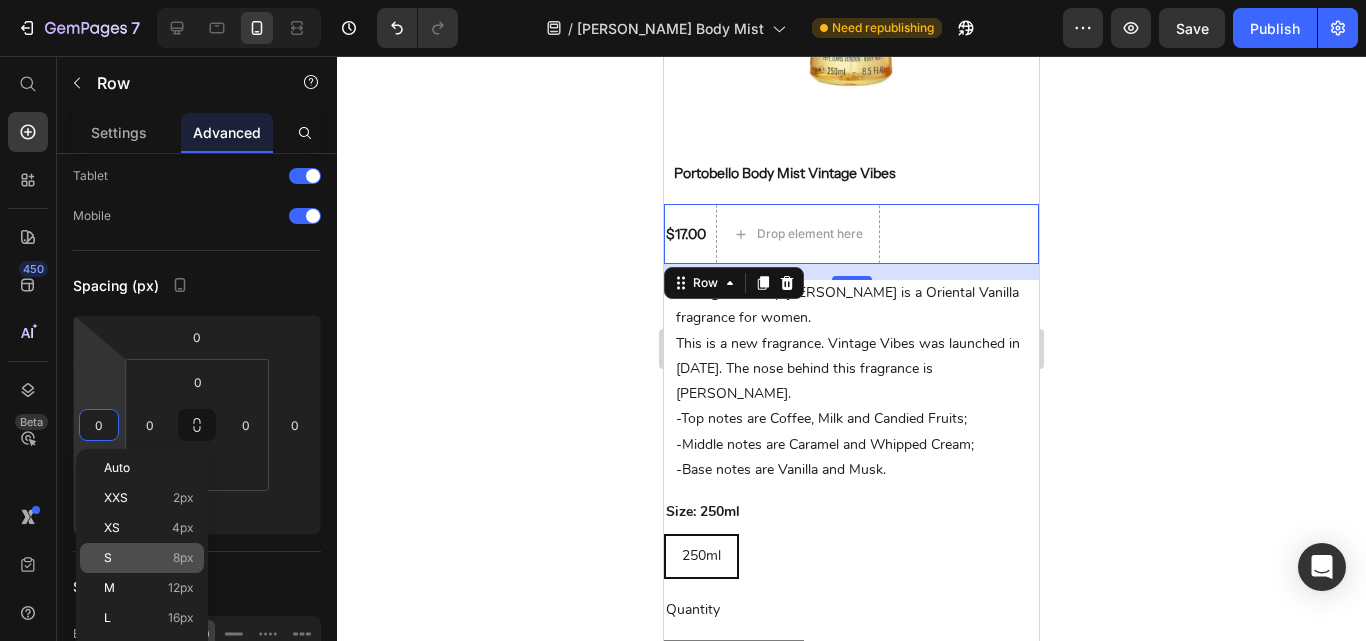 click on "S 8px" 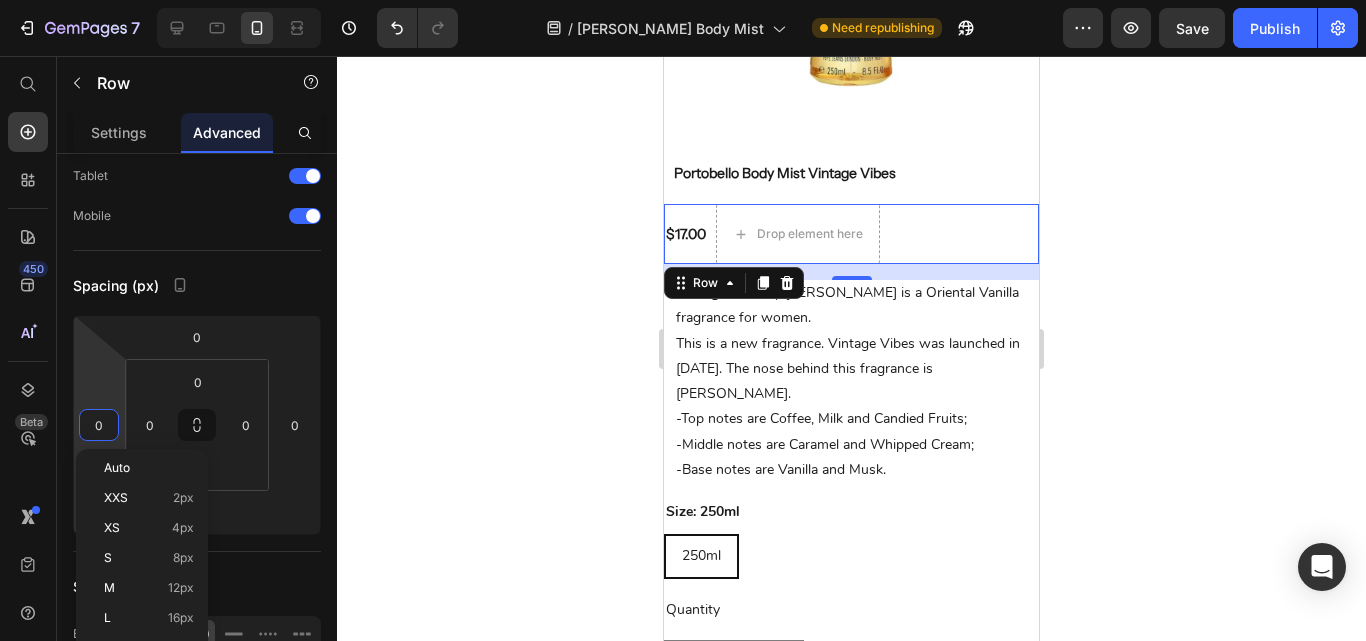 type on "8" 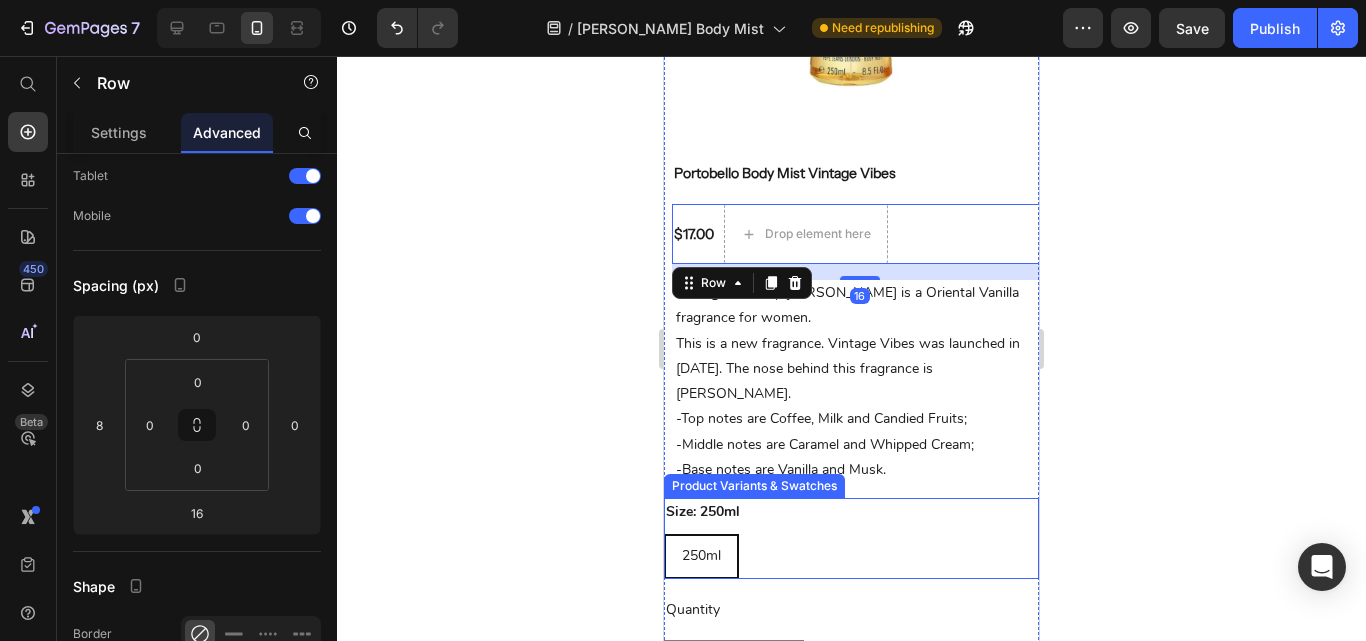 click on "Size: 250ml 250ml 250ml 250ml" at bounding box center [851, 538] 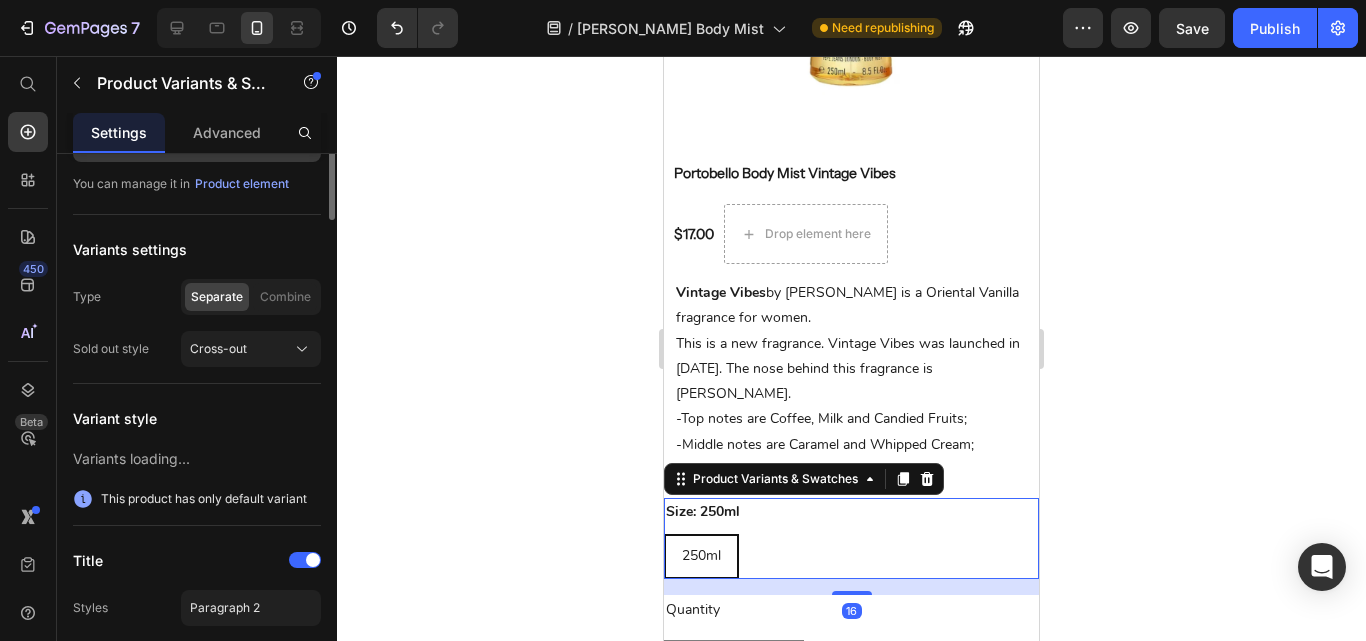 scroll, scrollTop: 0, scrollLeft: 0, axis: both 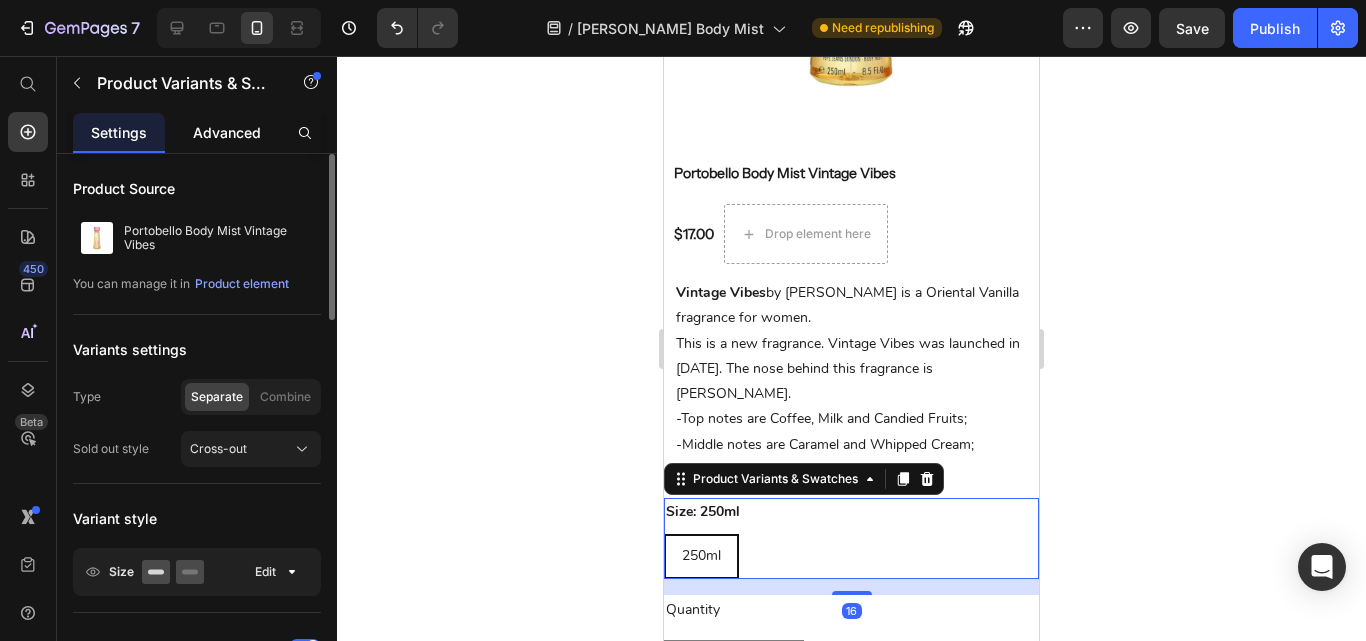 click on "Advanced" 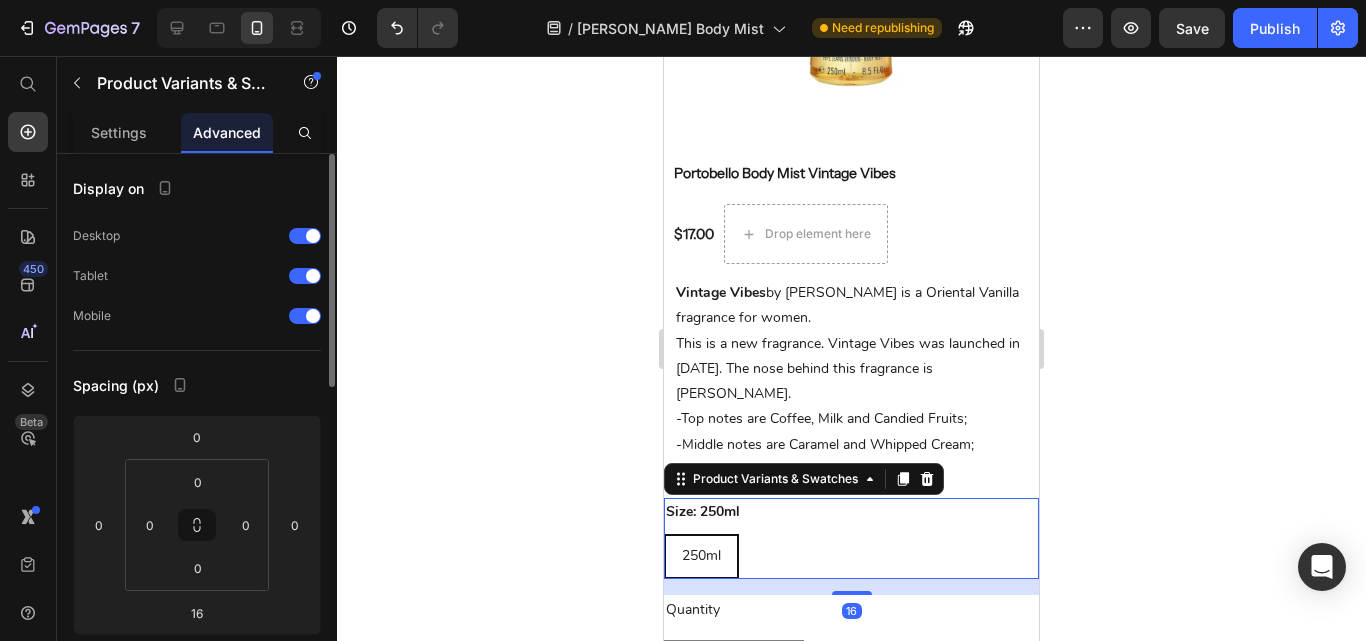 scroll, scrollTop: 300, scrollLeft: 0, axis: vertical 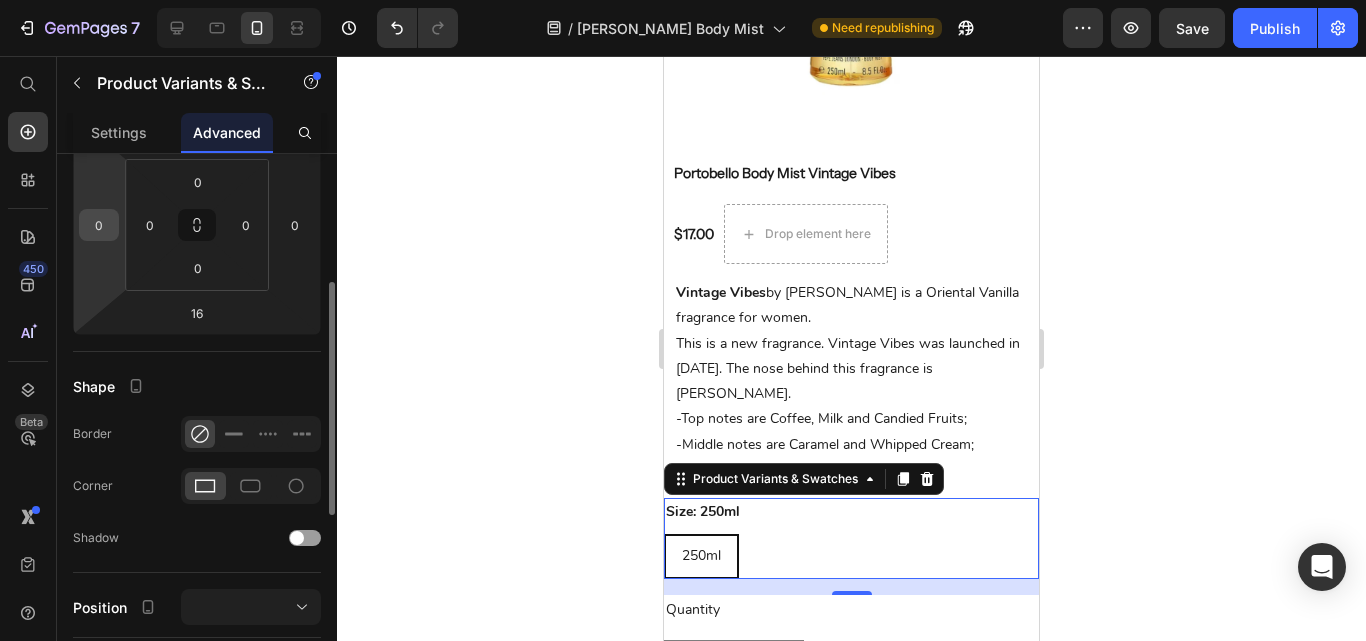 click on "0" at bounding box center (99, 225) 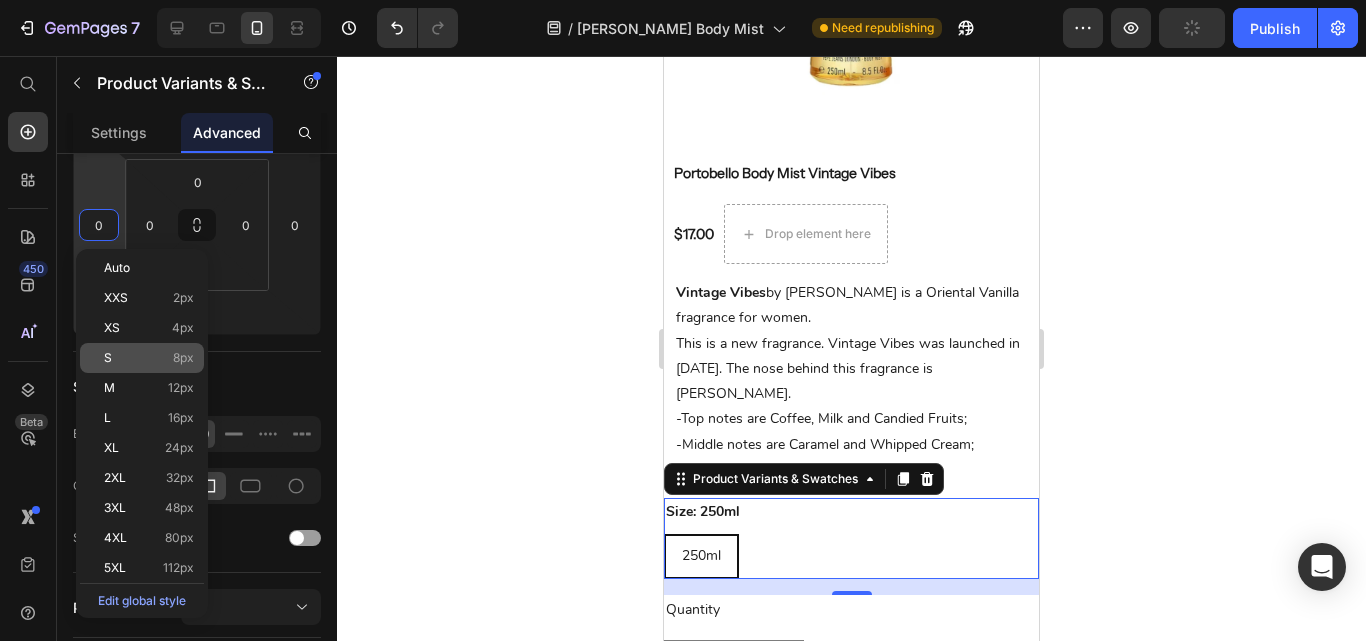 click on "S 8px" at bounding box center (149, 358) 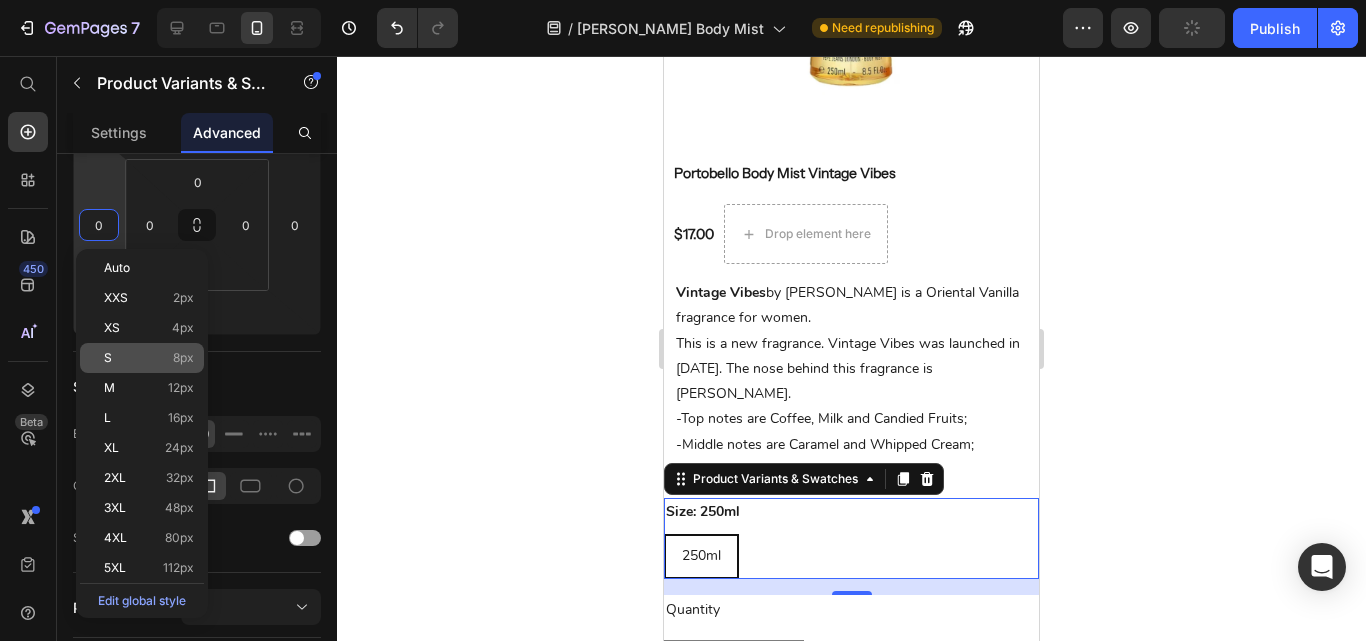 type on "8" 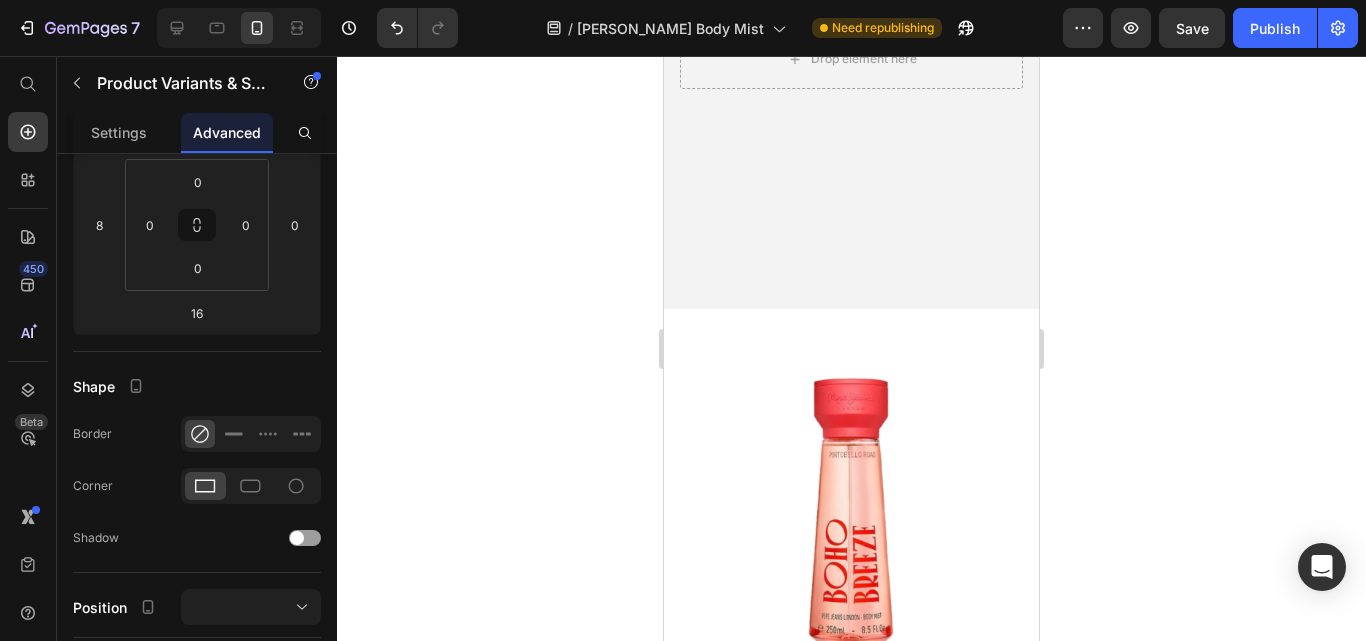 scroll, scrollTop: 0, scrollLeft: 0, axis: both 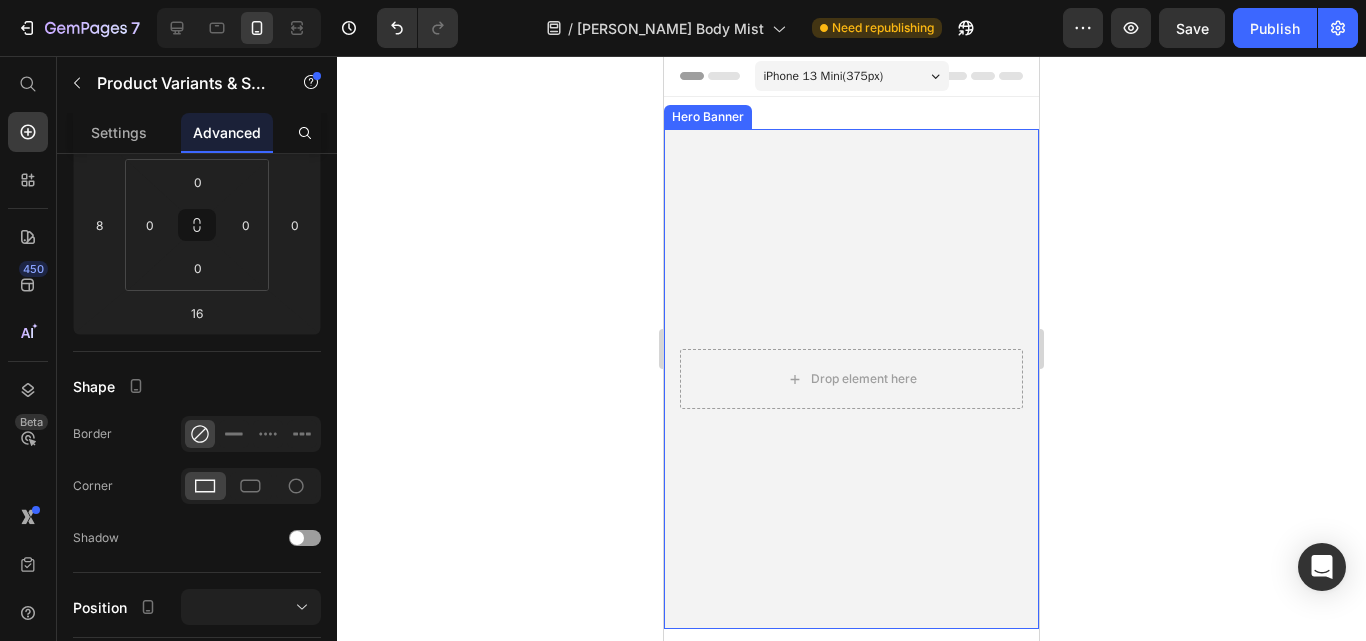 click at bounding box center [851, 379] 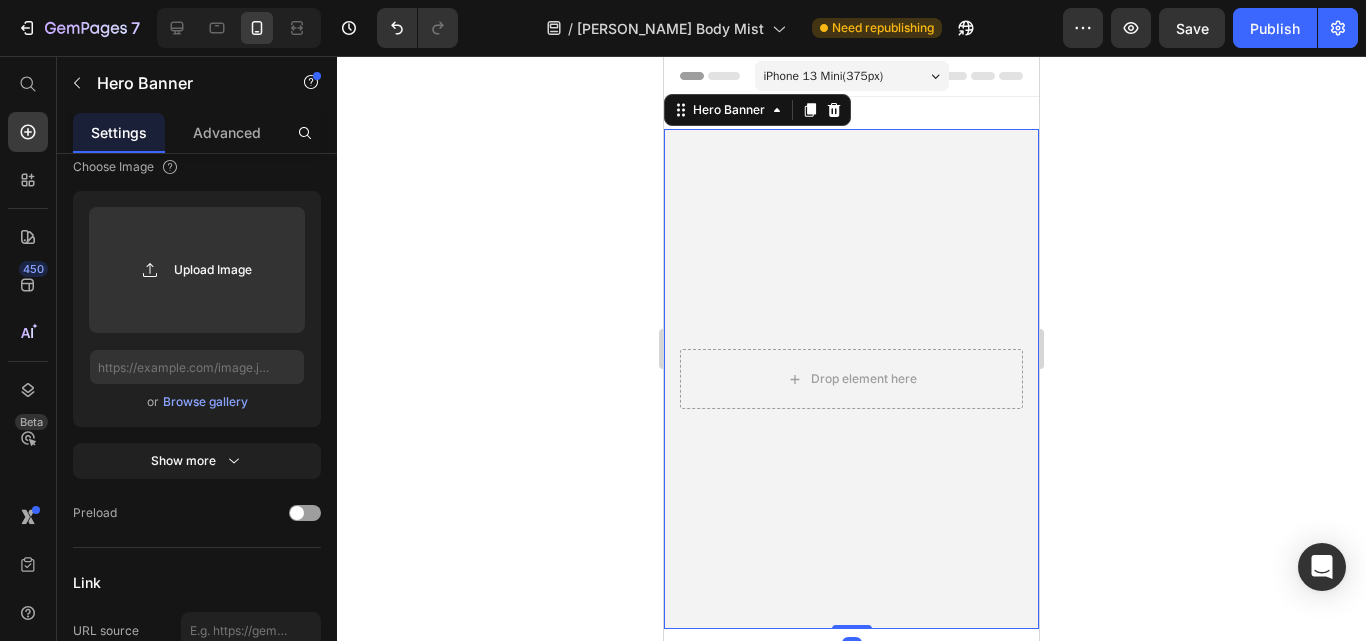 scroll, scrollTop: 0, scrollLeft: 0, axis: both 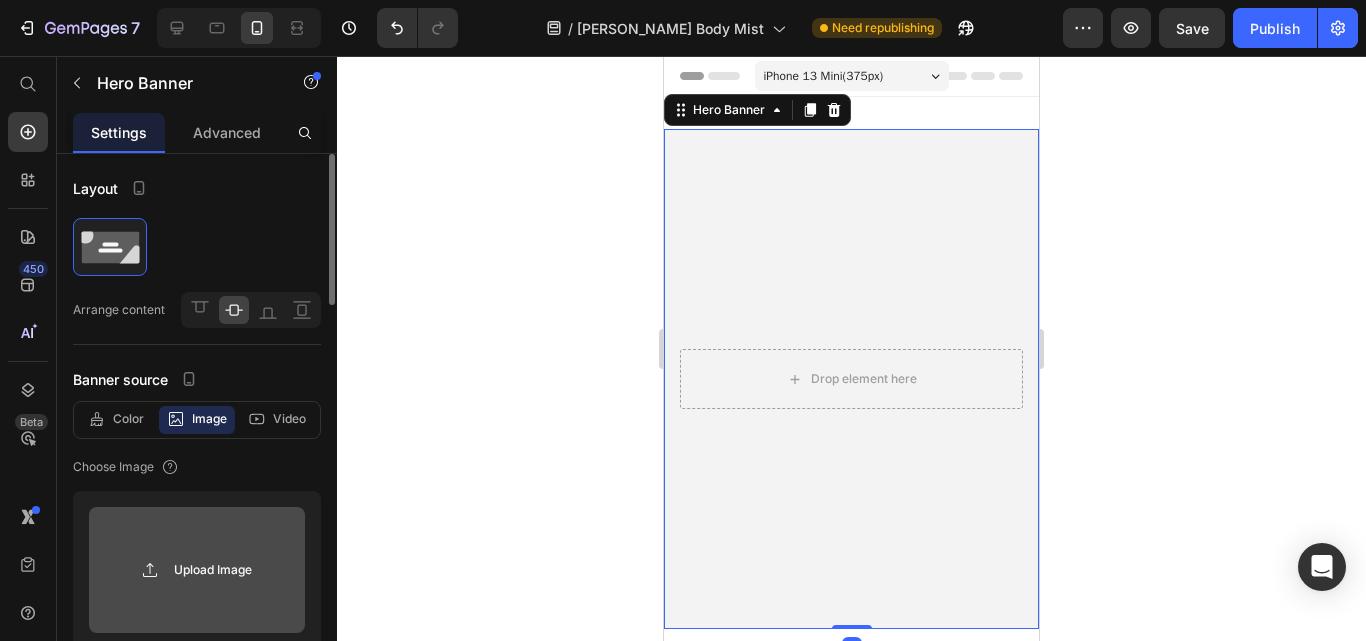 click 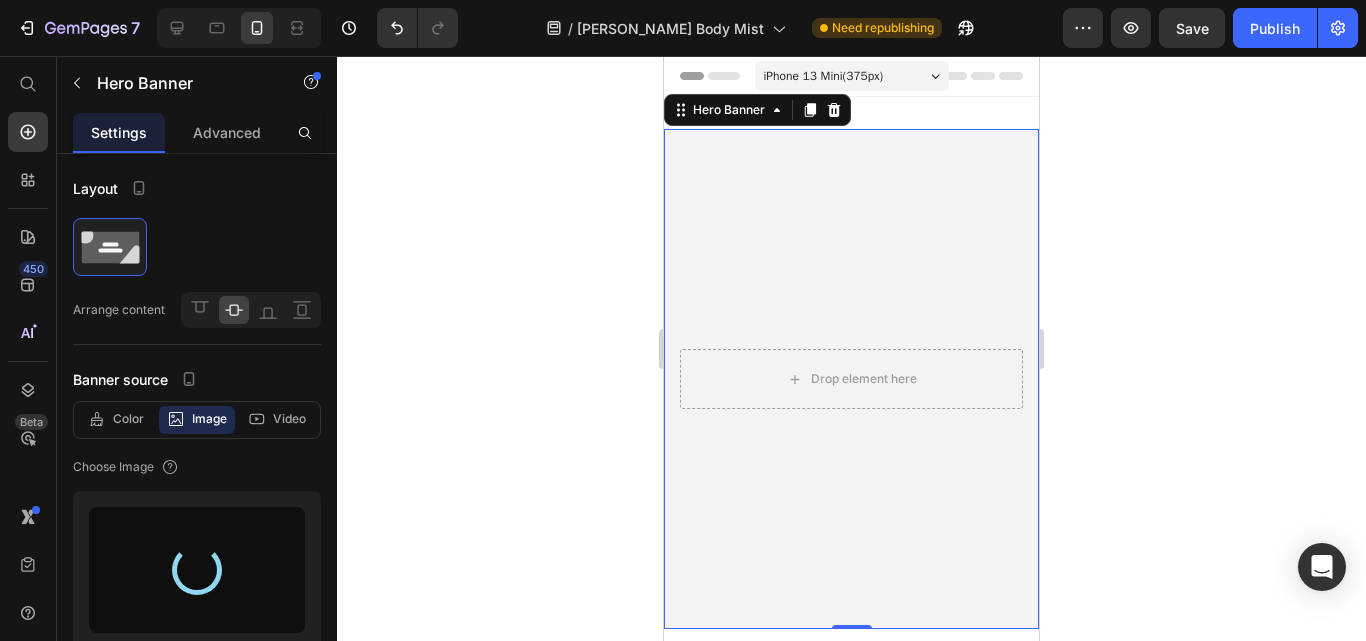 click on "iPhone 13 Mini  ( 375 px)" at bounding box center [852, 76] 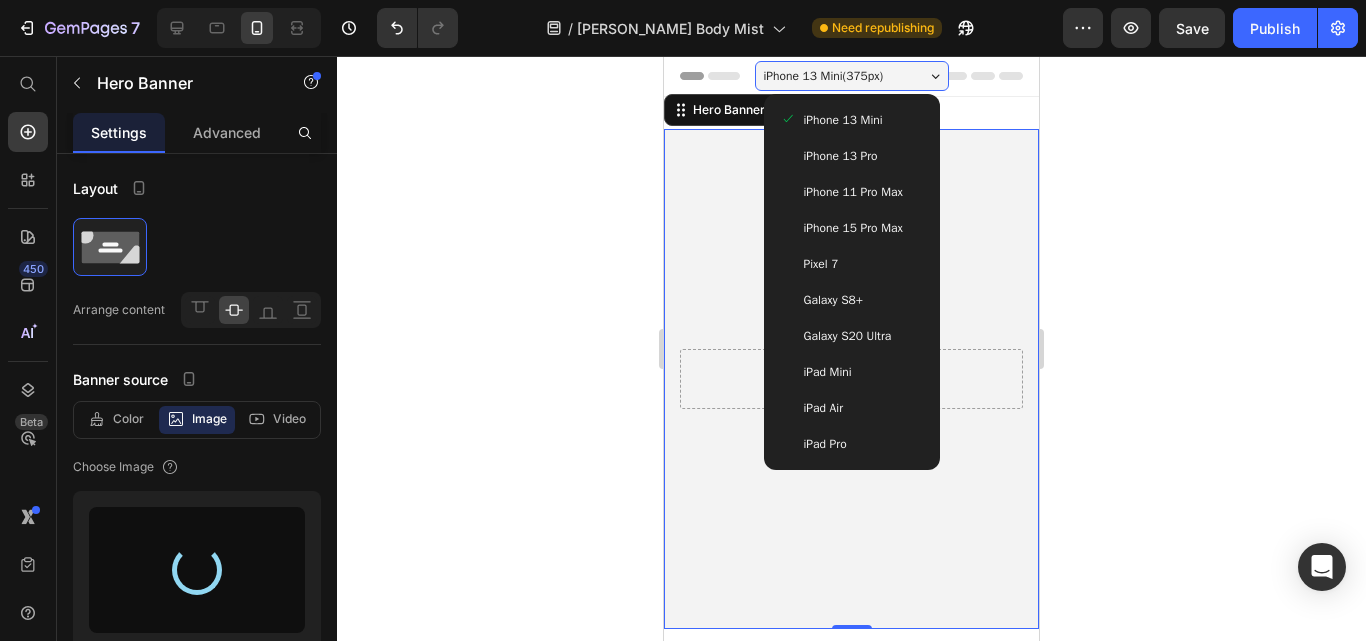 type on "[URL][DOMAIN_NAME]" 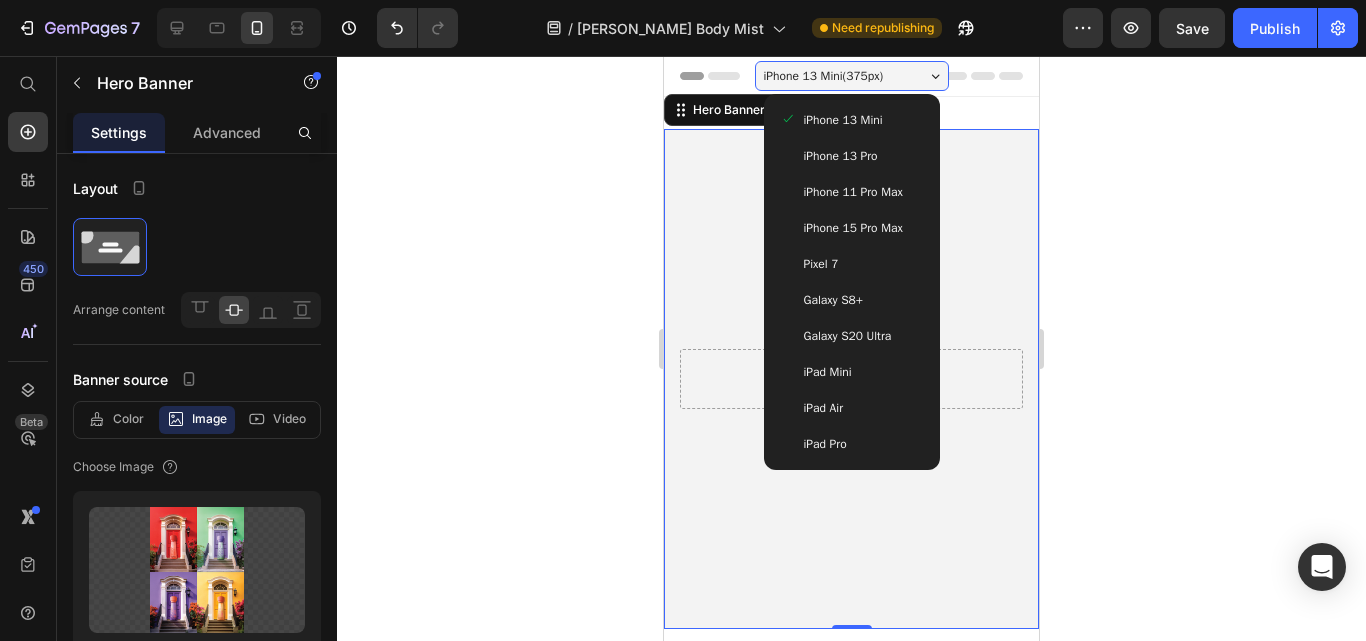 click on "iPhone 13 Mini  ( 375 px)" at bounding box center (852, 76) 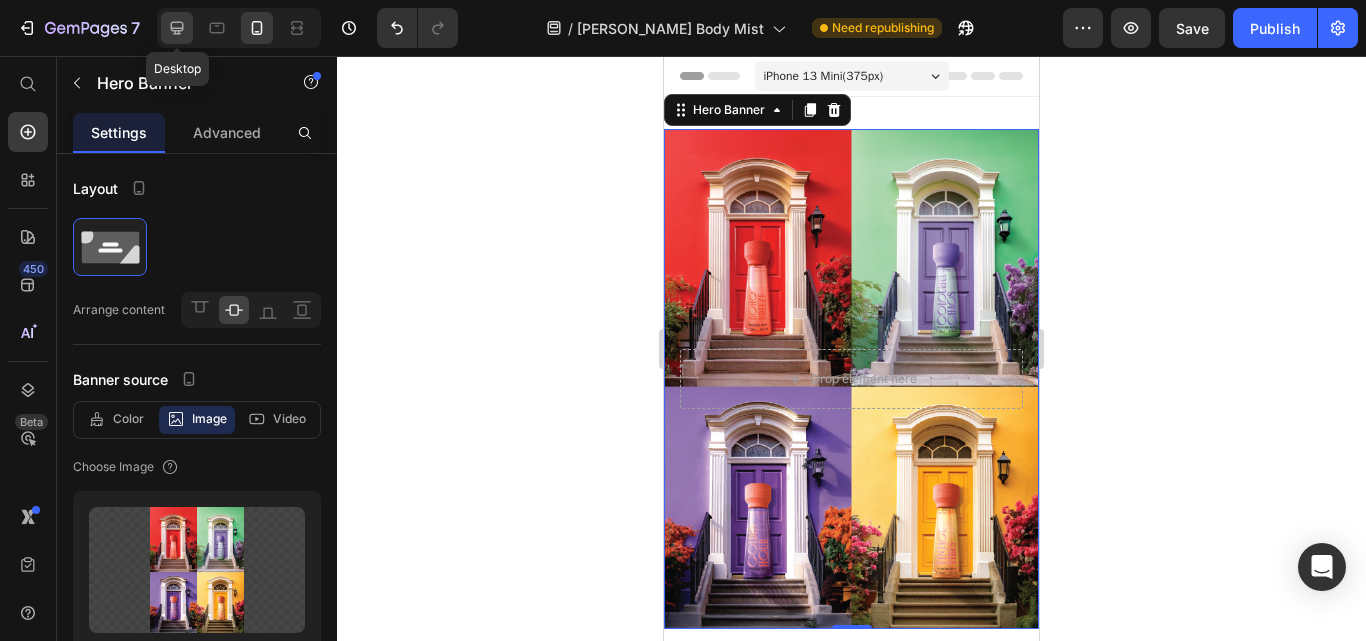 click 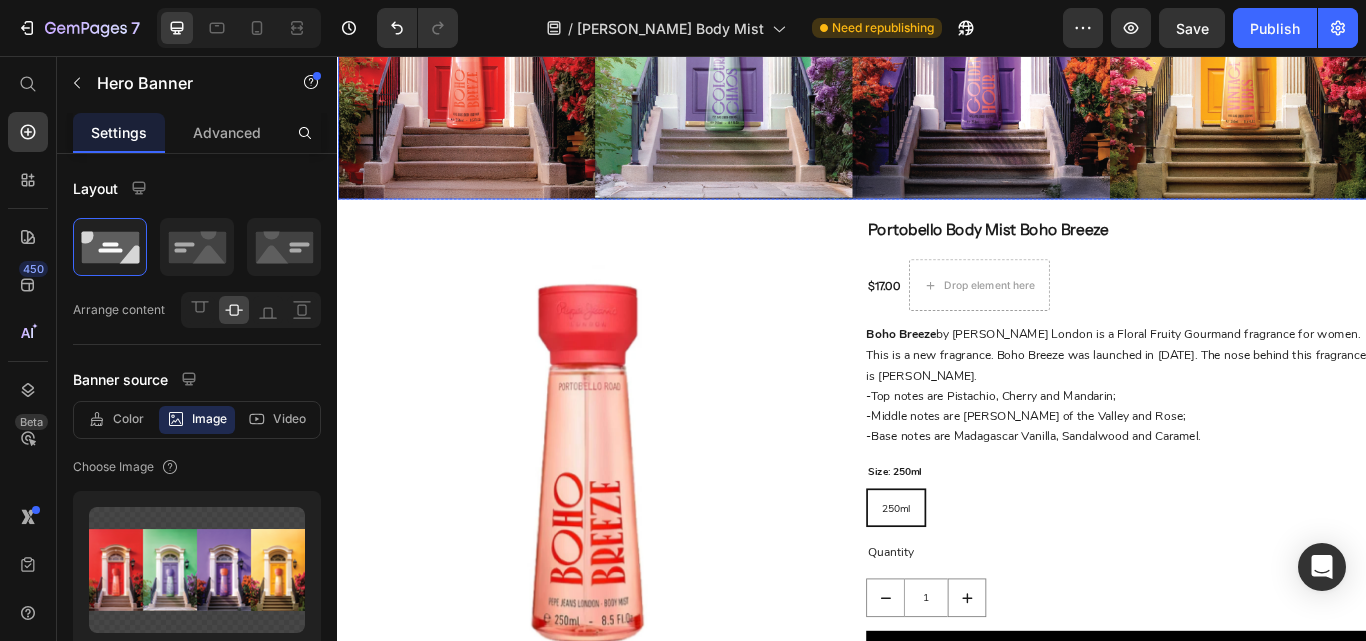 scroll, scrollTop: 500, scrollLeft: 0, axis: vertical 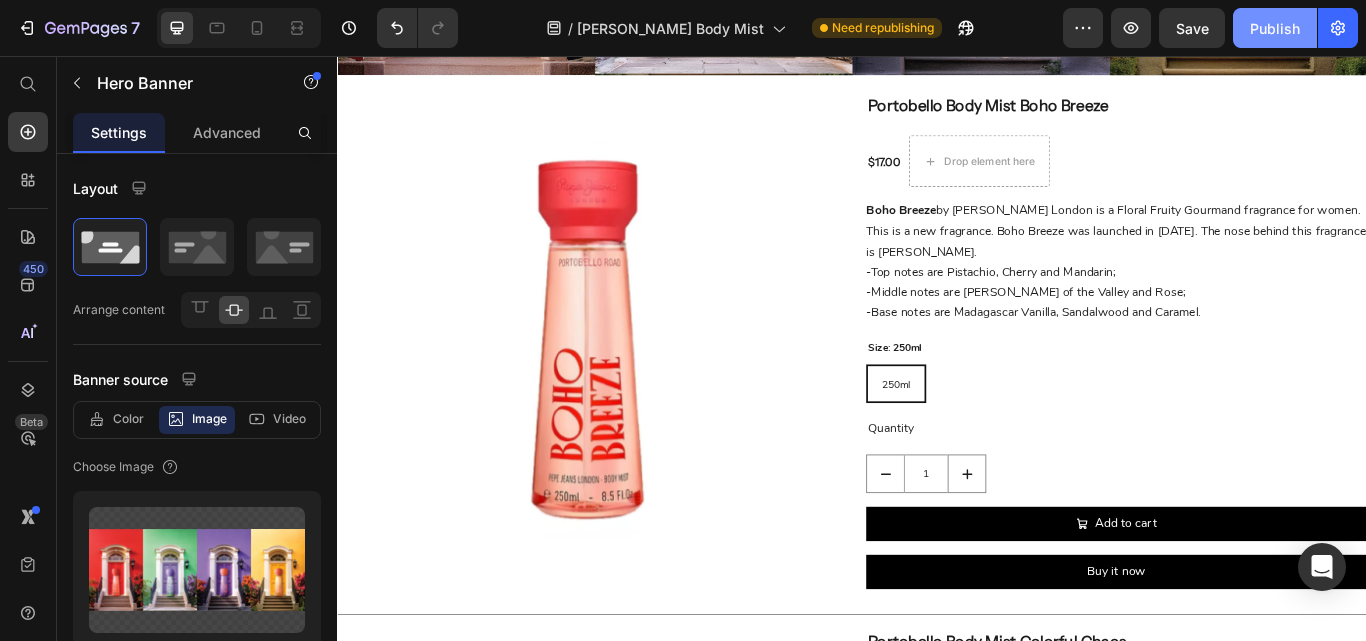 click on "Publish" at bounding box center [1275, 28] 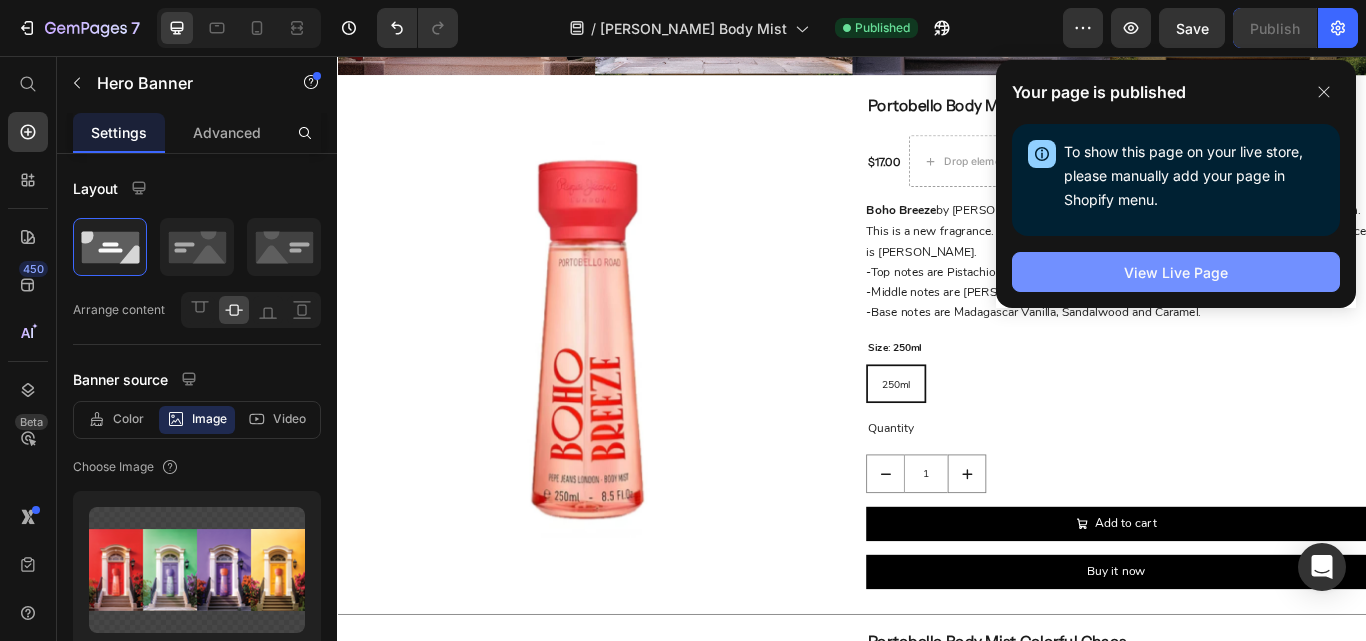click on "View Live Page" at bounding box center (1176, 272) 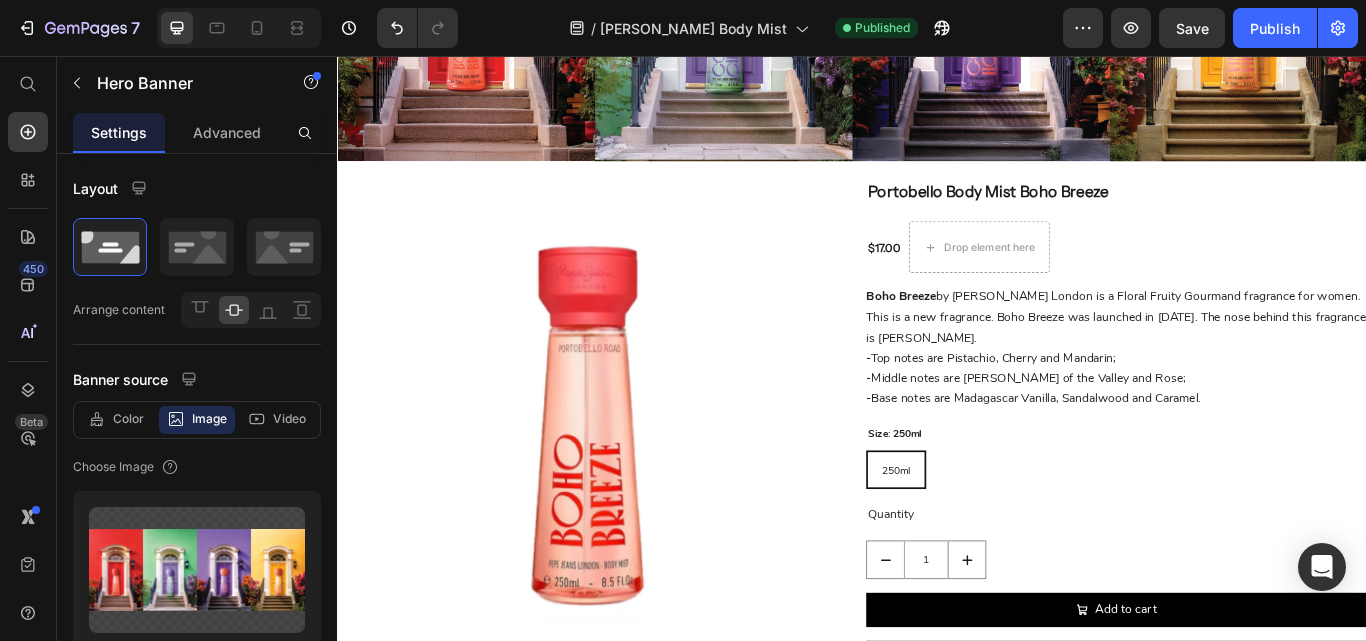 scroll, scrollTop: 0, scrollLeft: 0, axis: both 